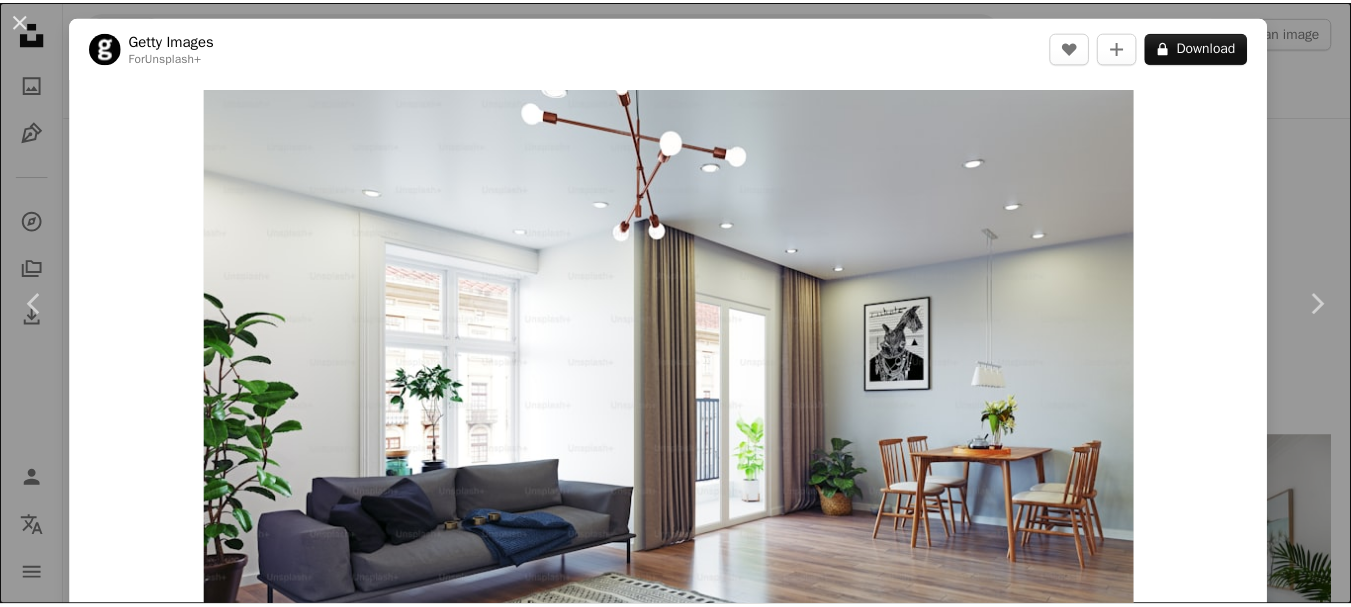 scroll, scrollTop: 3700, scrollLeft: 0, axis: vertical 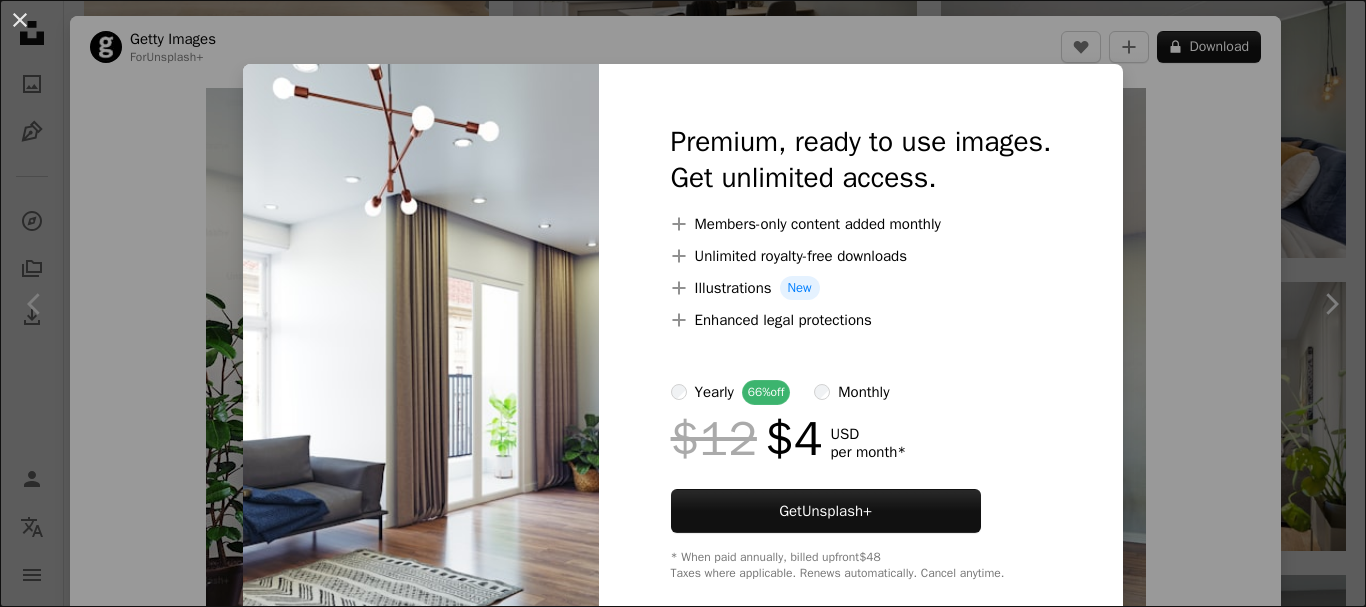 click on "An X shape Premium, ready to use images. Get unlimited access. A plus sign Members-only content added monthly A plus sign Unlimited royalty-free downloads A plus sign Illustrations  New A plus sign Enhanced legal protections yearly 66%  off monthly $12   $4 USD per month * Get  Unsplash+ * When paid annually, billed upfront  $48 Taxes where applicable. Renews automatically. Cancel anytime." at bounding box center (683, 303) 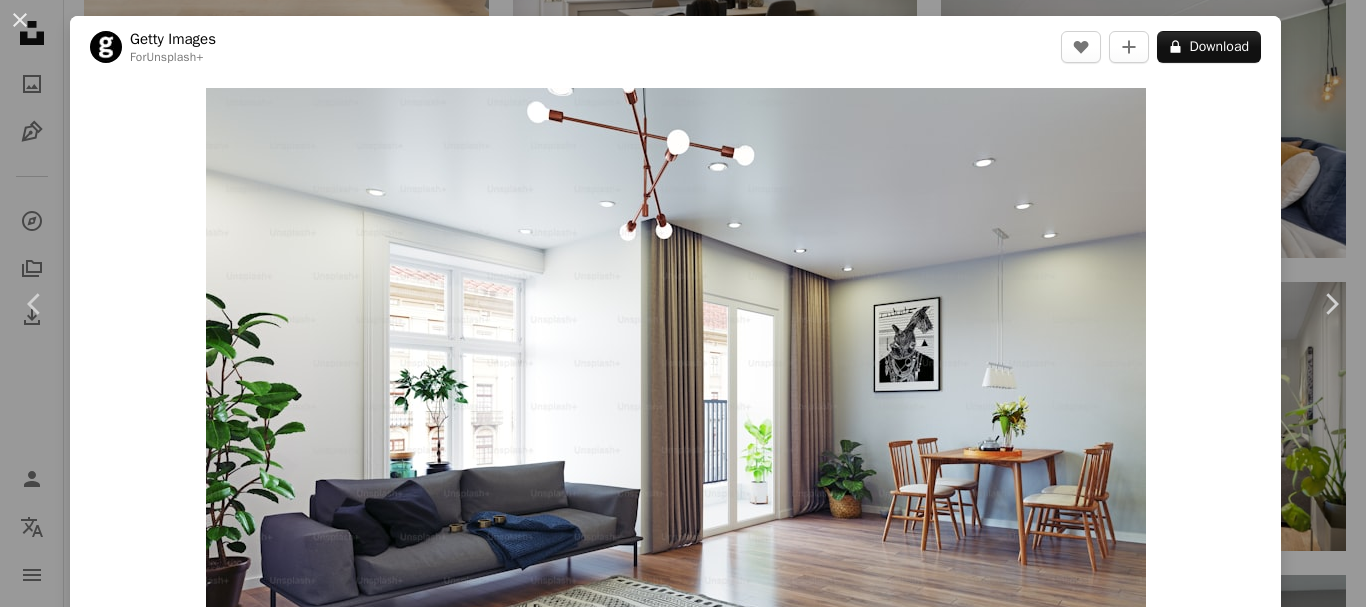 click on "An X shape Chevron left Chevron right Getty Images For  Unsplash+ A heart A plus sign A lock Download Zoom in A forward-right arrow Share More Actions Calendar outlined Published on  [DATE] Safety Licensed under the  Unsplash+ License house design illustration table cozy modern balcony horizontal dining closet flooring indoors residential building three dimensional digitally generated image fashionable building entrance gray color Free images From this series Chevron right Plus sign for Unsplash+ Plus sign for Unsplash+ Plus sign for Unsplash+ Plus sign for Unsplash+ Plus sign for Unsplash+ Plus sign for Unsplash+ Plus sign for Unsplash+ Related images Plus sign for Unsplash+ A heart A plus sign Getty Images For  Unsplash+ A lock Download Plus sign for Unsplash+ A heart A plus sign Getty Images For  Unsplash+ A lock Download Plus sign for Unsplash+ A heart A plus sign Getty Images For  Unsplash+ A lock Download" at bounding box center (683, 303) 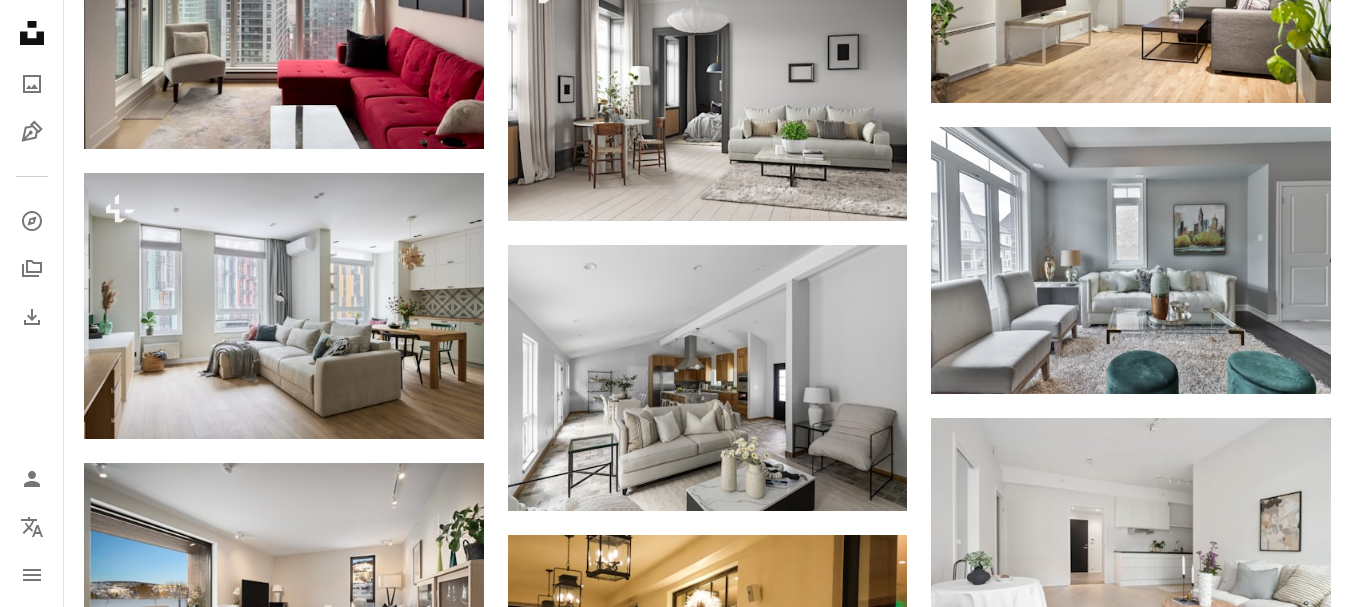 scroll, scrollTop: 0, scrollLeft: 0, axis: both 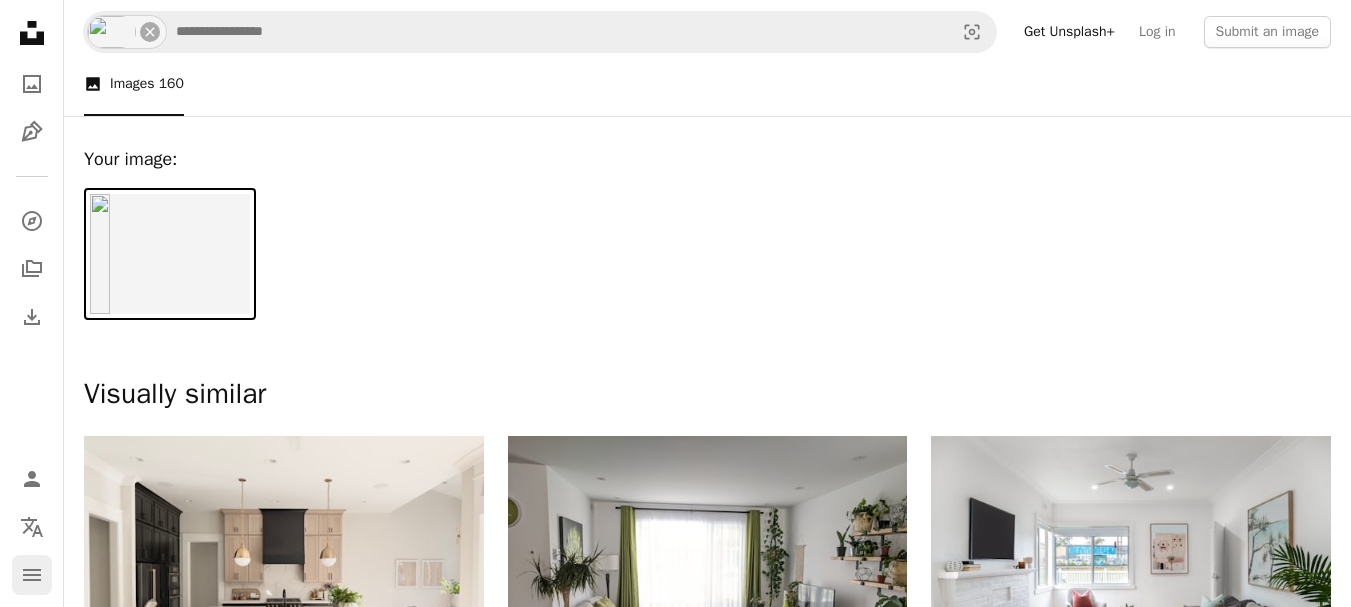 click on "navigation menu" 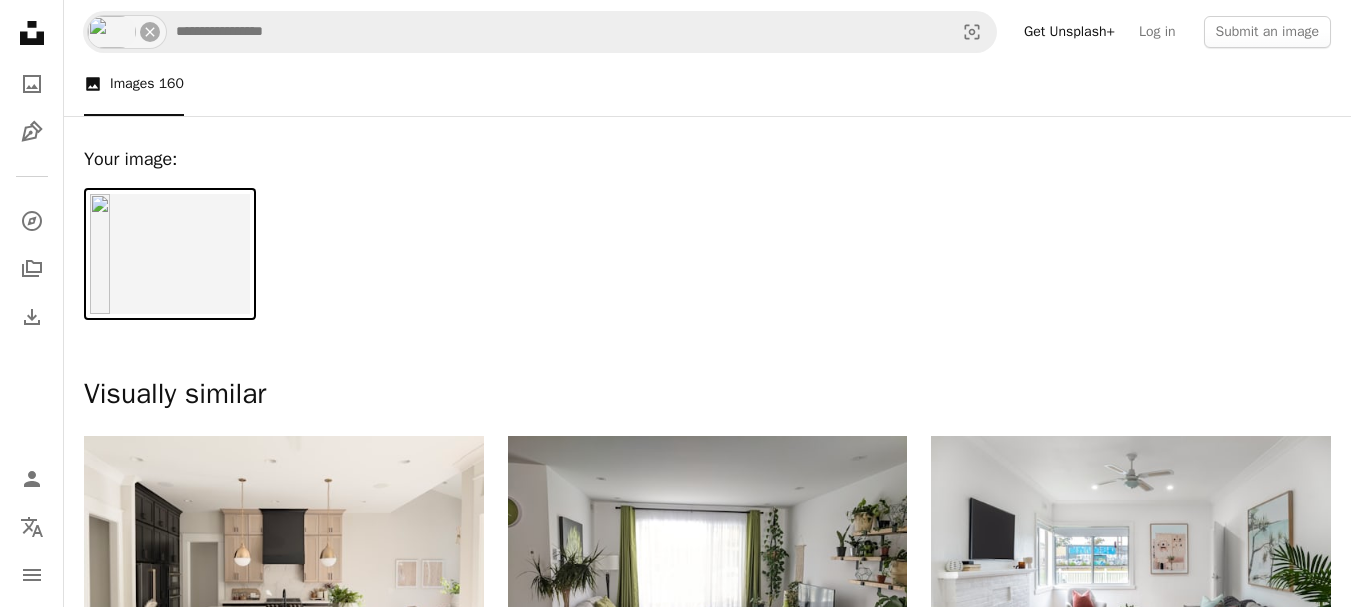 click at bounding box center (707, 180) 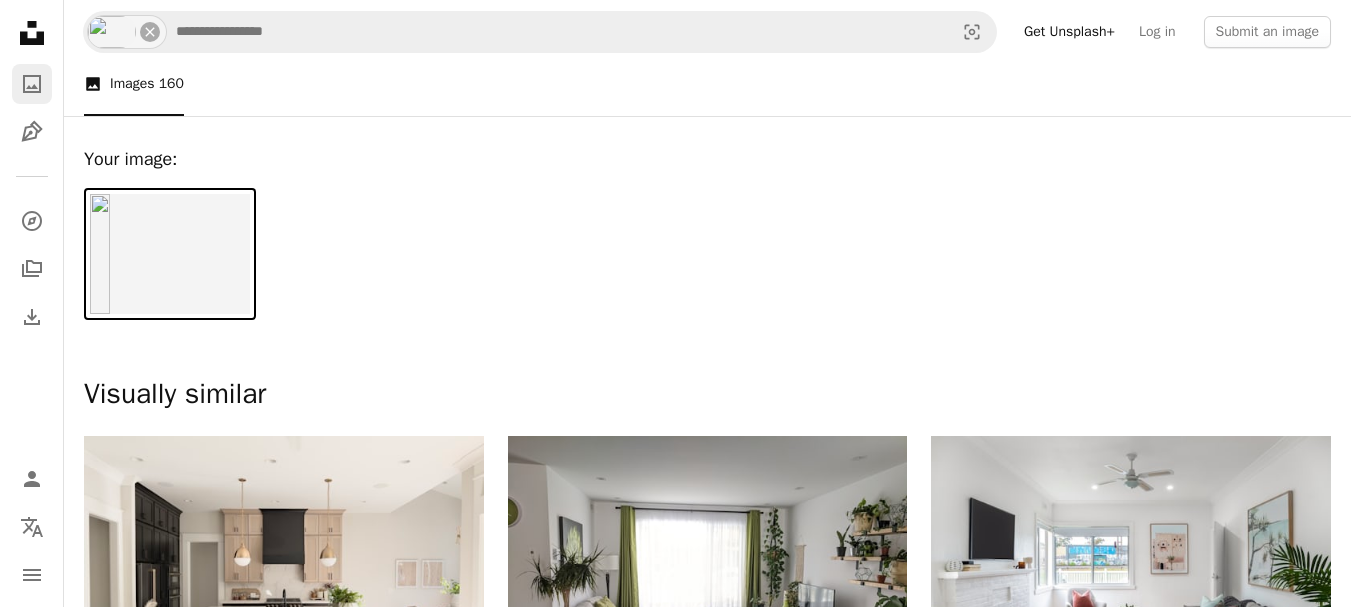 click on "A photo" at bounding box center (32, 84) 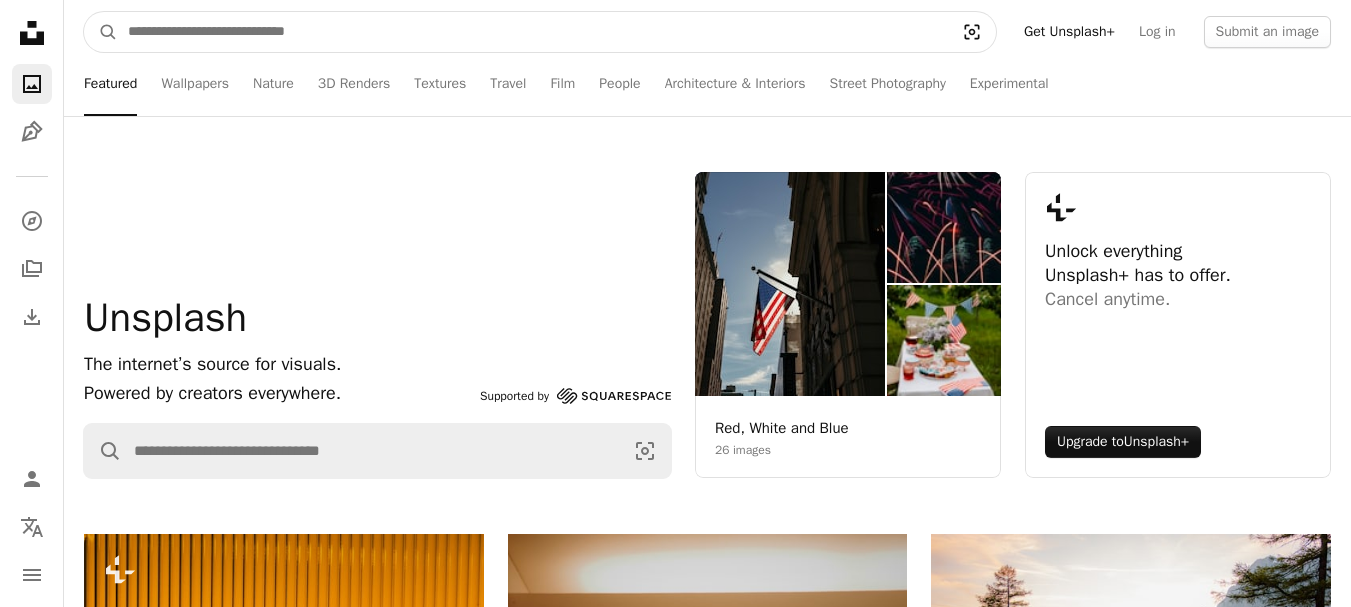 click on "Visual search" 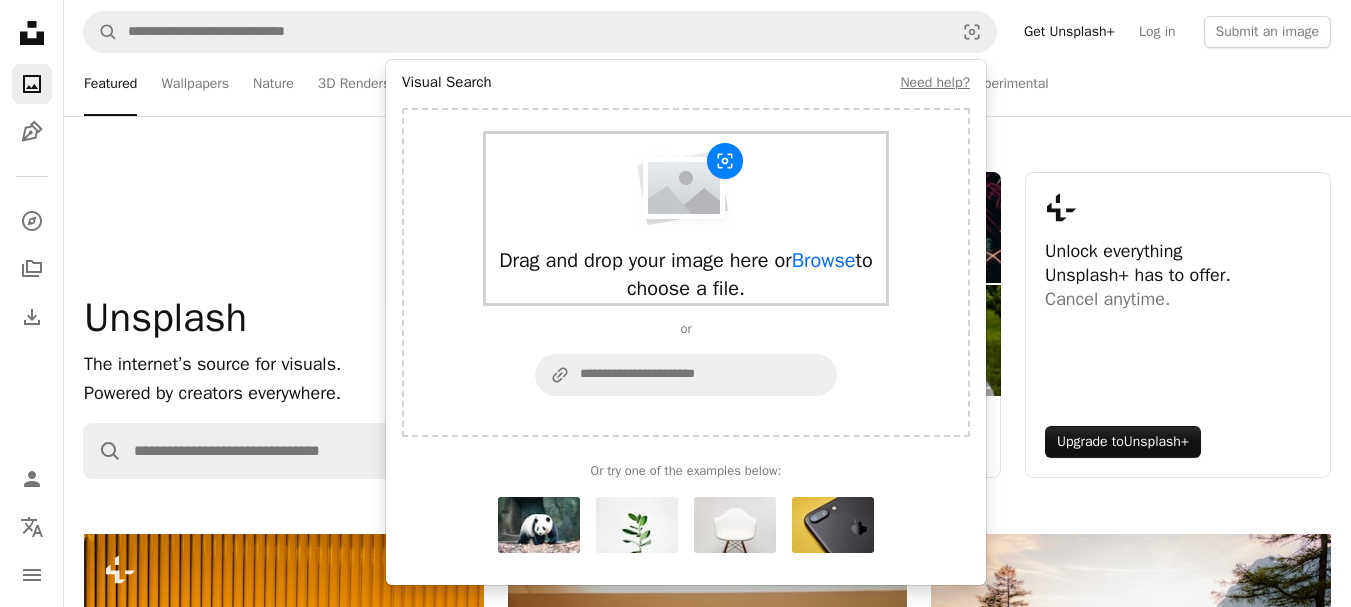 click at bounding box center (686, 186) 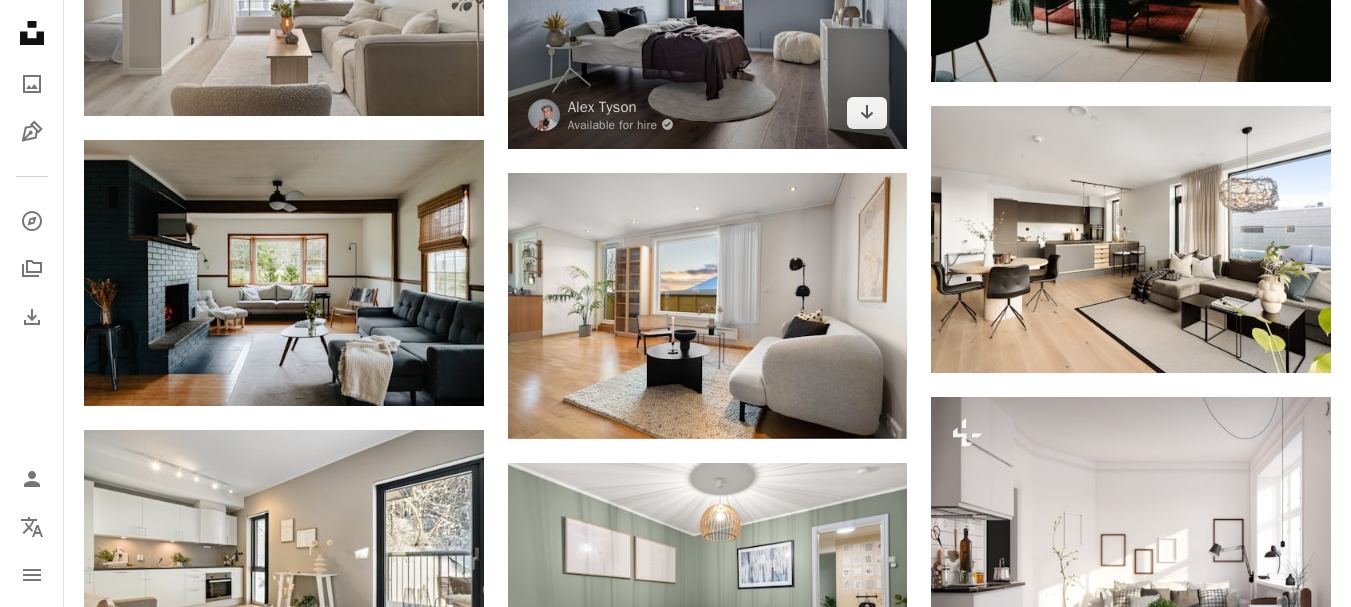 scroll, scrollTop: 1600, scrollLeft: 0, axis: vertical 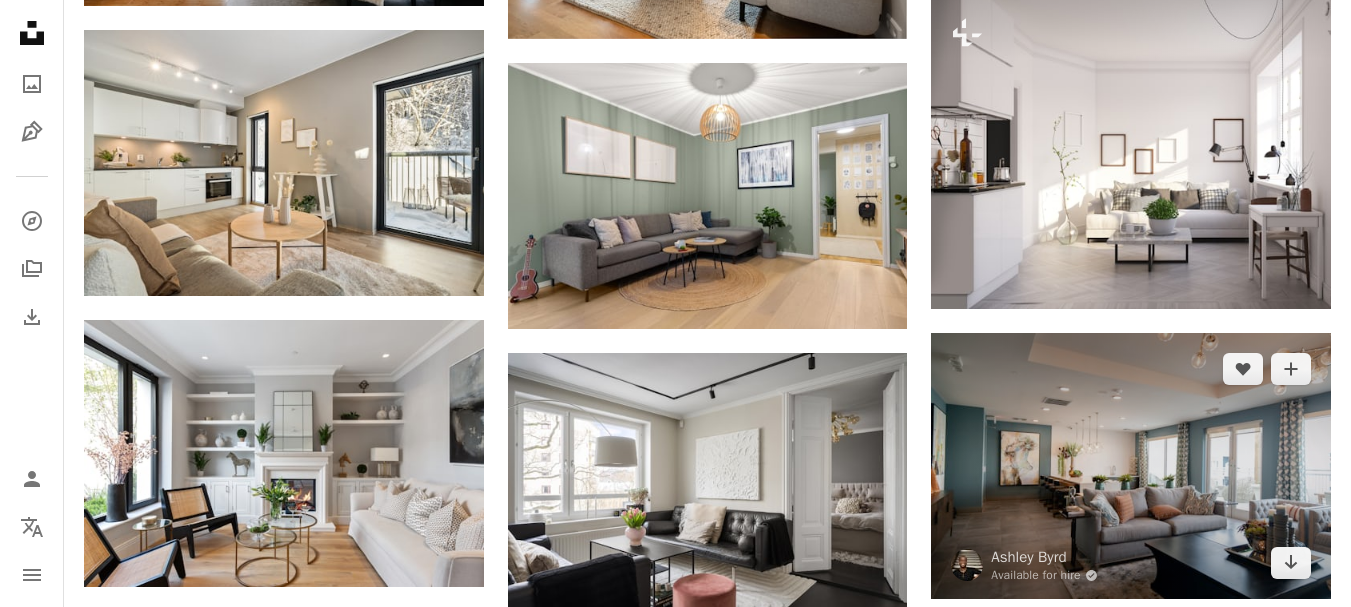 click at bounding box center [1131, 466] 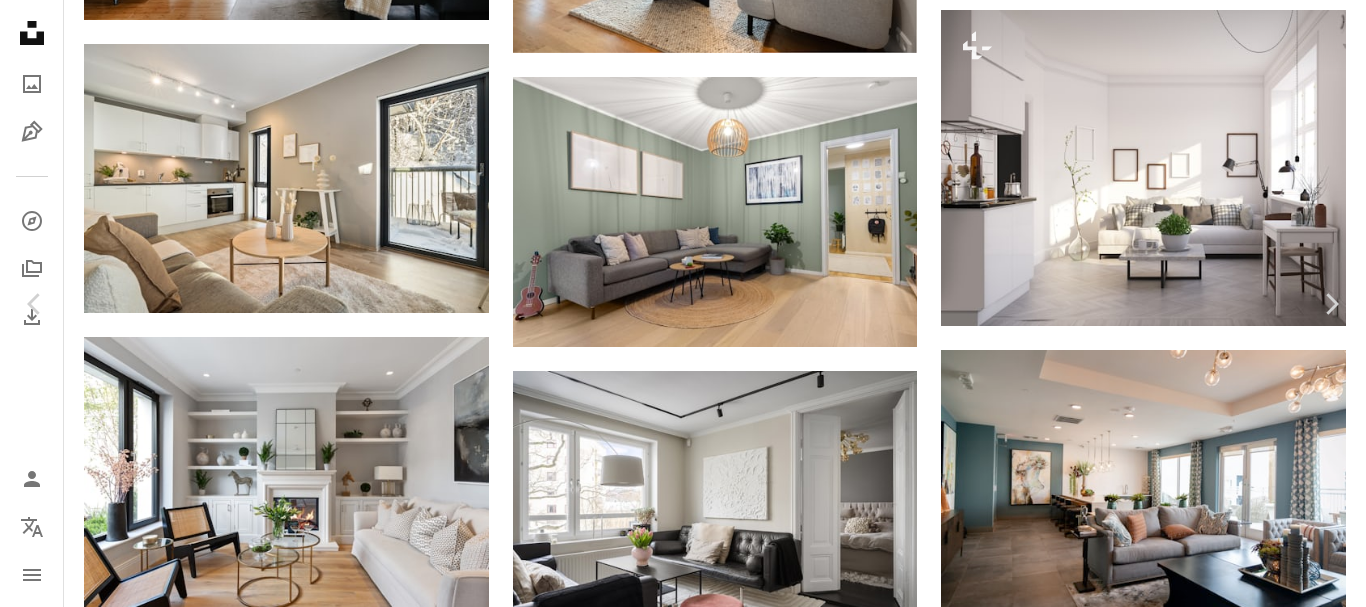 click on "An X shape Chevron left Chevron right [FIRST] [LAST] Available for hire A checkmark inside of a circle A heart A plus sign Download free Chevron down Zoom in Views 7,809,022 Downloads 38,272 A forward-right arrow Share Info icon Info More Actions A map marker [CITY] Calendar outlined Published on  [DATE] Safety Free to use under the  Unsplash License building interior design home living room grey design room interior furniture table housing couch rug [CITY] flooring coffee table indoors living lobby rooms Backgrounds Browse premium related images on iStock  |  Save 20% with code UNSPLASH20 View more on iStock  ↗ Related images A heart A plus sign [FIRST] [LAST] Available for hire A checkmark inside of a circle Arrow pointing down A heart A plus sign [FIRST] [LAST] Arrow pointing down A heart A plus sign [FIRST] [LAST] Available for hire A checkmark inside of a circle Arrow pointing down Plus sign for Unsplash+ A heart A plus sign Getty Images For  Unsplash+ A lock Download A heart A plus sign [FIRST] [LAST] For" at bounding box center (683, 3367) 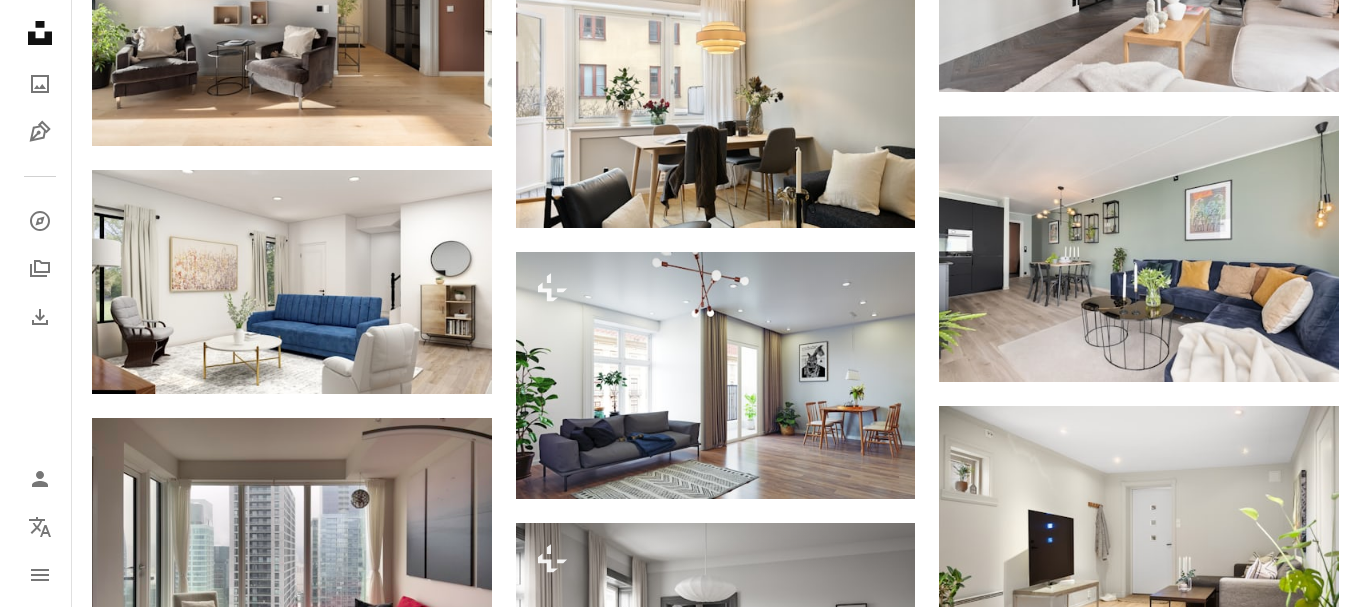 scroll, scrollTop: 3400, scrollLeft: 0, axis: vertical 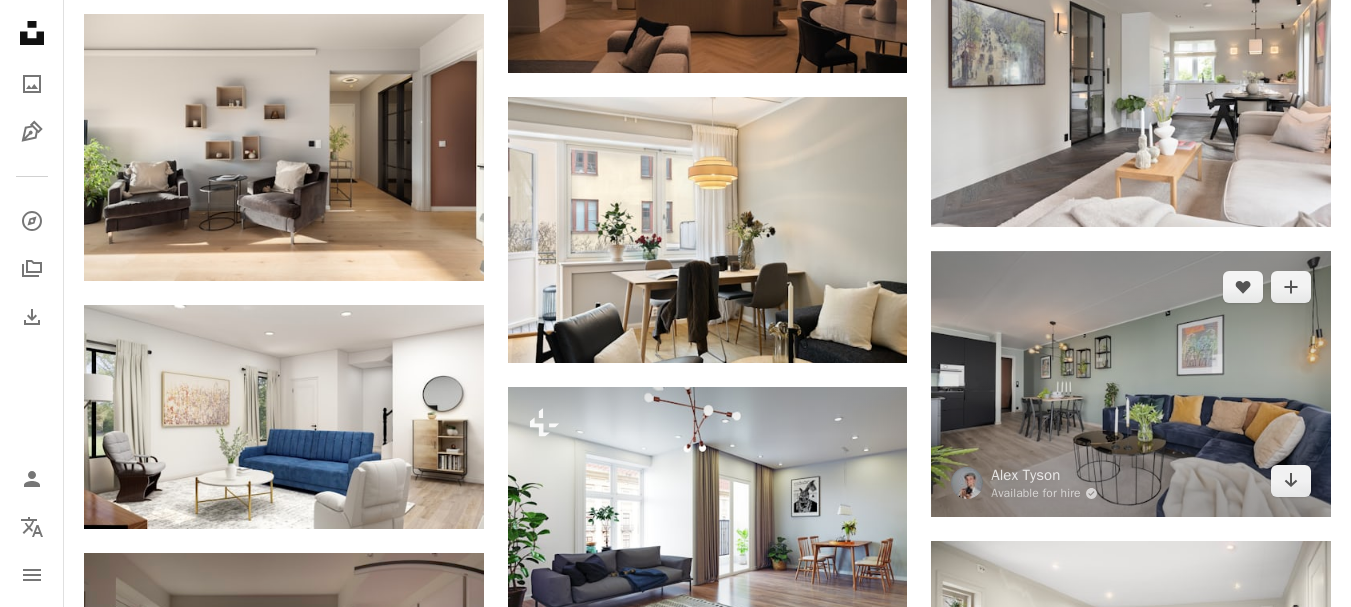 click at bounding box center [1131, 384] 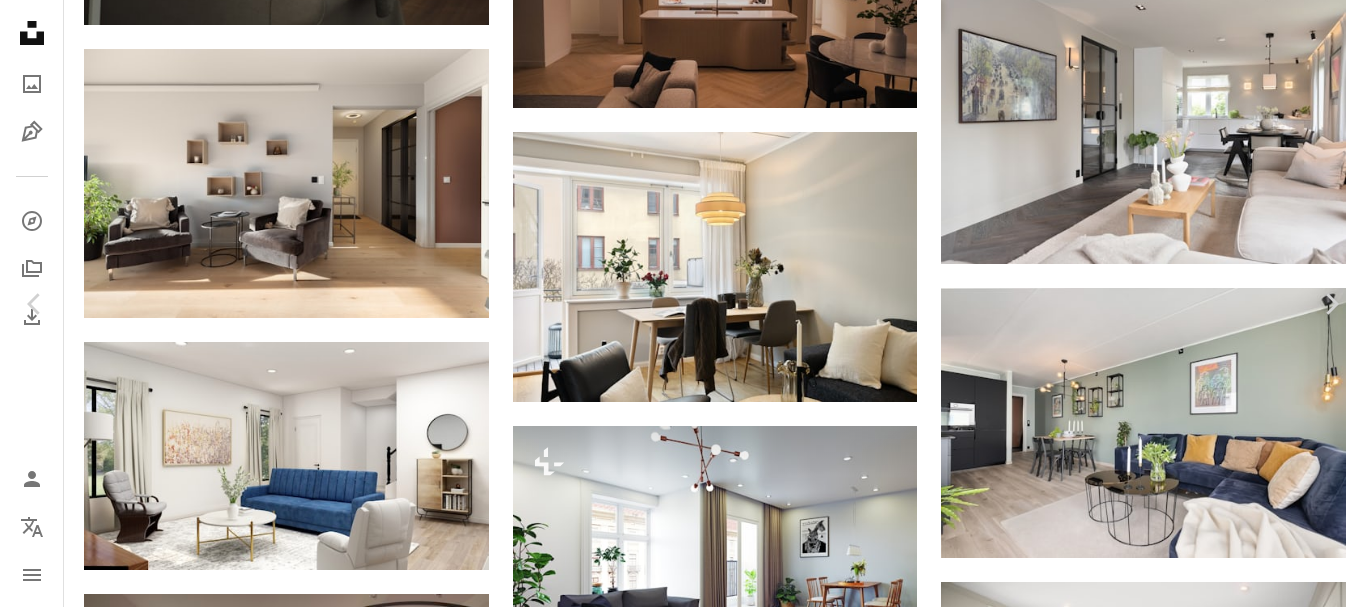 click on "Zoom in" at bounding box center (675, 3577) 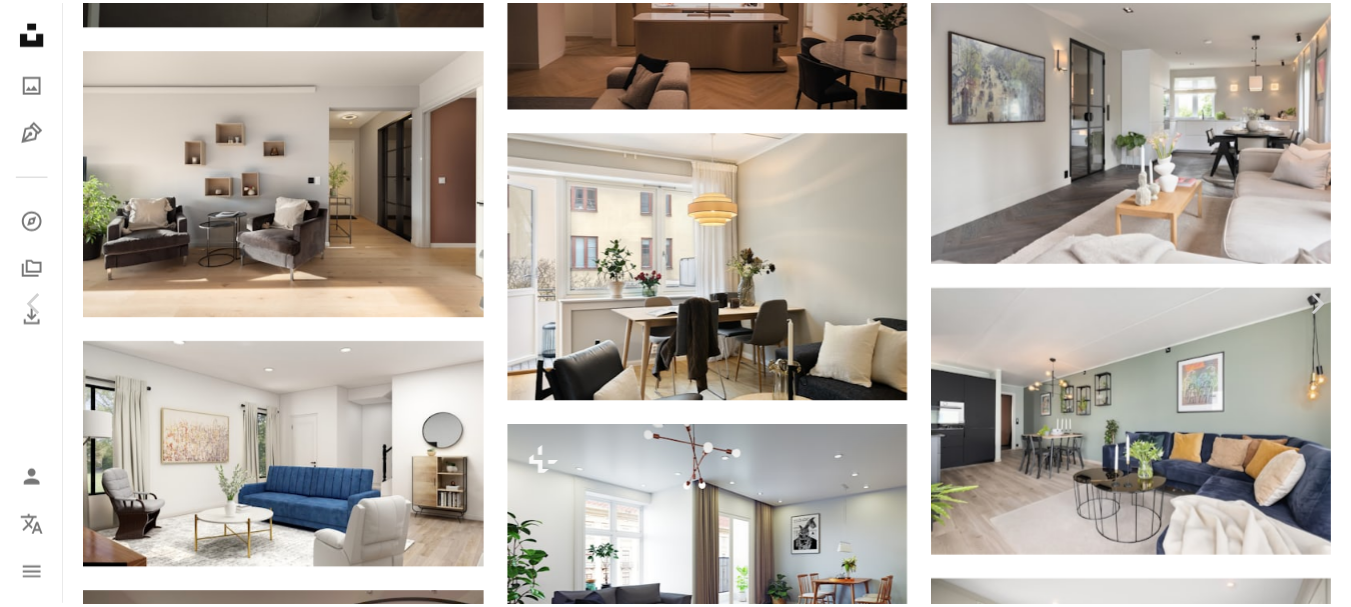 scroll, scrollTop: 31, scrollLeft: 0, axis: vertical 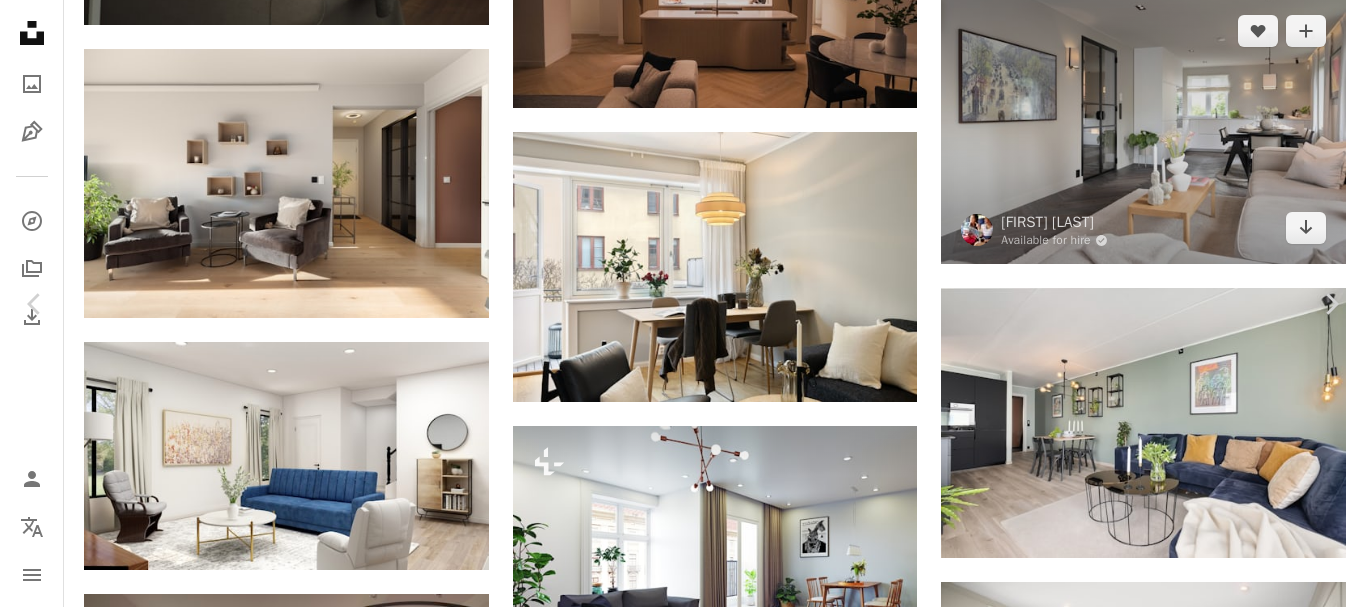 click on "An X shape Chevron left Chevron right [FIRST] [LAST] Available for hire A checkmark inside of a circle A heart A plus sign Download free Chevron down Zoom in Views 3,027 Downloads 18 A forward-right arrow Share Info icon Info More Actions Calendar outlined Published on  July 23, 2024 Camera Canon, EOS R5 Safety Free to use under the  Unsplash License interior design painting living room furniture table candle chair home decor couch dining table dining room photo frame indoors Free stock photos Browse premium related images on iStock  |  Save 20% with code UNSPLASH20 View more on iStock  ↗ Related images A heart A plus sign [FIRST] [LAST] Available for hire A checkmark inside of a circle Arrow pointing down Plus sign for Unsplash+ A heart A plus sign Getty Images For  Unsplash+ A lock Download A heart A plus sign [FIRST] [LAST] Available for hire A checkmark inside of a circle Arrow pointing down A heart A plus sign [FIRST] [LAST] Available for hire A checkmark inside of a circle Arrow pointing down A heart A plus sign For" at bounding box center (683, 3502) 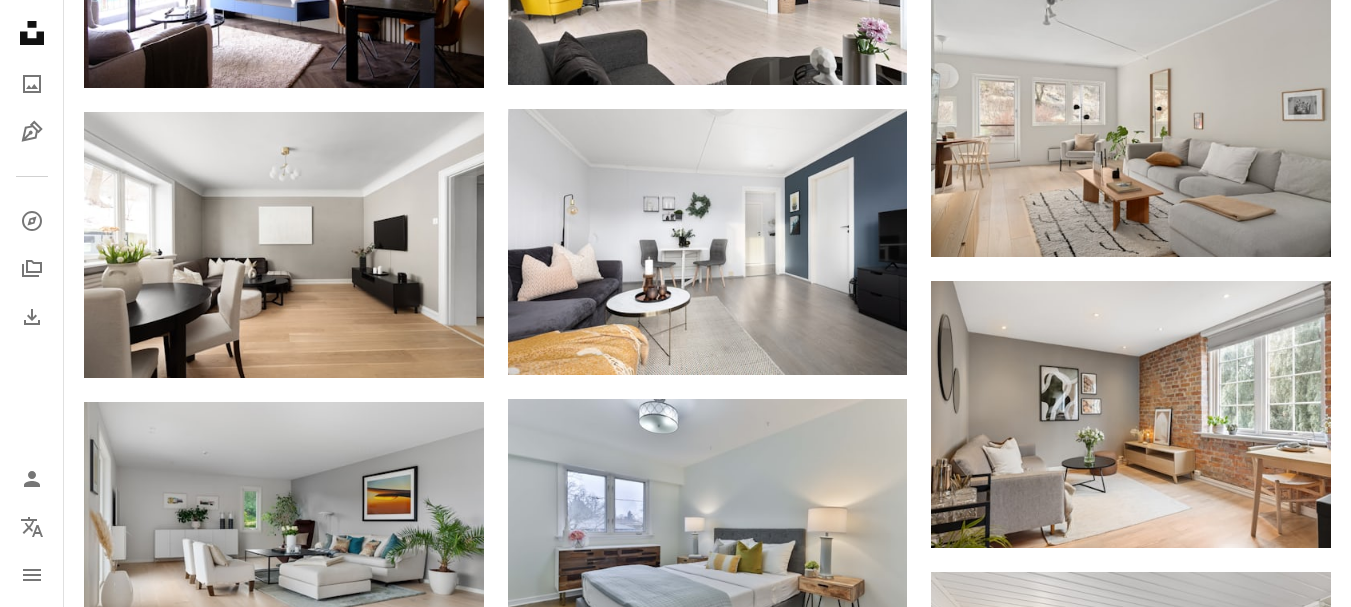 scroll, scrollTop: 5700, scrollLeft: 0, axis: vertical 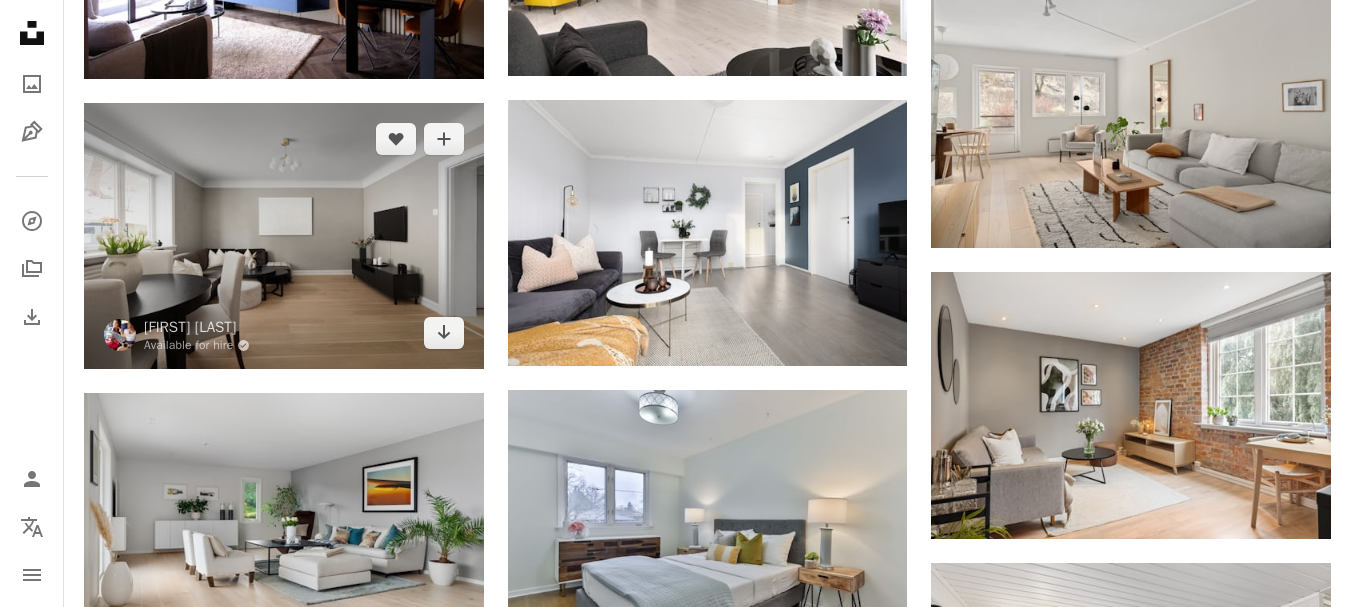 click at bounding box center [284, 236] 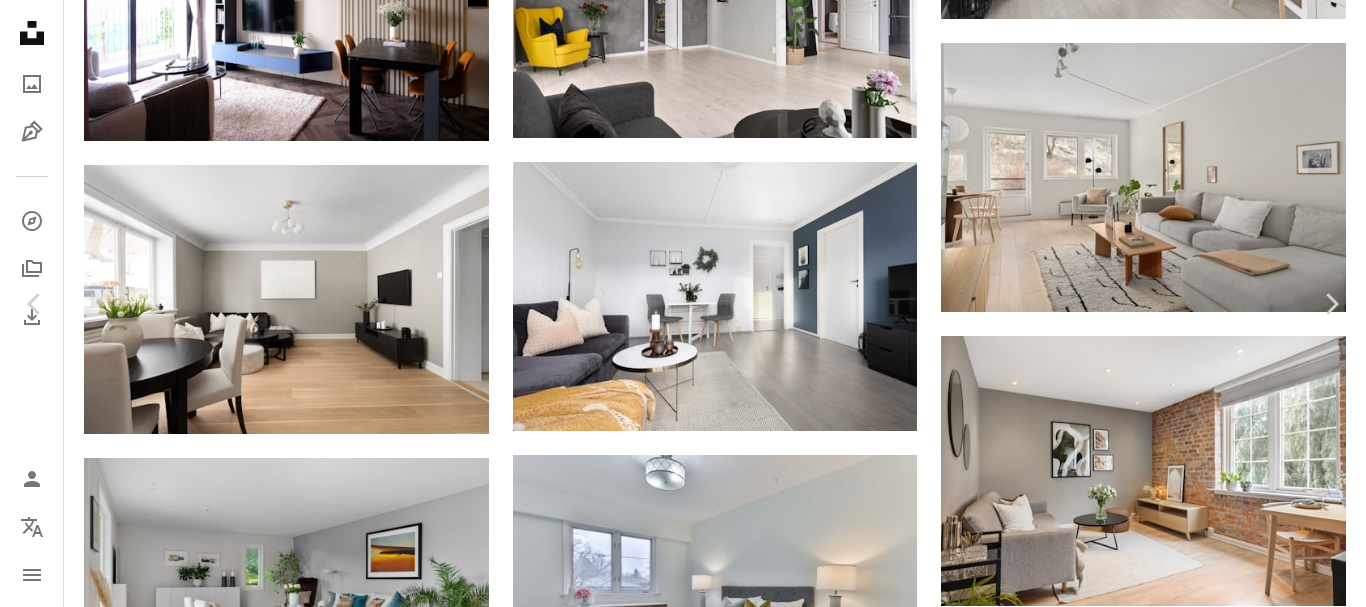 click on "An X shape Chevron left Chevron right Lisa Anna Available for hire A checkmark inside of a circle A heart A plus sign Download free Chevron down Zoom in Views 11,210 Downloads 60 A forward-right arrow Share Info icon Info More Actions Calendar outlined Published on August 2, 2024 Camera Canon, EOS 5D Mark IV Safety Free to use under the Unsplash License interior design living room furniture table chair home decor electronics floor screen monitor couch dining table hardware dining room display computer hardware indoors lobby lcd screen foyer Free pictures Browse premium related images on iStock | Save 20% with code UNSPLASH20 View more on iStock ↗ Related images A heart A plus sign Lisa Anna Available for hire A checkmark inside of a circle Arrow pointing down Plus sign for Unsplash+ A heart A plus sign Yevhenii Deshko For Unsplash+ A lock Download A heart A plus sign Alex Tyson Available for hire A checkmark inside of a circle Arrow pointing down A heart A plus sign Lisa Anna Available for hire For" at bounding box center [683, 3063] 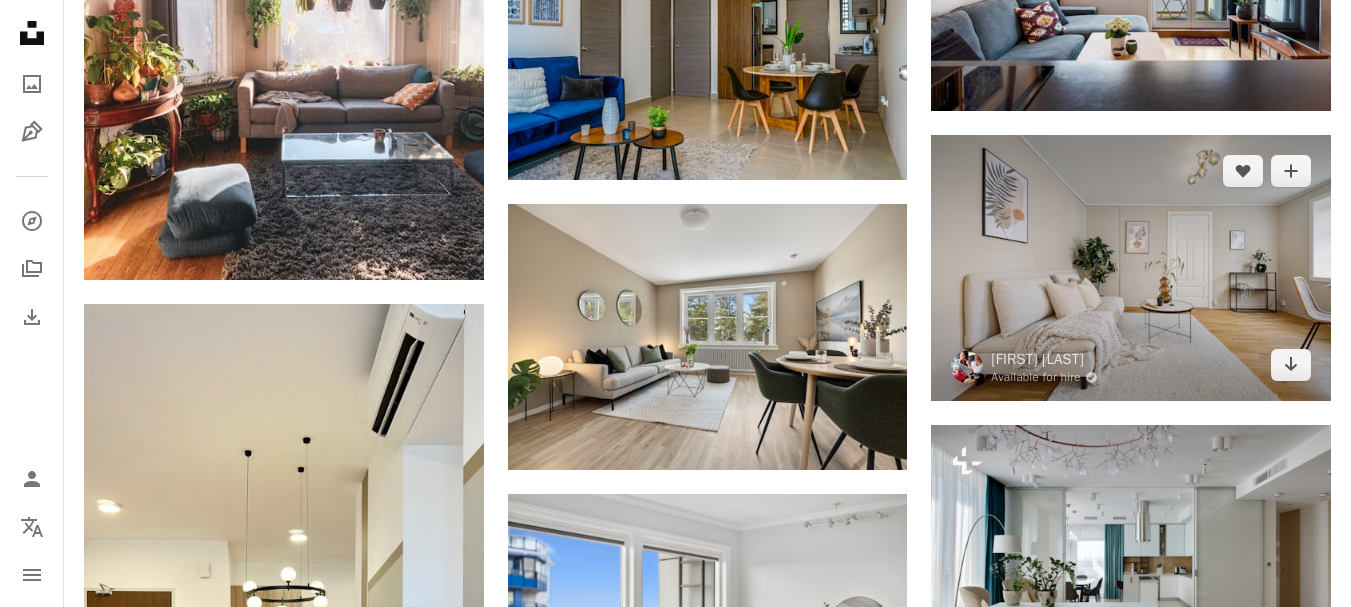 scroll, scrollTop: 7900, scrollLeft: 0, axis: vertical 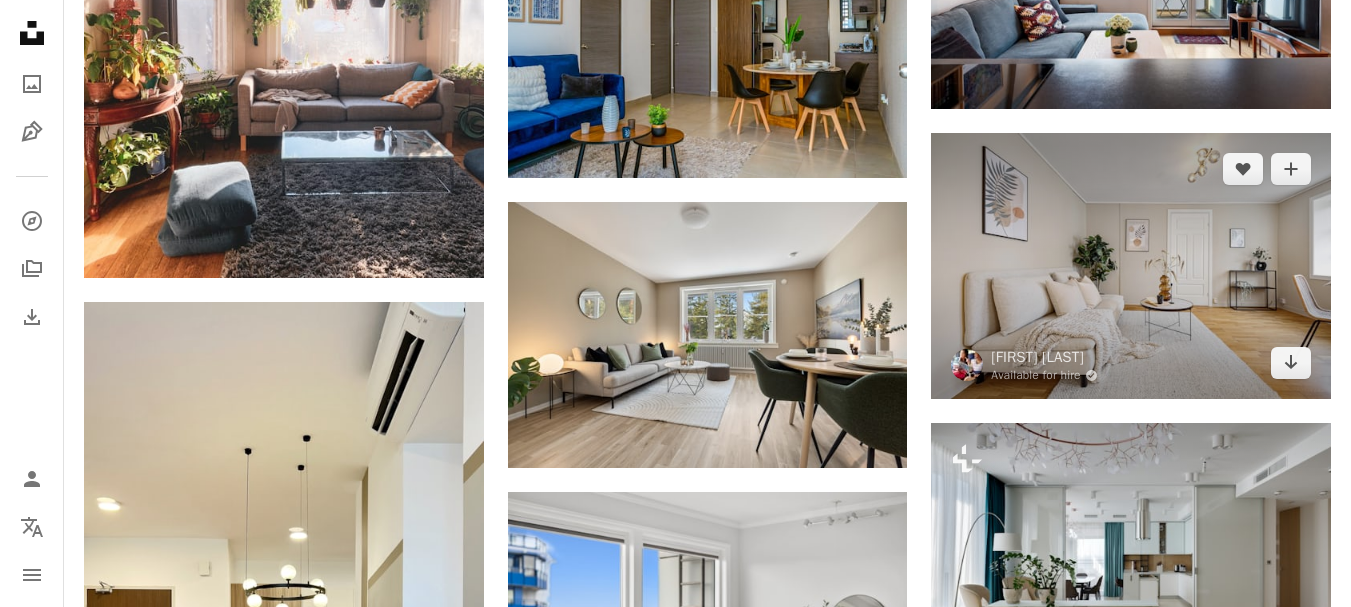 click at bounding box center [1131, 266] 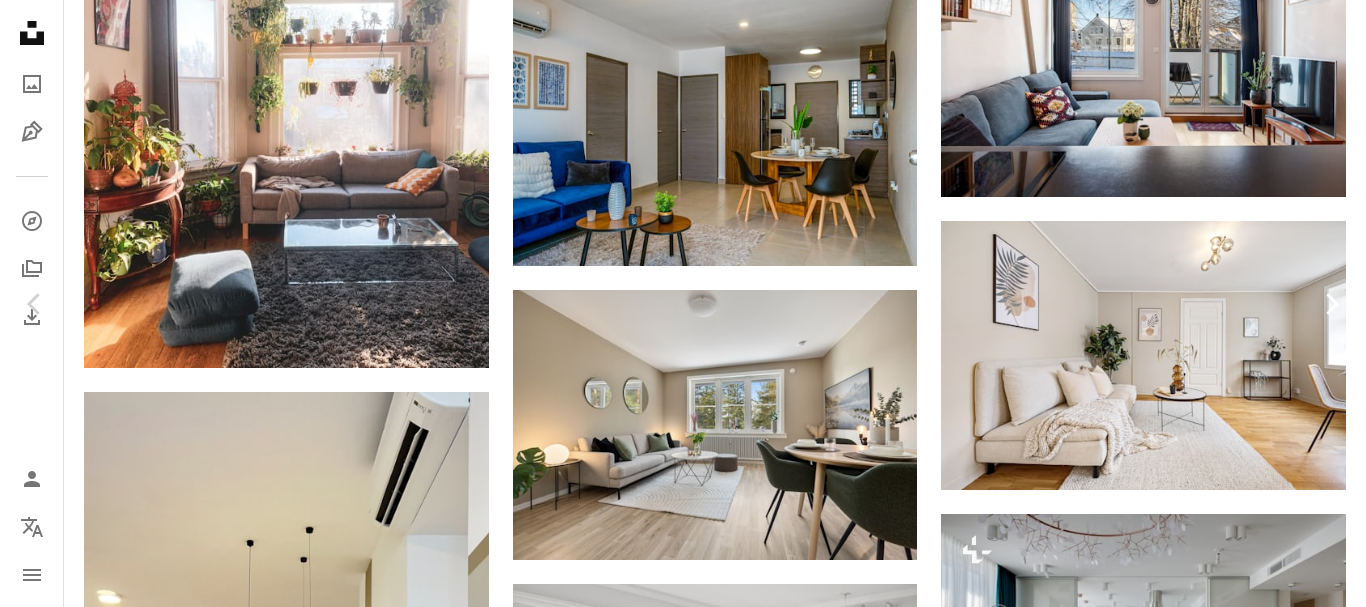 click on "Chevron right" at bounding box center [1331, 304] 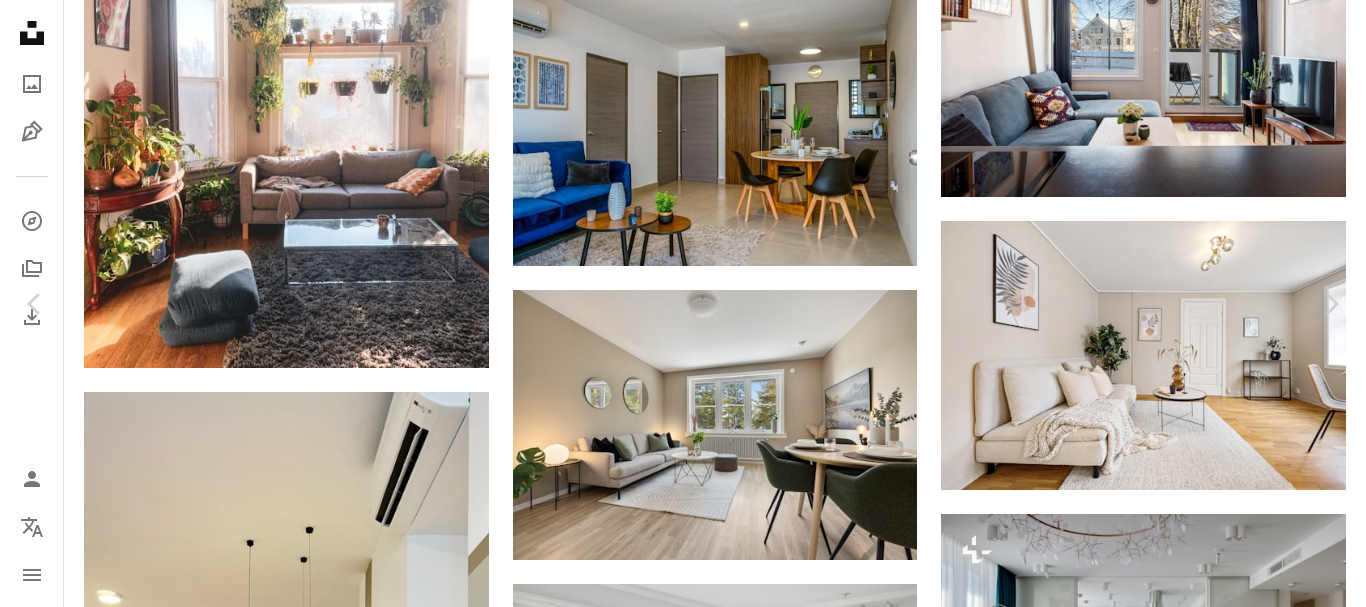 click on "An X shape Chevron left Chevron right Malcolm Choong 鍾聲耀 malcolm_choong A heart A plus sign Download free Chevron down Zoom in Views 3,473 Downloads 33 A forward-right arrow Share Info icon Info More Actions Interior design, Kuchai Lama, [CITY], [CITY], home renovation, modern decor, luxury interiors, space optimization, property value, stylish homes, functional design, [CITY] real estate, home makeover, contemporary living, aesthetic spaces, home improvement, bespoke interiors. Read more Calendar outlined Published on March 21, 2025 Camera Apple, iPhone 13 Pro Max Safety Free to use under the Unsplash License house home wood table chair simple new home lama muji dinning menta interior design furniture home decor lamp floor dining table dining room flooring indoors Public domain images Browse premium related images on iStock | Save 20% with code UNSPLASH20 View more on iStock ↗ Related images A heart A plus sign Malcolm Choong 鍾聲耀 Arrow pointing down Plus sign for Unsplash+ A heart A plus sign" at bounding box center [683, 3223] 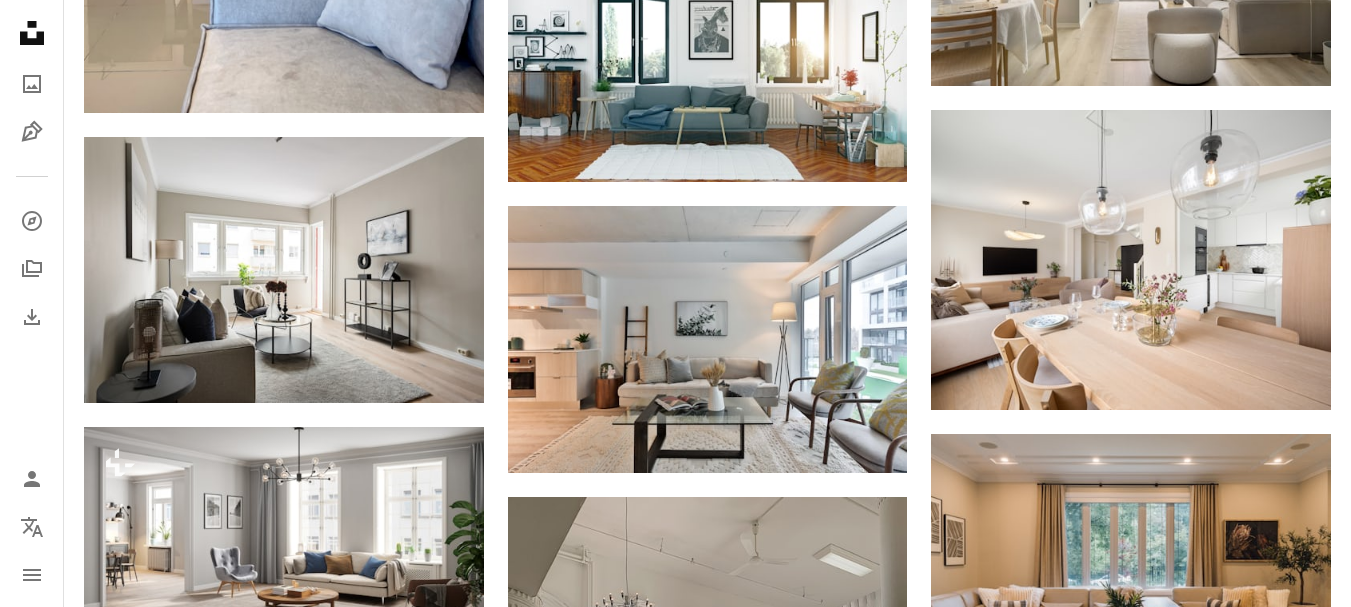 scroll, scrollTop: 9100, scrollLeft: 0, axis: vertical 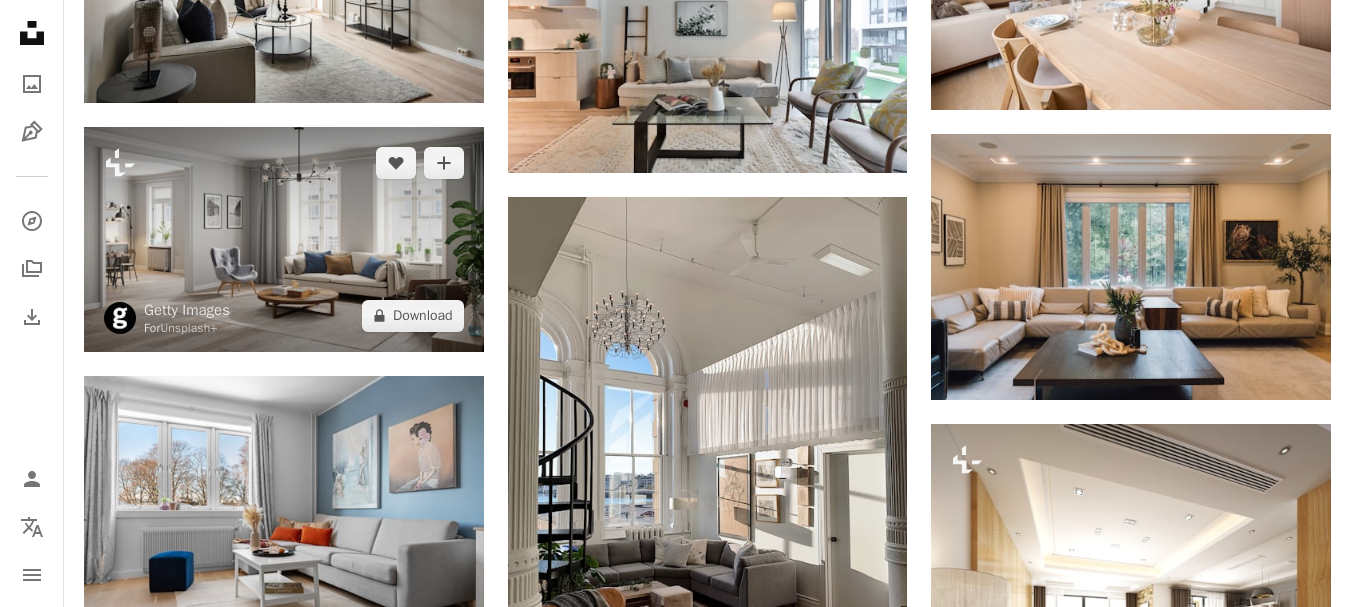 click at bounding box center [284, 239] 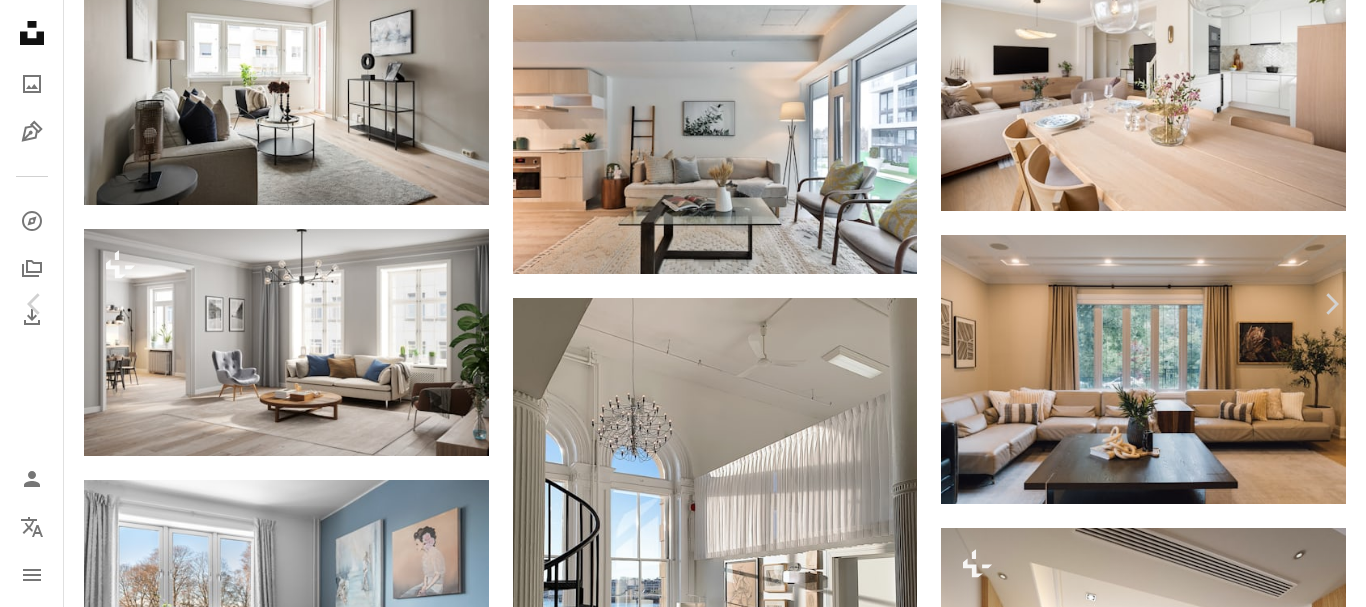 click on "An X shape Chevron left Chevron right Getty Images For  Unsplash+ A heart A plus sign A lock Download Zoom in A forward-right arrow Share More Actions Calendar outlined Published on  December 4, 2024 Safety Licensed under the  Unsplash+ License house architecture plant living room design photography furniture luxury table window usa chair sofa apartment cozy backgrounds home interior modern relaxation horizontal Backgrounds Related images Plus sign for Unsplash+ A heart A plus sign Getty Images For  Unsplash+ A lock Download Plus sign for Unsplash+ A heart A plus sign Getty Images For  Unsplash+ A lock Download Plus sign for Unsplash+ A heart A plus sign Getty Images For  Unsplash+ A lock Download Plus sign for Unsplash+ A heart A plus sign Getty Images For  Unsplash+ A lock Download Plus sign for Unsplash+ A heart A plus sign [FIRST] [LAST] For  Unsplash+ A lock Download Plus sign for Unsplash+ A heart A plus sign Getty Images For  Unsplash+ A lock Download Plus sign for Unsplash+ A heart A plus sign For" at bounding box center (683, 4020) 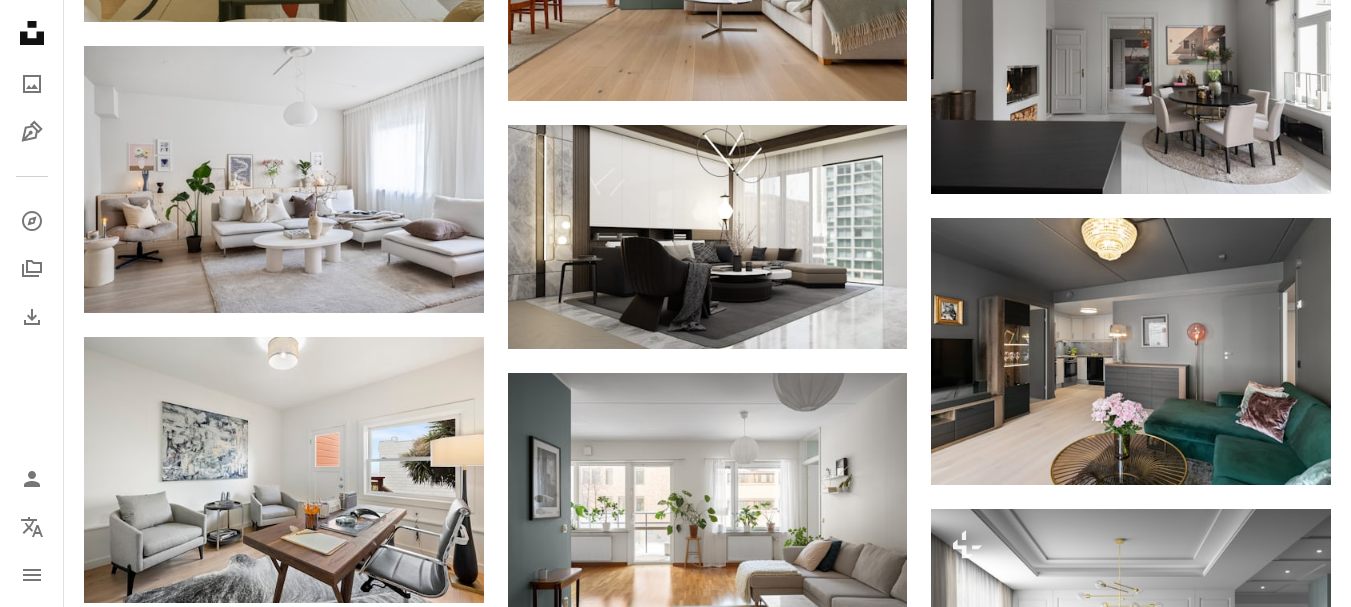 scroll, scrollTop: 10900, scrollLeft: 0, axis: vertical 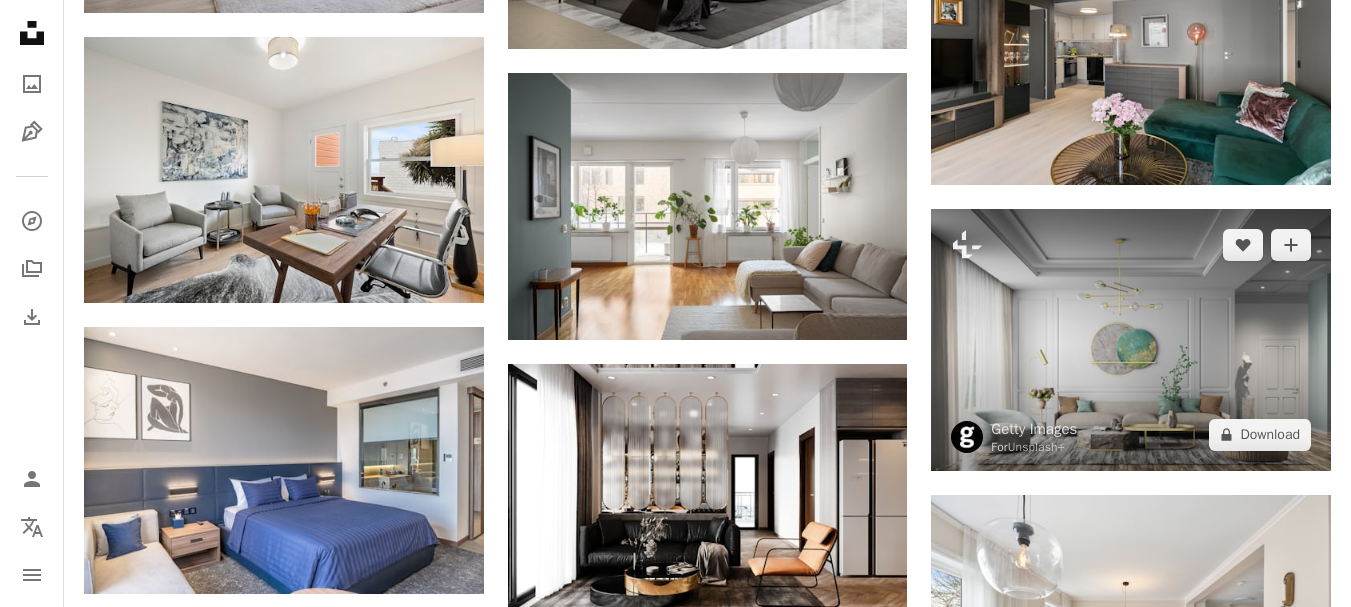 click at bounding box center [1131, 340] 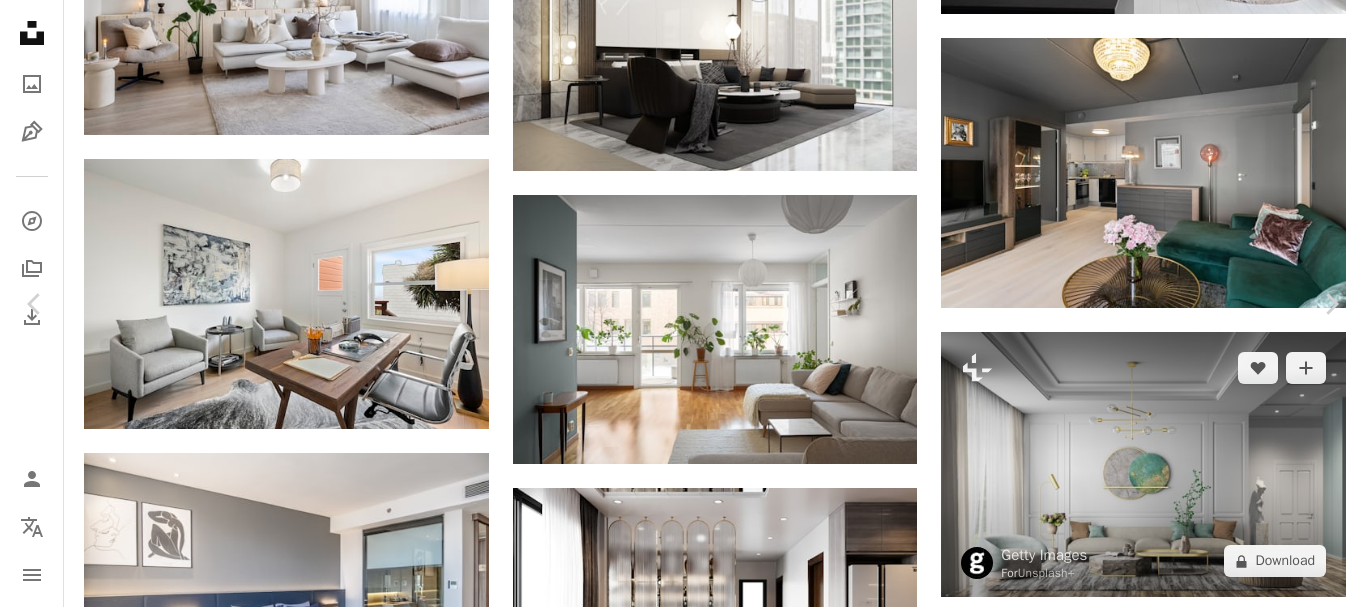 click on "An X shape Chevron left Chevron right Getty Images For  Unsplash+ A heart A plus sign A lock Download Zoom in A forward-right arrow Share More Actions Calendar outlined Published on  May 4, 2023 Safety Licensed under the  Unsplash+ License fashion living room furniture chair sofa home decor apartment ukraine home interior rug indoors ceiling white color color image lifestyles electric lamp Creative Commons images Related images" at bounding box center (683, 4331) 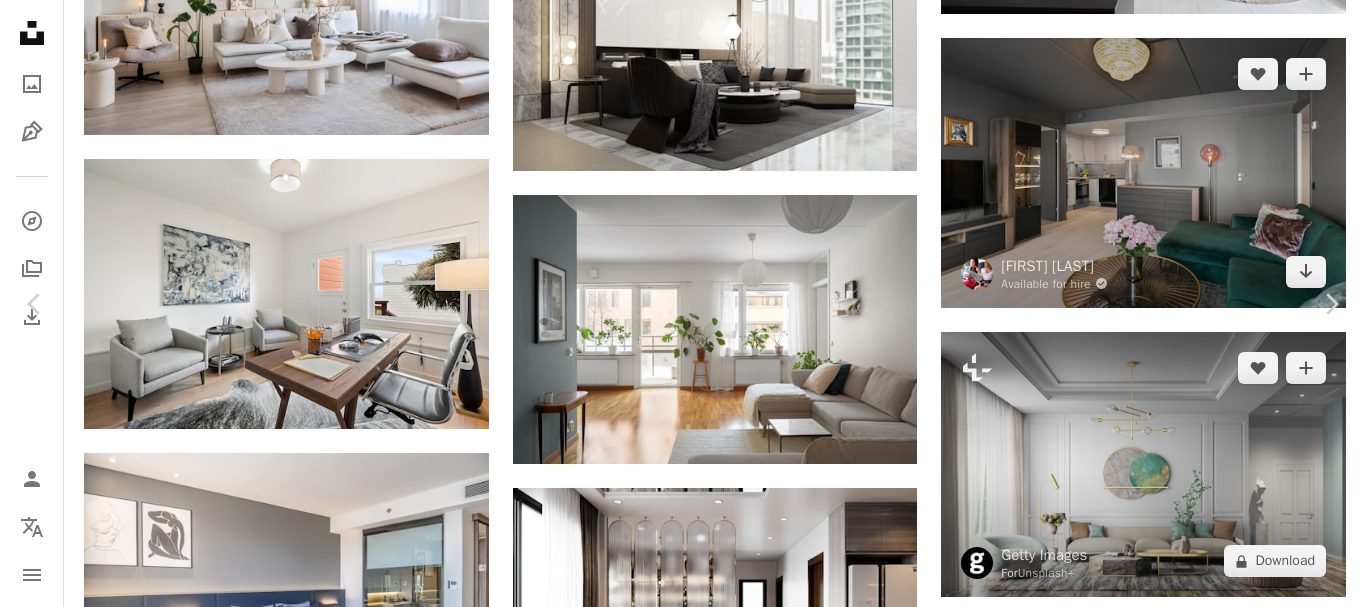 click at bounding box center (1143, 173) 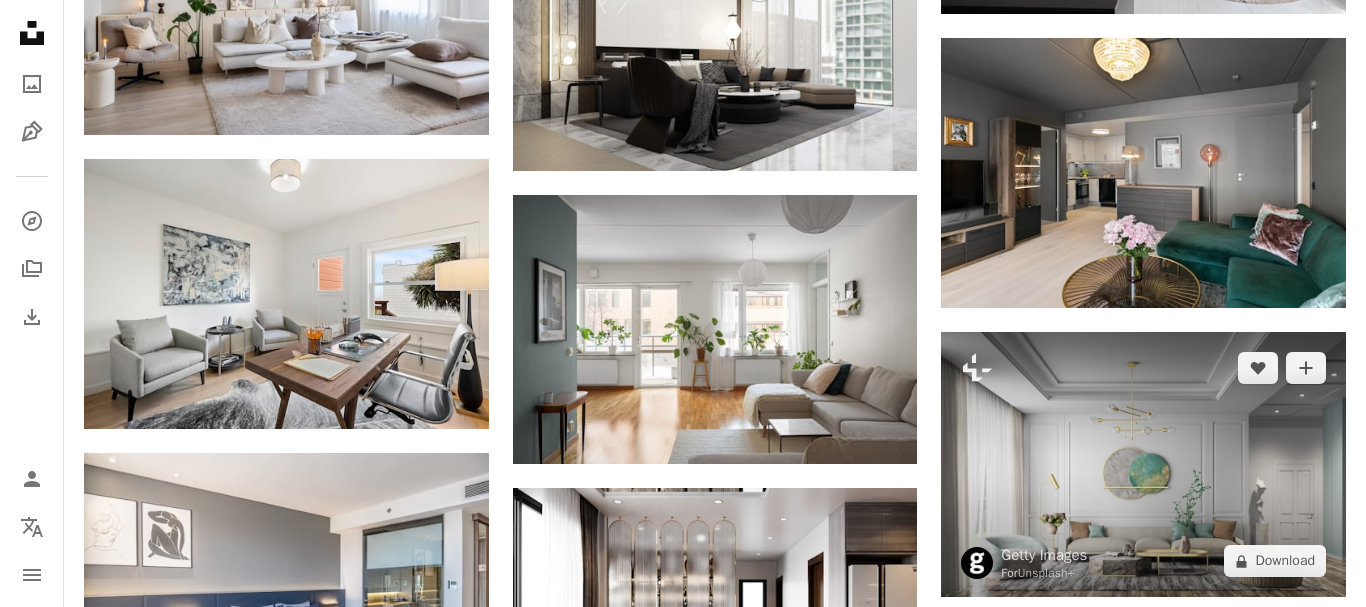 click at bounding box center [1143, 464] 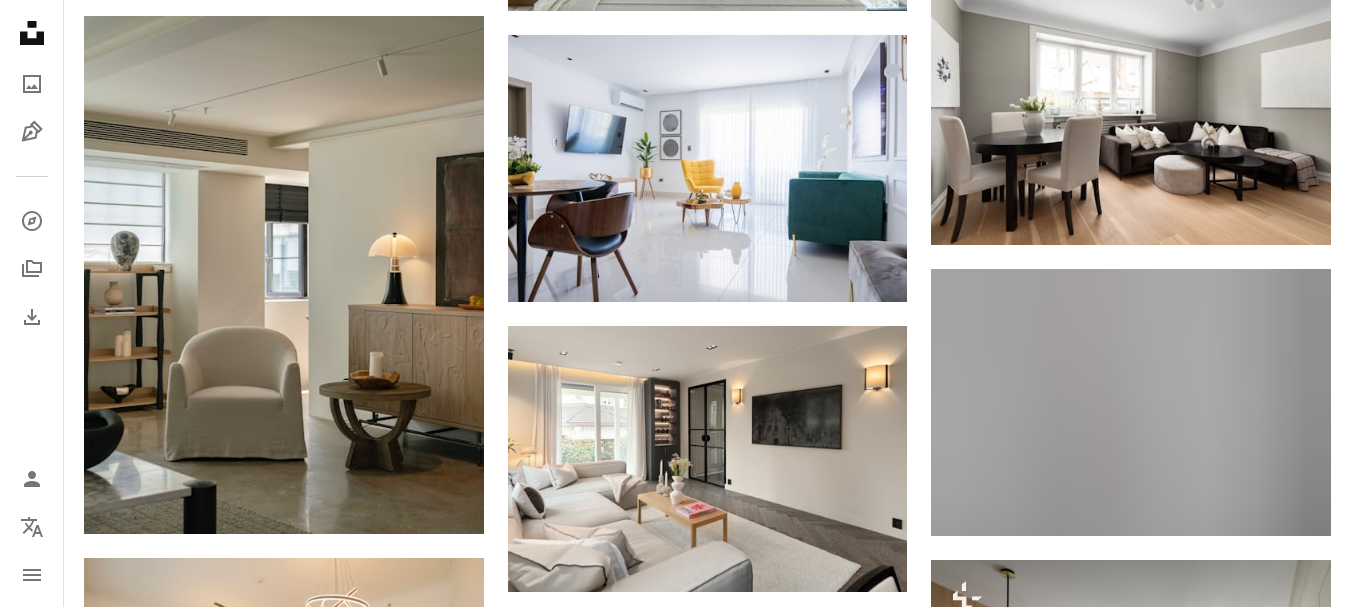scroll, scrollTop: 12100, scrollLeft: 0, axis: vertical 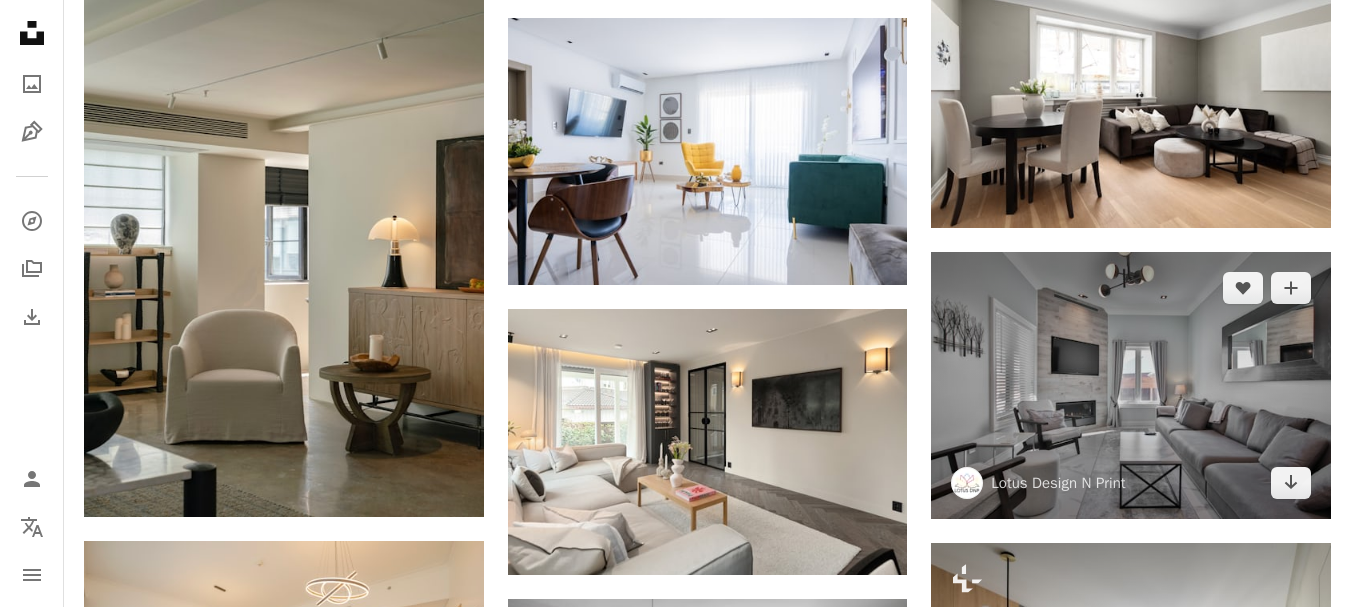 click at bounding box center [1131, 385] 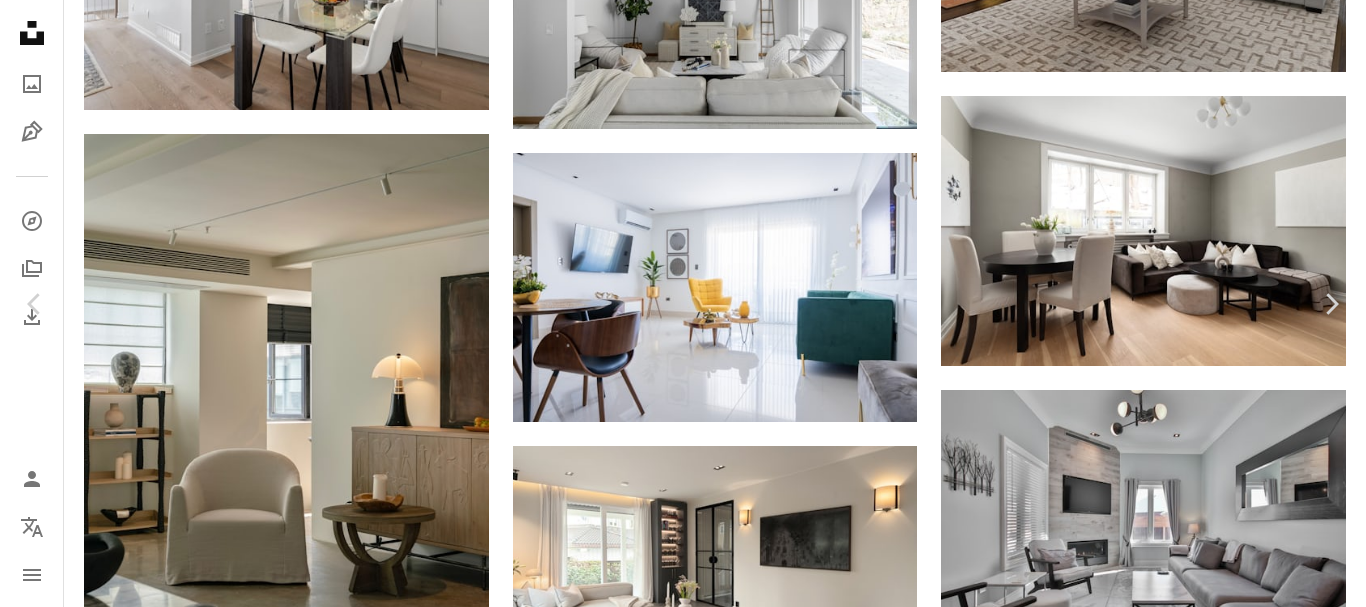 click on "An X shape Chevron left Chevron right Lotus Design N Print lotusdnp A heart A plus sign Download free Chevron down Zoom in Views 2,611,094 Downloads 28,532 Featured in Architecture & Interiors ,  Interiors A forward-right arrow Share Info icon Info More Actions Calendar outlined Published on  February 10, 2021 Camera Canon, EOS 80D Safety Free to use under the  Unsplash License real estate luxury house livingroom indoors contemporary architecture building interior design living room grey room interior furniture table chair electronics housing screen television monitor couch Free images Browse premium related images on iStock  |  Save 20% with code UNSPLASH20 View more on iStock  ↗ Related images A heart A plus sign Lotus Design N Print Arrow pointing down Plus sign for Unsplash+ A heart A plus sign [FIRST] [LAST] For  Unsplash+ A lock Download Plus sign for Unsplash+ A heart A plus sign [FIRST] [LAST] For  Unsplash+ A lock Download A heart A plus sign [FIRST] [LAST] Available for hire Arrow pointing down A heart" at bounding box center [683, 3130] 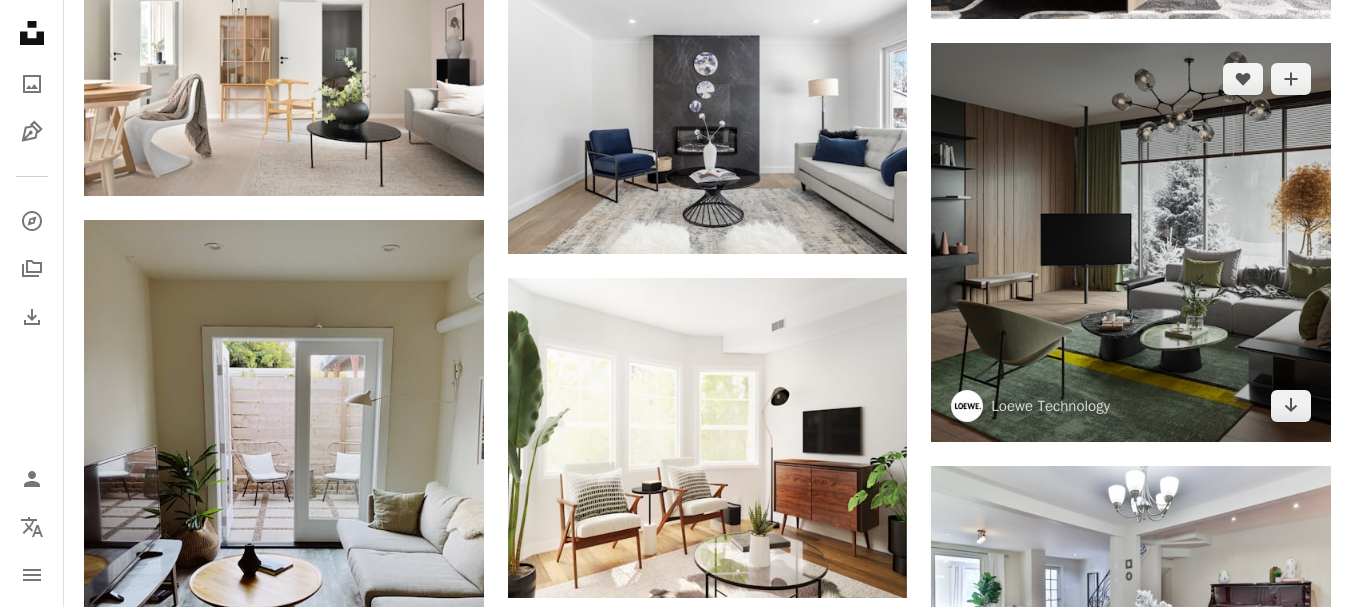 scroll, scrollTop: 13300, scrollLeft: 0, axis: vertical 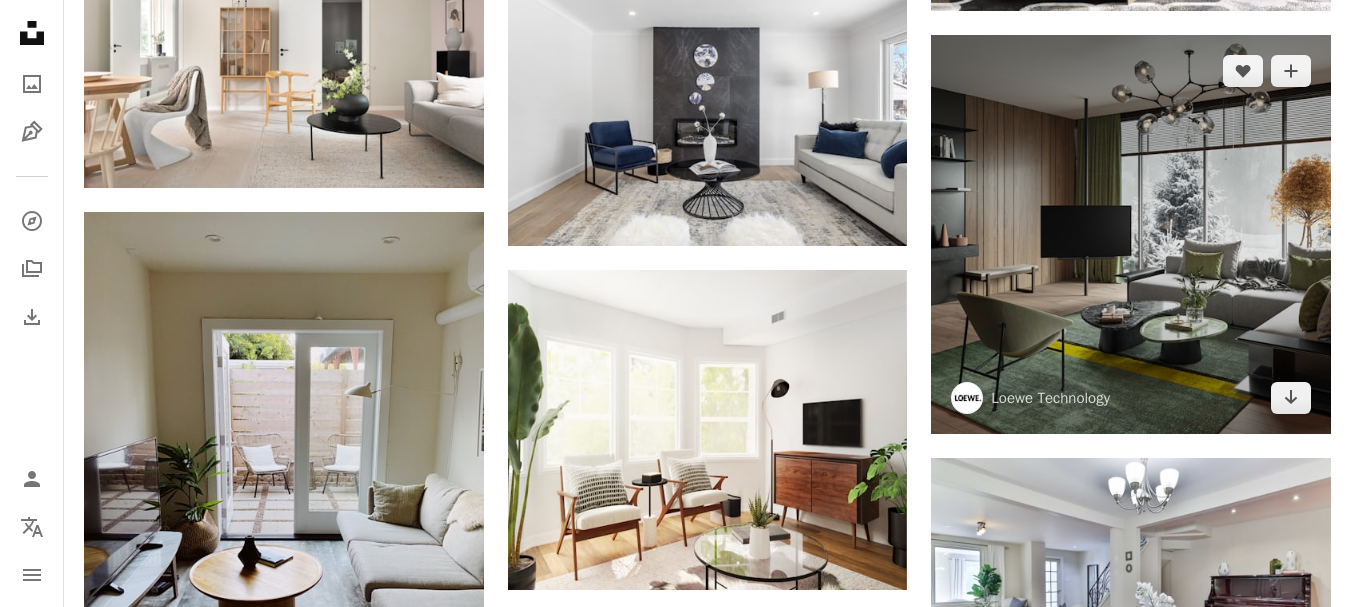 click at bounding box center (1131, 235) 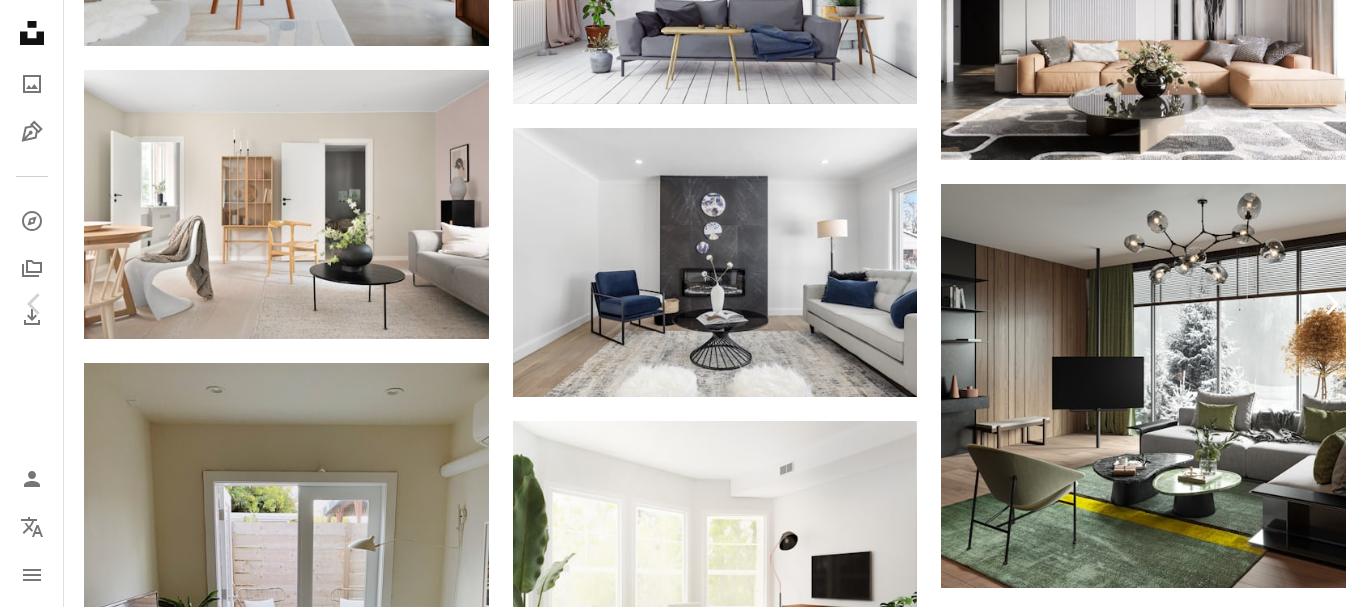 click on "Chevron right" at bounding box center (1331, 304) 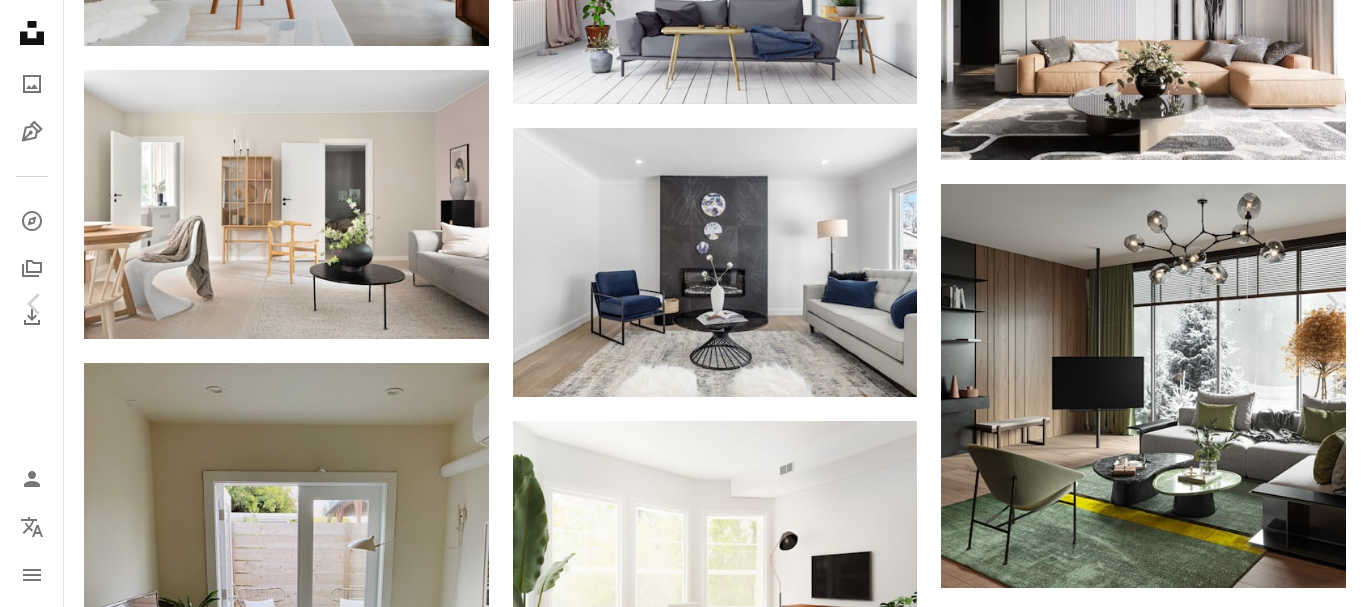 click on "An X shape Chevron left Chevron right Loewe Technology loewe A heart A plus sign Download free Chevron down Zoom in Views 17,612 Downloads 387 A forward-right arrow Share Info icon Info More Actions Loewe bild i. Loewe Technology GmbH. Calendar outlined Published on  [DATE] Safety Free to use under the  Unsplash License interior design living room furniture table home decor lamp electronics screen monitor hardware rug computer hardware coffee table indoors chandelier foyer Free pictures Browse premium related images on iStock  |  Save 20% with code UNSPLASH20 View more on iStock  ↗ Related images A heart A plus sign Loewe Technology Arrow pointing down Plus sign for Unsplash+ A heart A plus sign [FIRST] [LAST] For  Unsplash+ A lock Download A heart A plus sign Loewe Technology Arrow pointing down Plus sign for Unsplash+ A heart A plus sign Getty Images For  Unsplash+ A lock Download A heart A plus sign Loewe Technology Arrow pointing down A heart A plus sign Prydumano Design Arrow pointing down" at bounding box center (683, 4307) 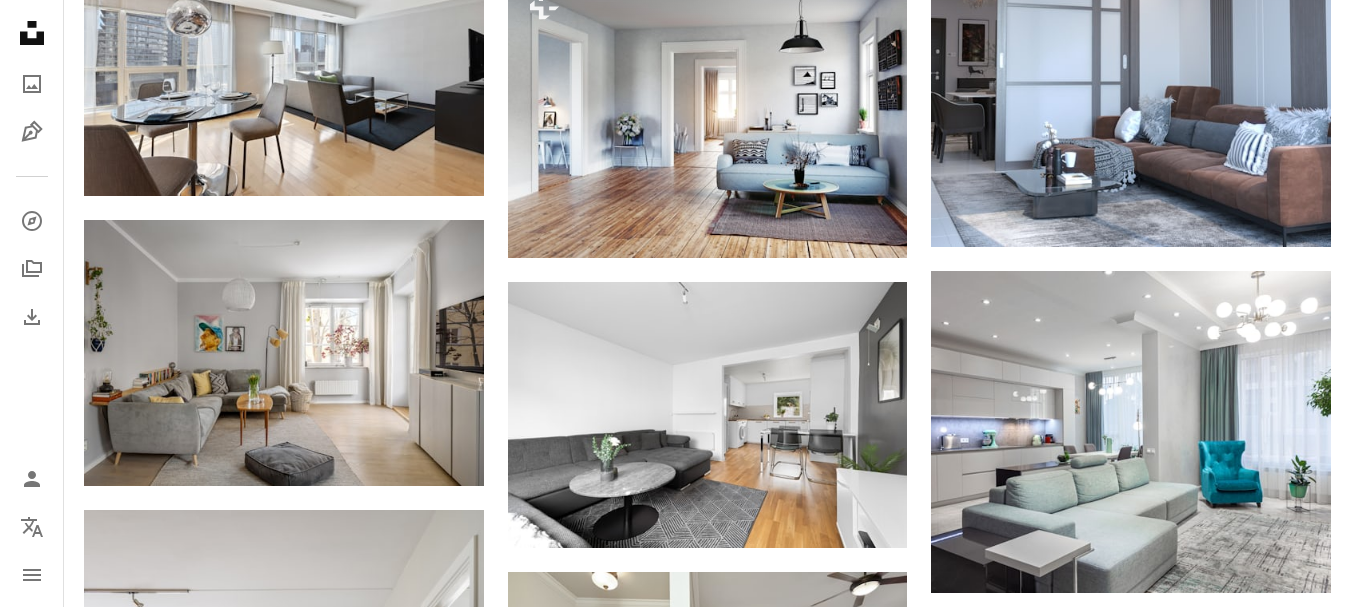scroll, scrollTop: 15200, scrollLeft: 0, axis: vertical 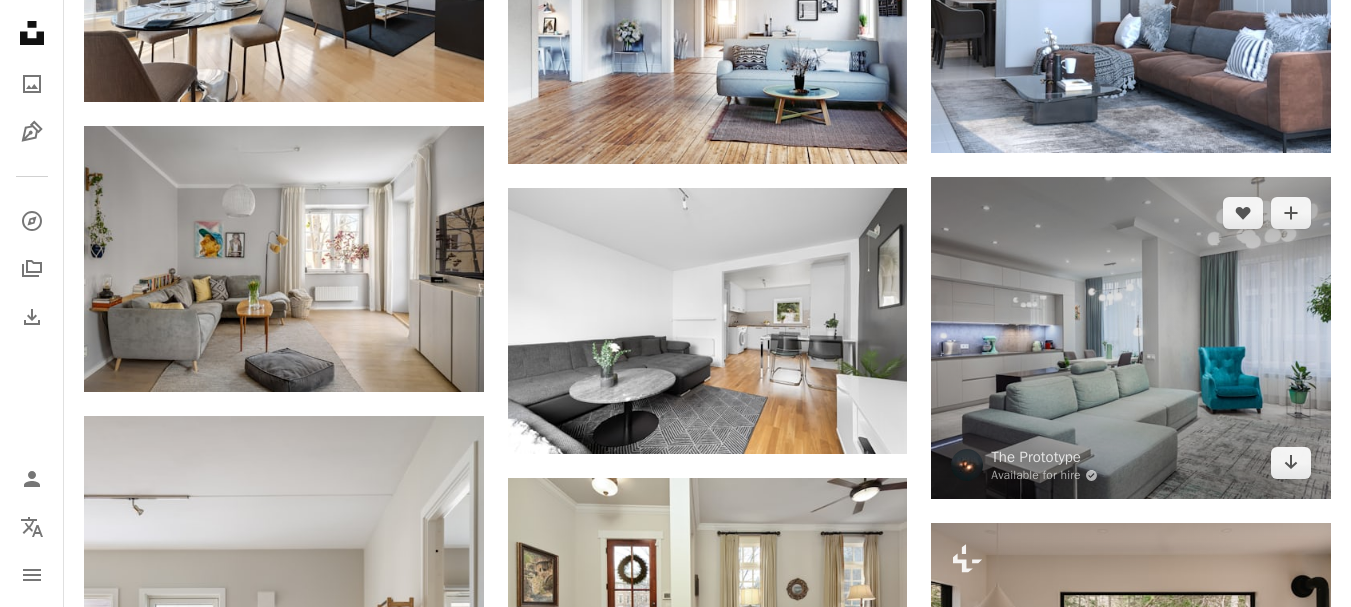 click at bounding box center (1131, 338) 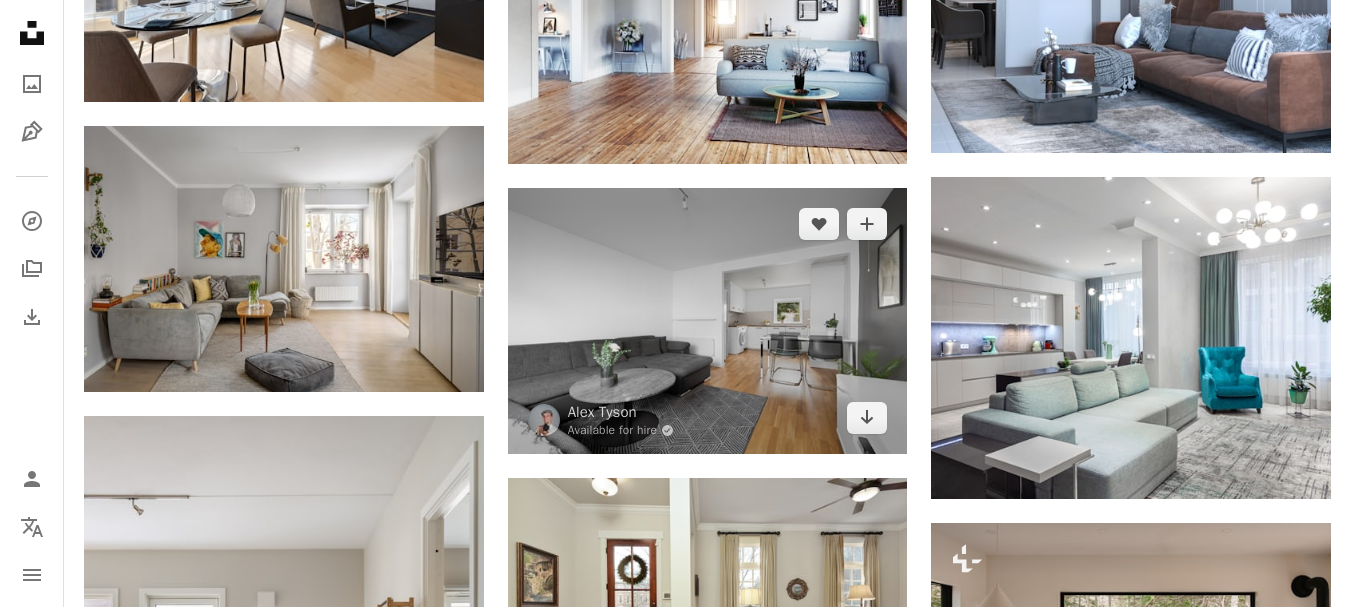 click at bounding box center [708, 321] 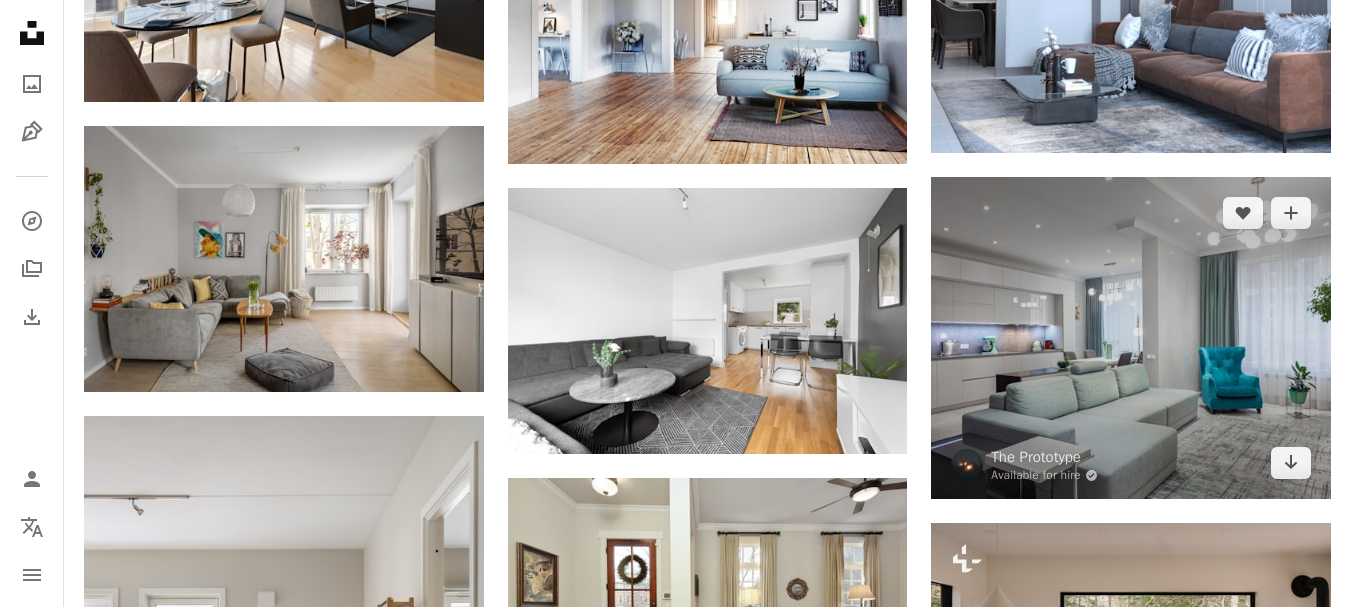 click at bounding box center [1131, 338] 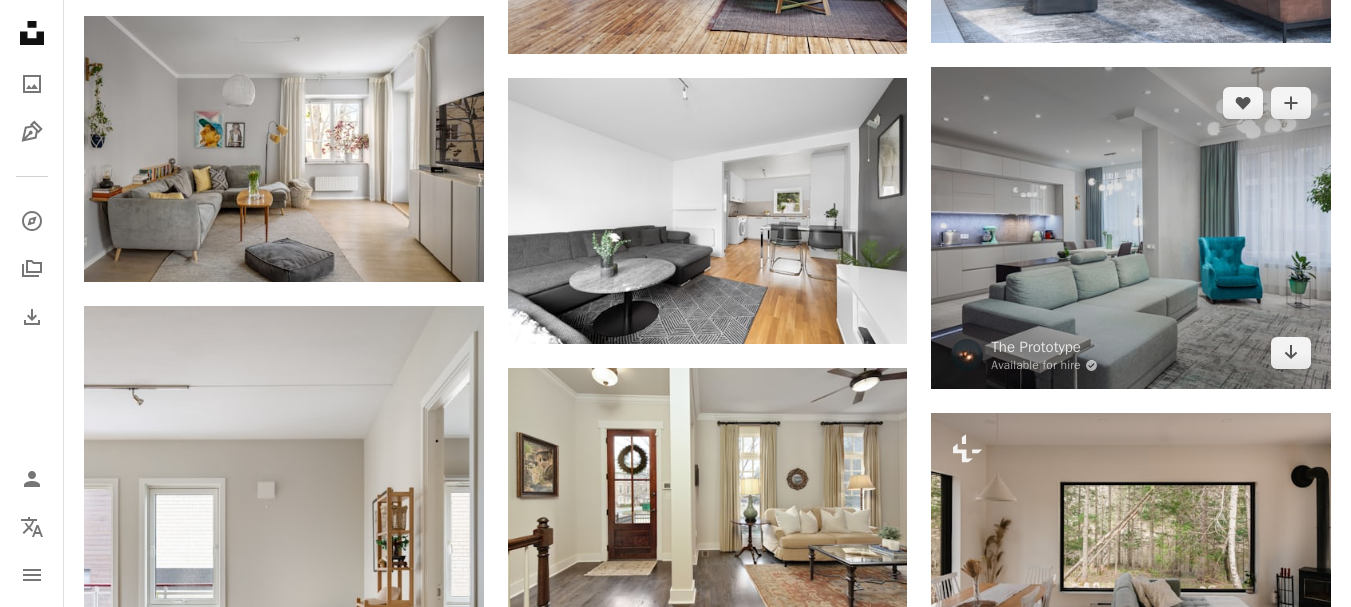 scroll, scrollTop: 15300, scrollLeft: 0, axis: vertical 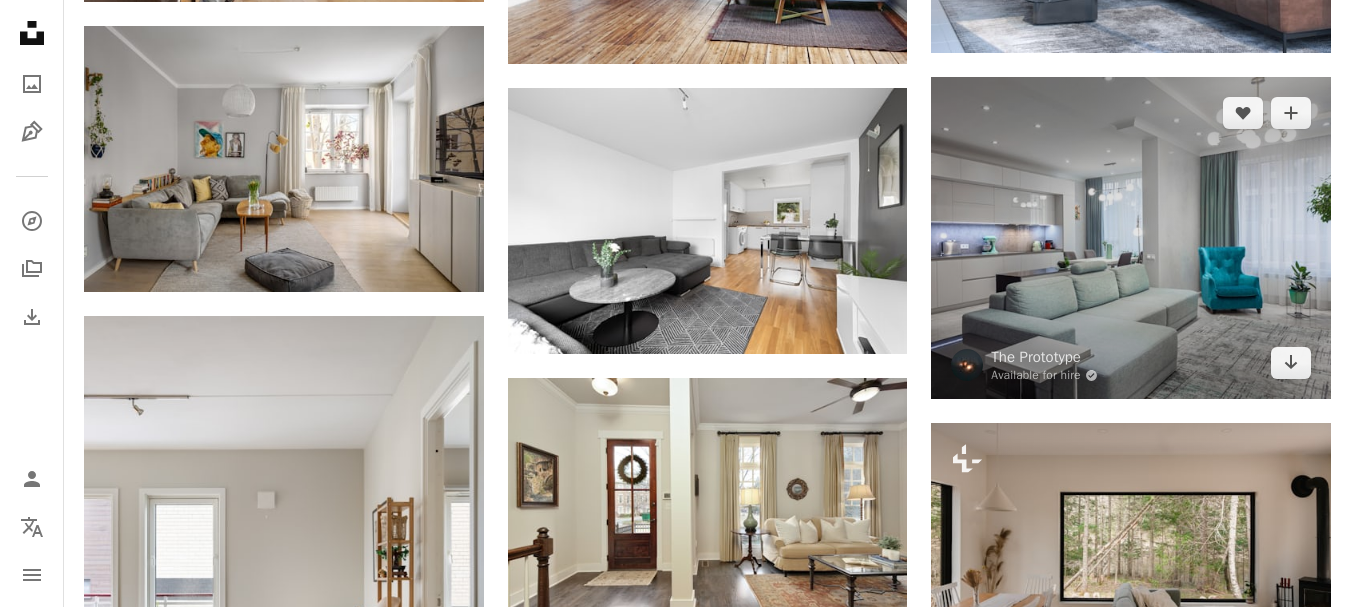 click at bounding box center [1131, 238] 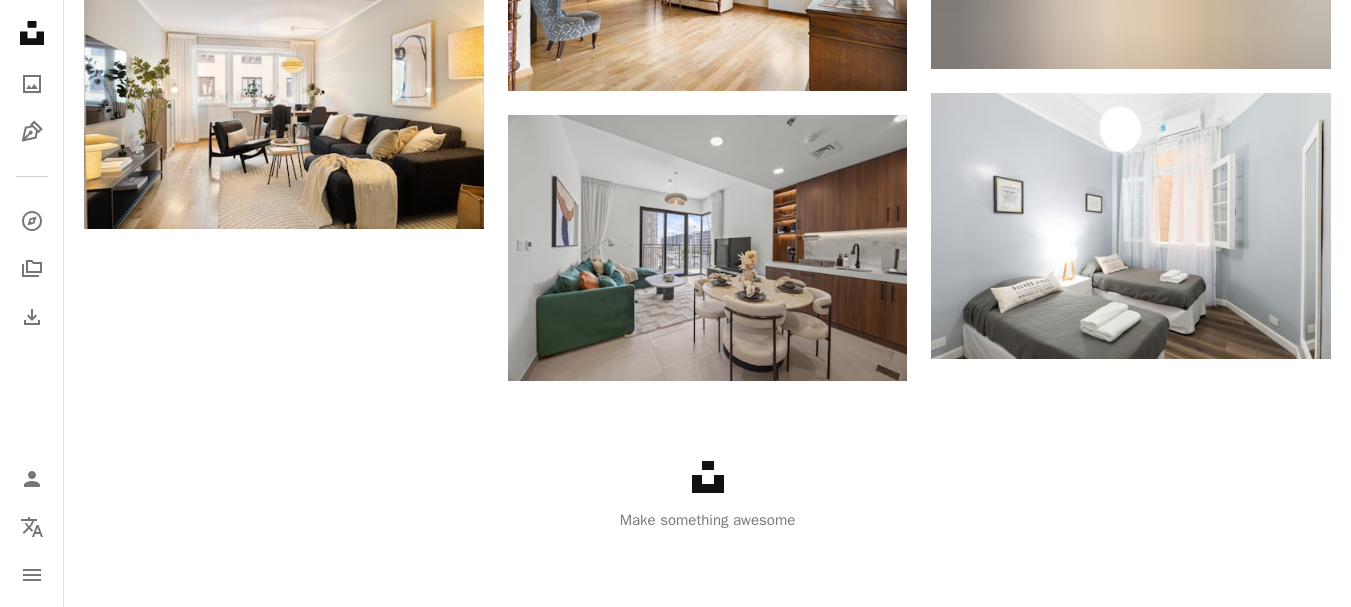 scroll, scrollTop: 16503, scrollLeft: 0, axis: vertical 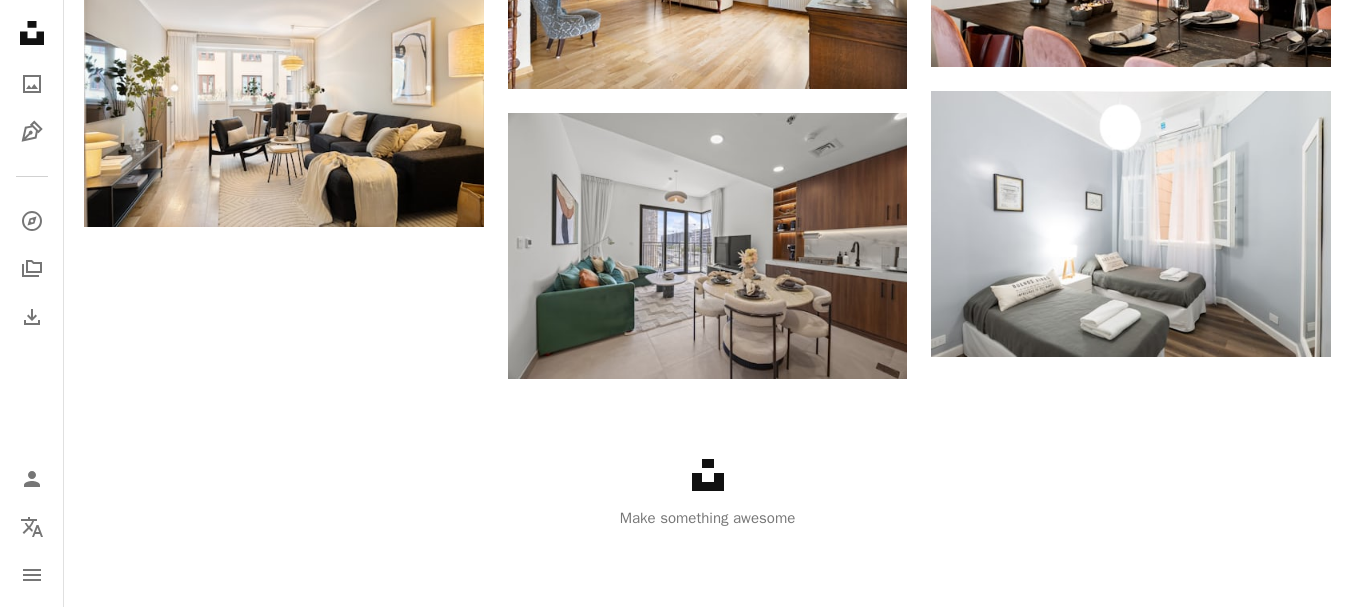 click on "Unsplash logo Make something awesome" at bounding box center [707, 494] 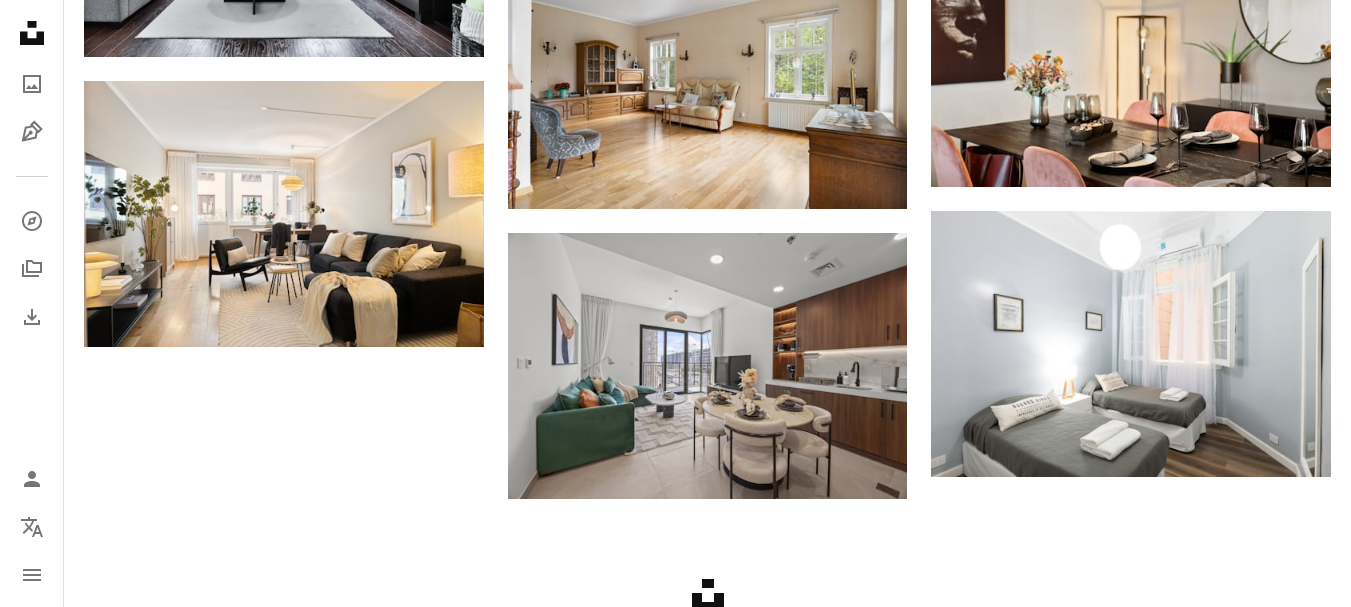 scroll, scrollTop: 0, scrollLeft: 0, axis: both 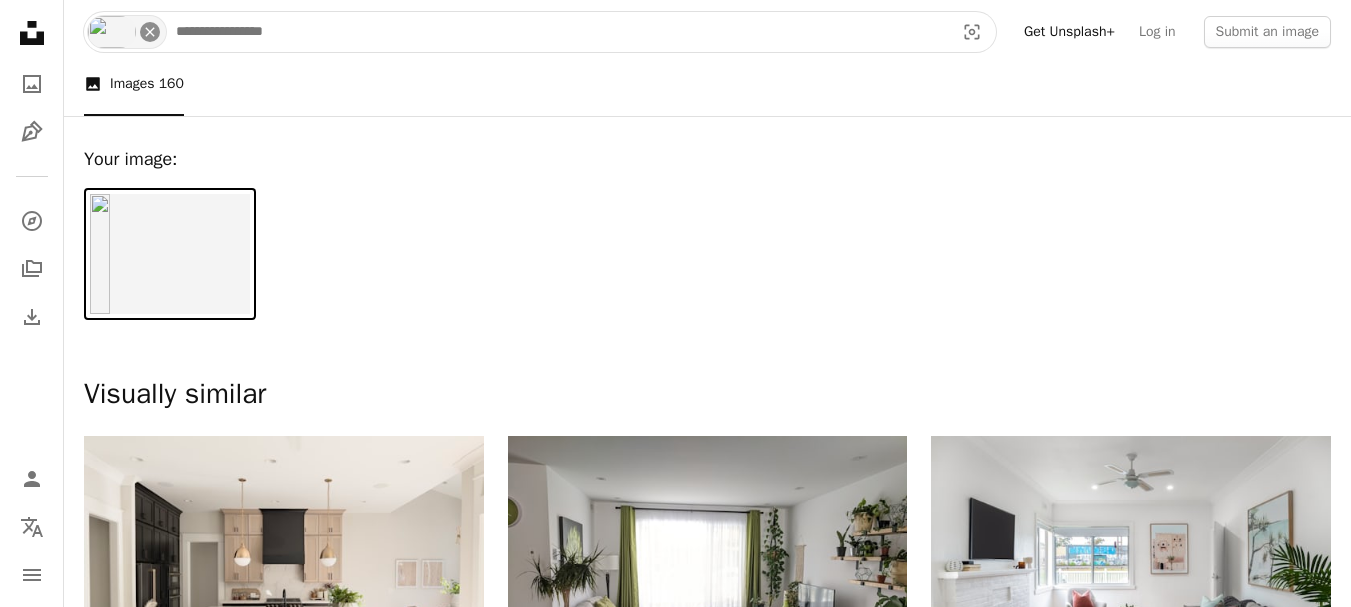click on "An X shape" 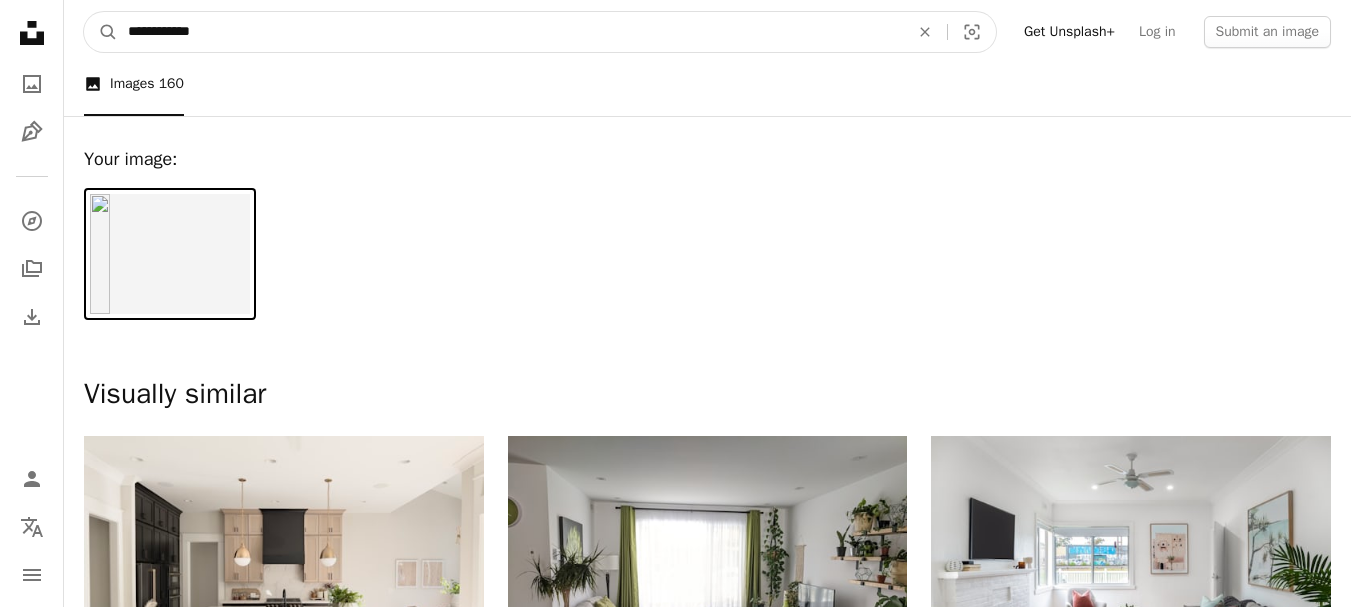 type on "**********" 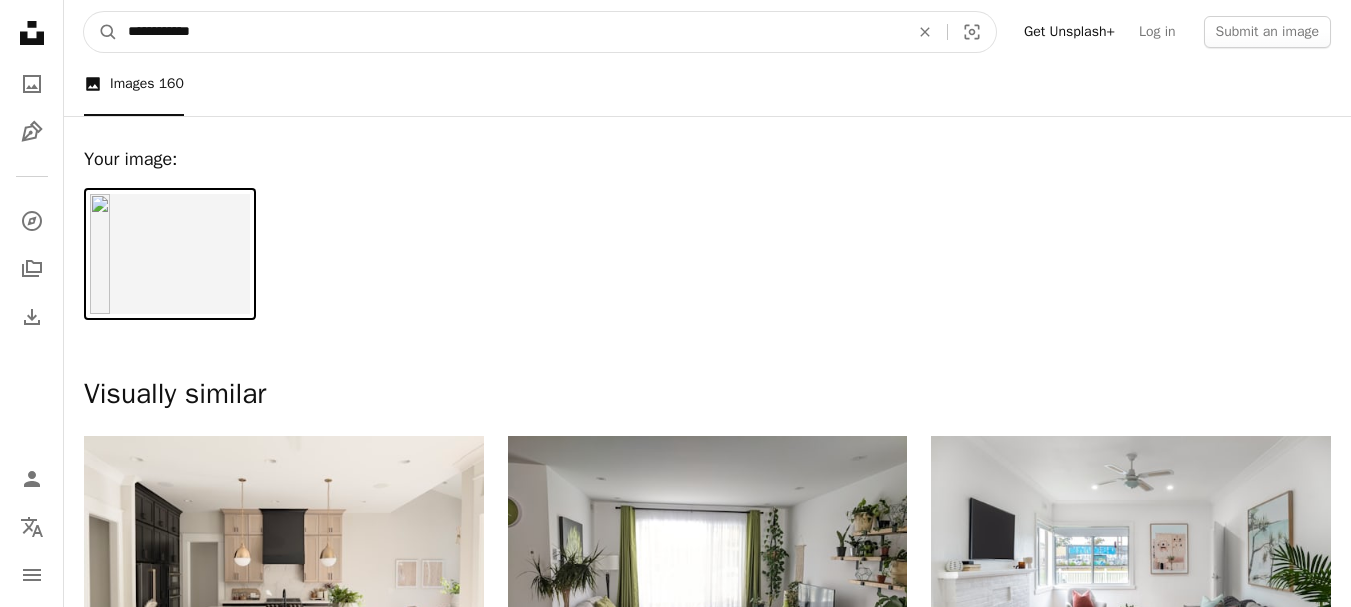 click on "A magnifying glass" at bounding box center [101, 32] 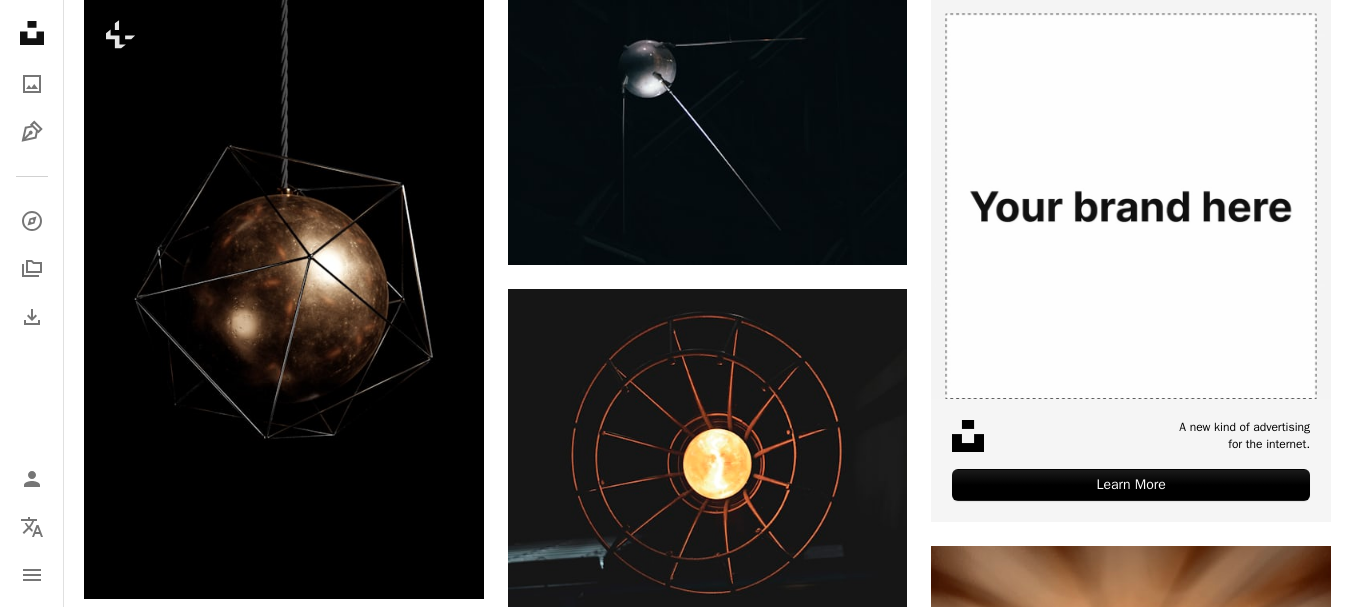 scroll, scrollTop: 0, scrollLeft: 0, axis: both 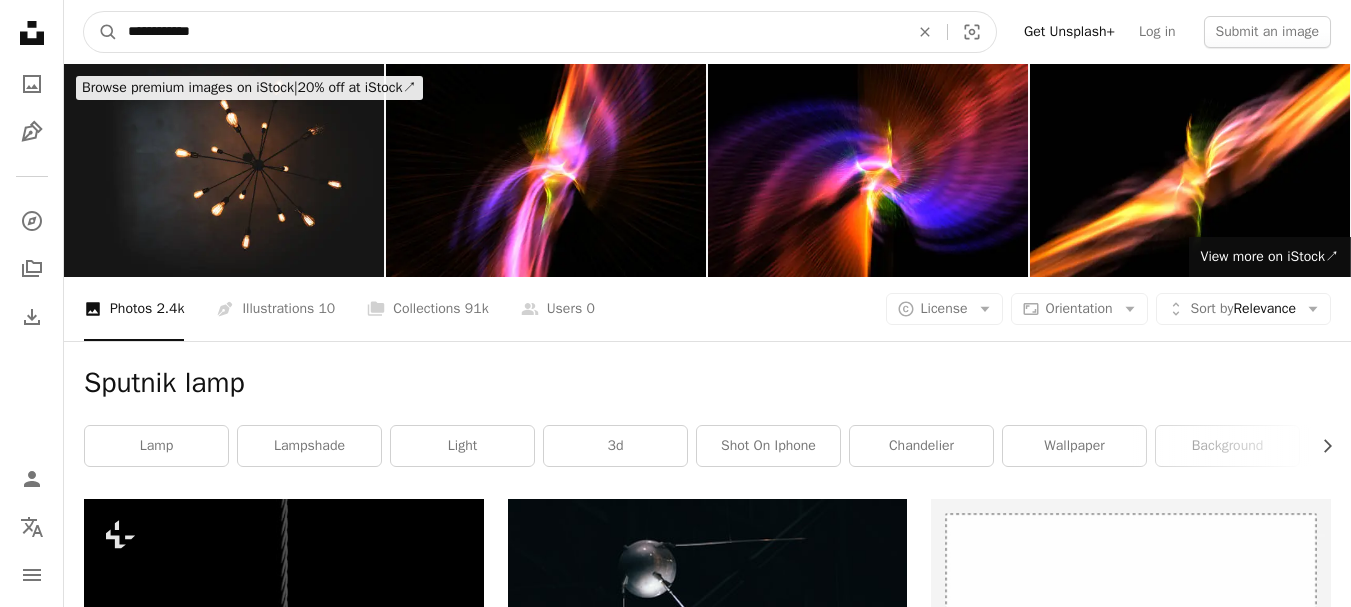 drag, startPoint x: 275, startPoint y: 38, endPoint x: 23, endPoint y: 3, distance: 254.41895 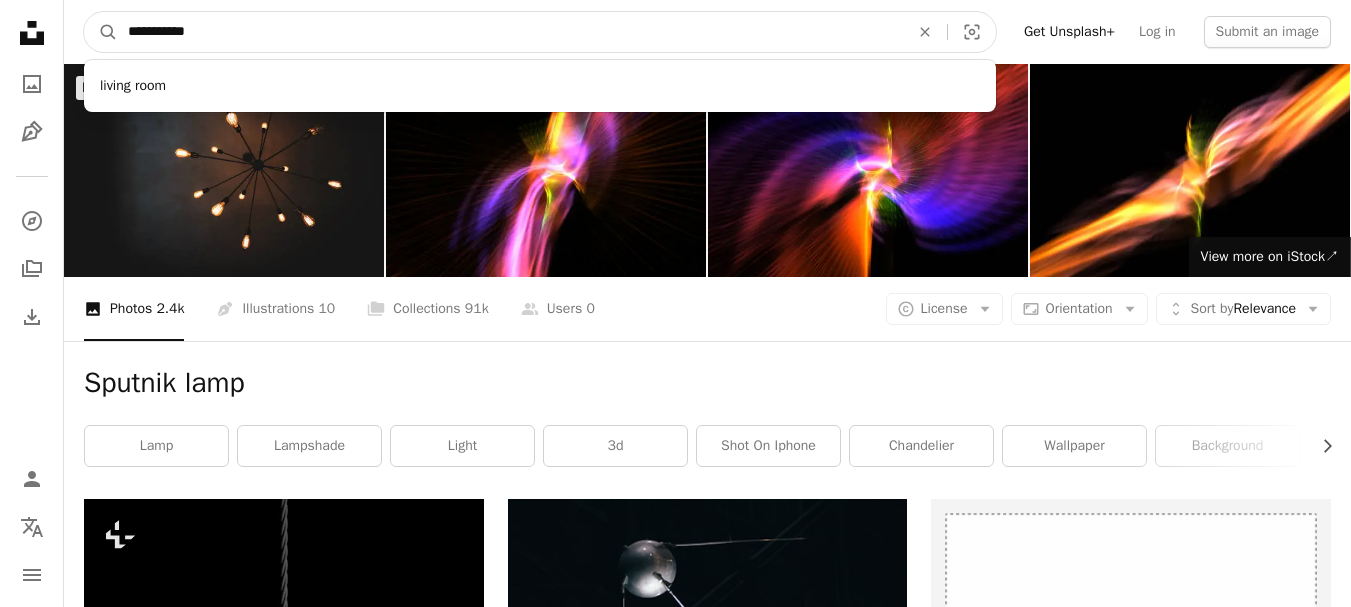 type on "**********" 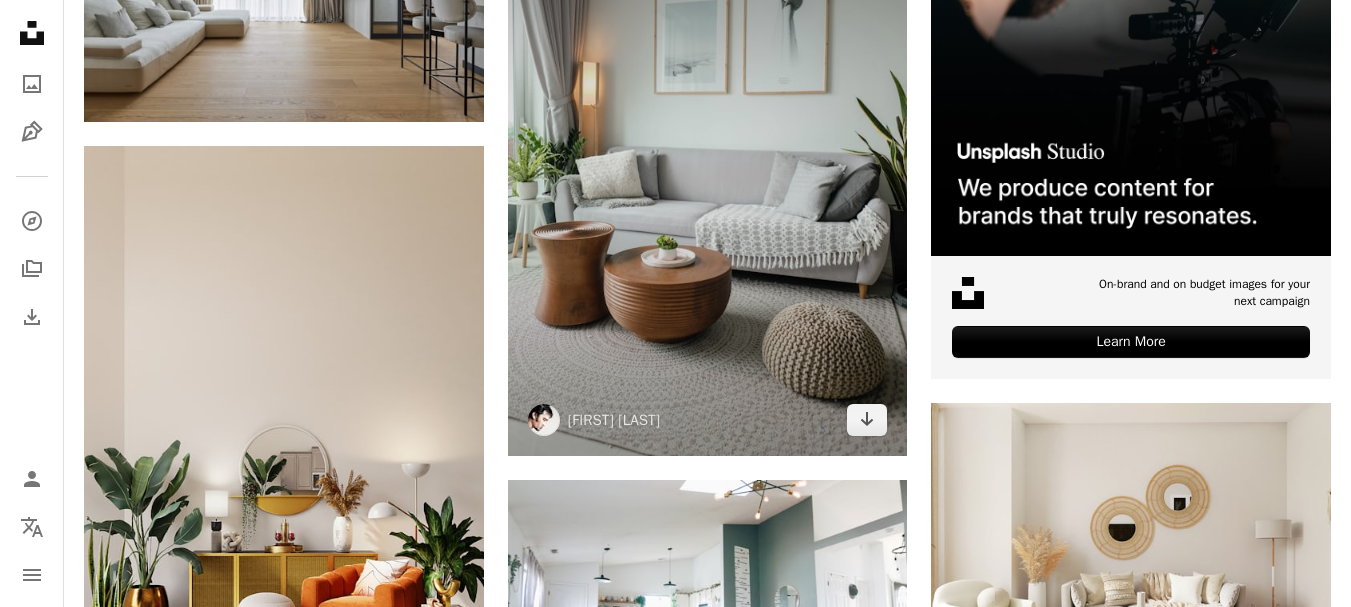scroll, scrollTop: 900, scrollLeft: 0, axis: vertical 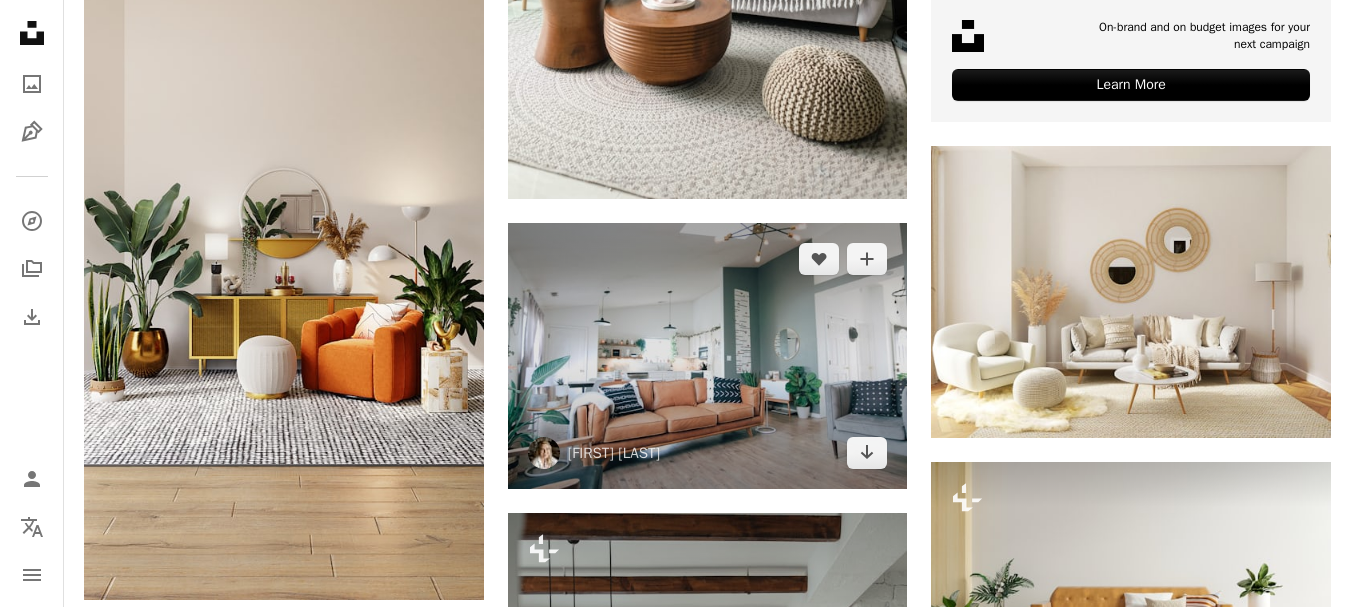 click at bounding box center [708, 356] 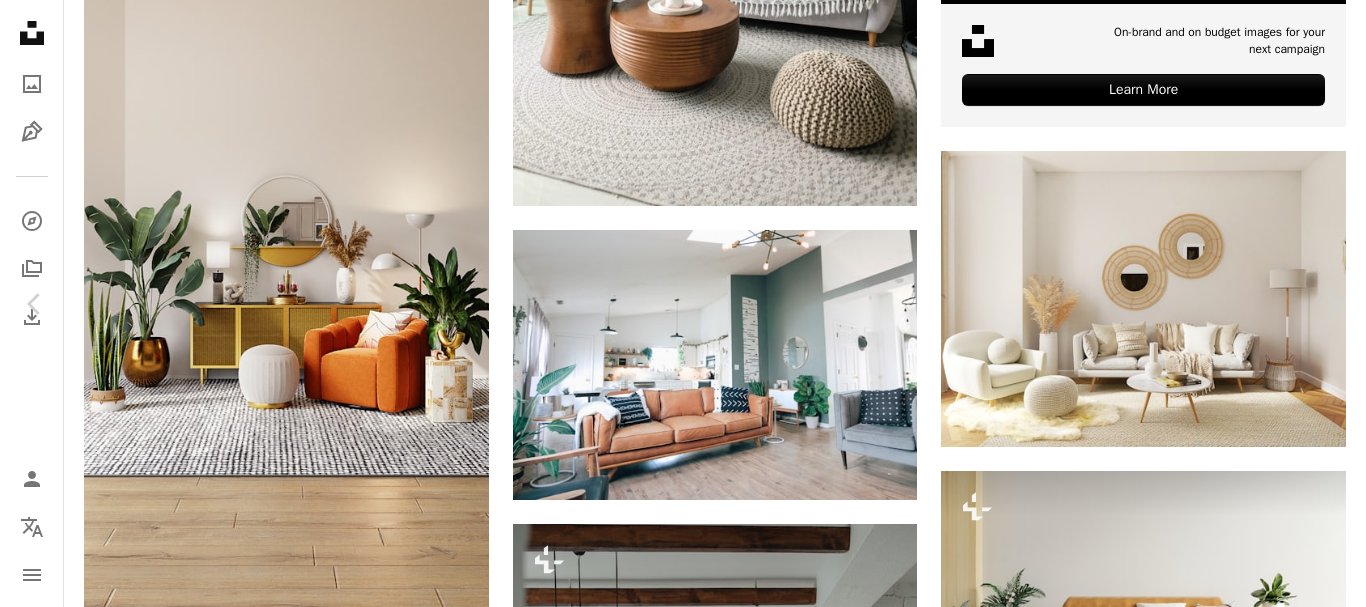 click on "An X shape Chevron left Chevron right [FIRST] [LAST] [FIRST][LAST] A heart A plus sign Download free Chevron down Zoom in Views 66,464,974 Downloads 654,072 Featured in Photos ,  Interiors A forward-right arrow Share Info icon Info More Actions Our living room has been the main area we have focuses our attention on making comfortable for us. My husband got me this couch for my birthday because I have been head over heels with it. (it is the Timber sofa from Article!)
@[FIRST]_[LAST] Read more Calendar outlined Published on  [DATE] Camera Canon, EOS 7D Safety Free to use under the  Unsplash License zoom background house interior design plant home living room interior plants home decor modern couch decor pillow luxury interior indoors zoom backgrounds mid century modern pillows open space background Backgrounds Browse premium related images on iStock  |  Save 20% with code UNSPLASH20 View more on iStock  ↗ Related images A heart A plus sign [FIRST] [LAST] Available for hire A checkmark inside of a circle A heart For" at bounding box center [683, 3797] 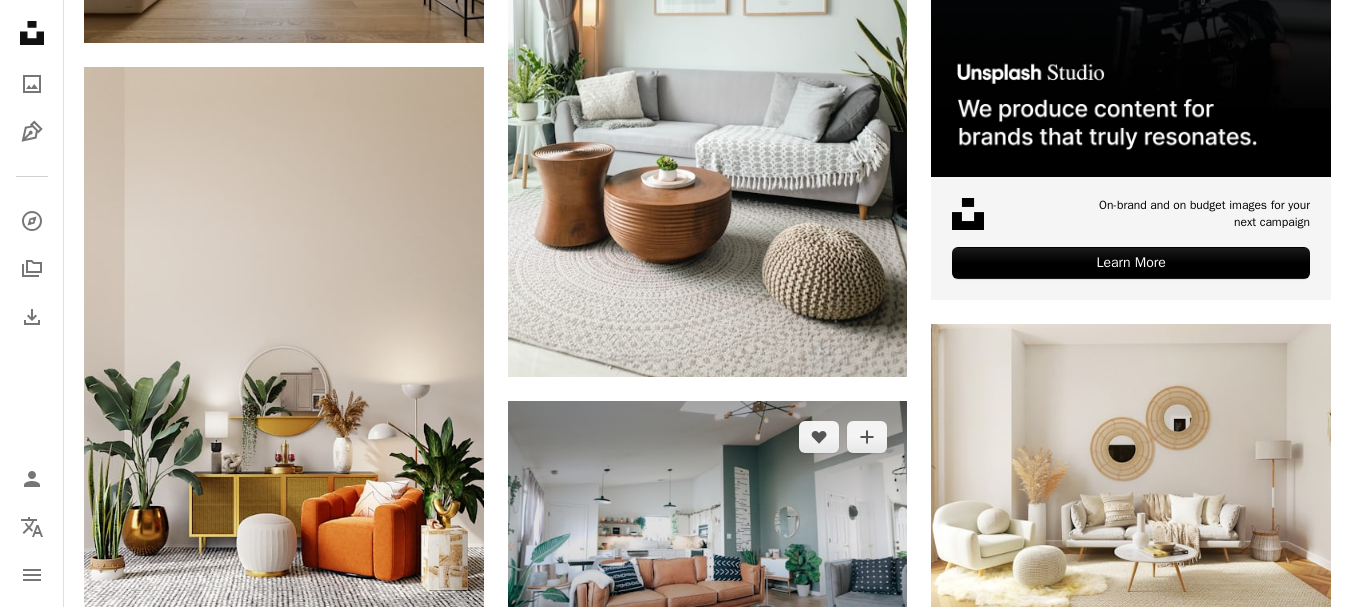 scroll, scrollTop: 900, scrollLeft: 0, axis: vertical 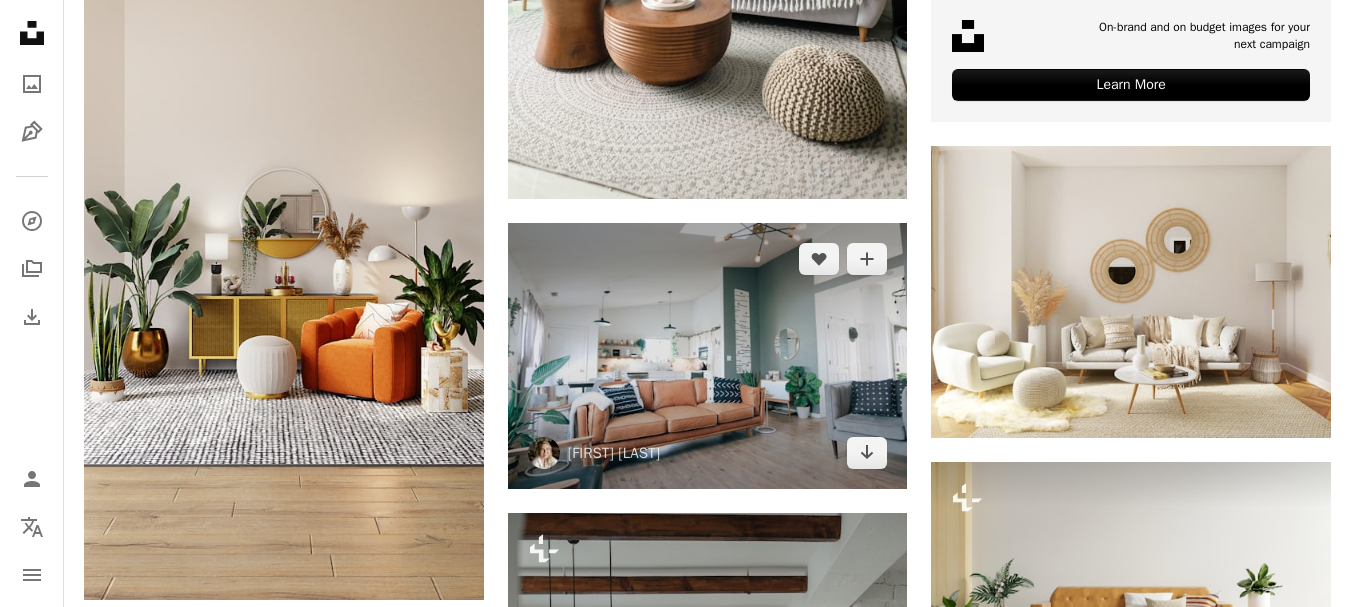 click at bounding box center [708, 356] 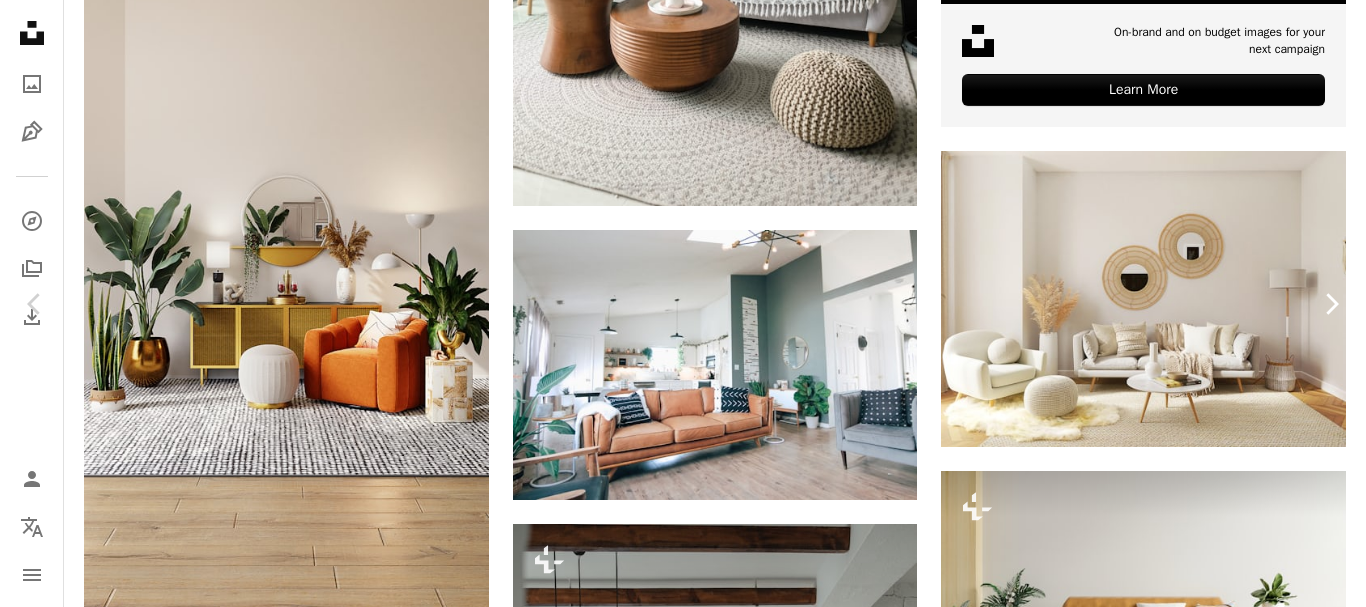 click on "Chevron right" at bounding box center (1331, 304) 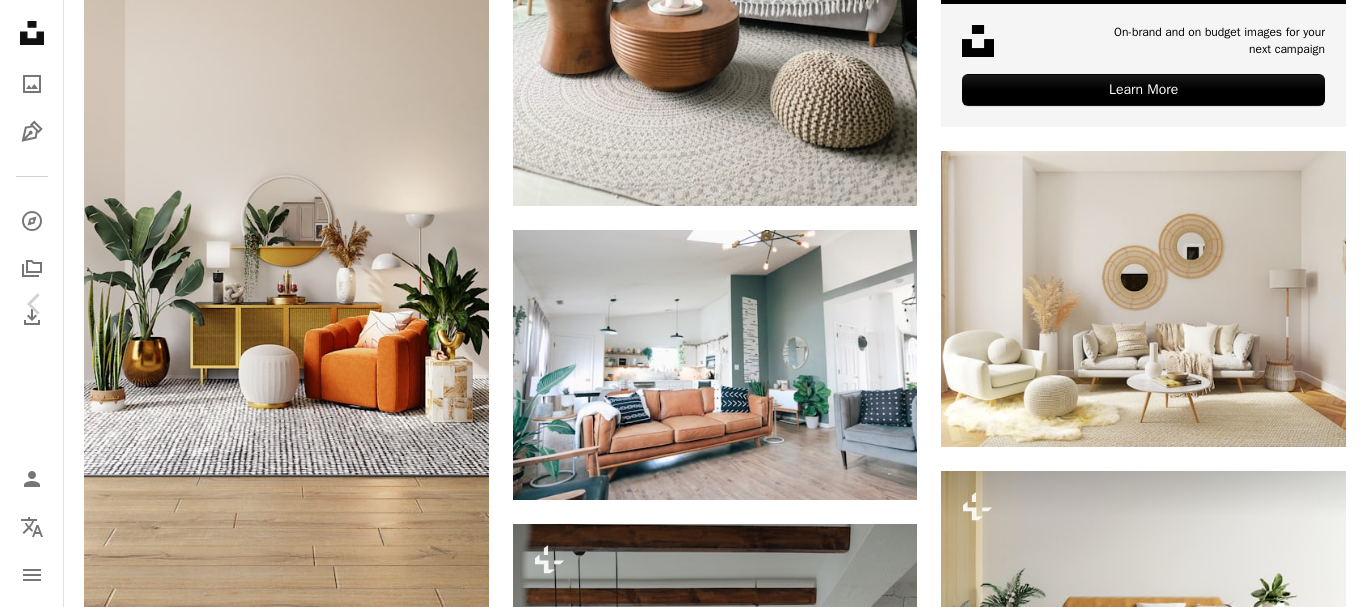 click on "An X shape Chevron left Chevron right Lotus Design N Print lotusdnp A heart A plus sign Download free Chevron down Zoom in Views 29,975,439 Downloads 1,497,123 Featured in Photos ,  Interiors A forward-right arrow Share Info icon Info More Actions Calendar outlined Published on  September 1, 2020 Camera Canon, EOS 80D Safety Free to use under the  Unsplash License indoors building interior design home living room grey design room interior furniture table electronics housing floor screen monitor couch display rug pillow Free images Browse premium related images on iStock  |  Save 20% with code UNSPLASH20 View more on iStock  ↗ Related images A heart A plus sign Lotus Design N Print Arrow pointing down Plus sign for Unsplash+ A heart A plus sign Clay Banks For  Unsplash+ A lock Download A heart A plus sign Lotus Design N Print Arrow pointing down A heart A plus sign Lotus Design N Print Arrow pointing down A heart A plus sign Lotus Design N Print Arrow pointing down Plus sign for Unsplash+ A heart A plus sign" at bounding box center [683, 3797] 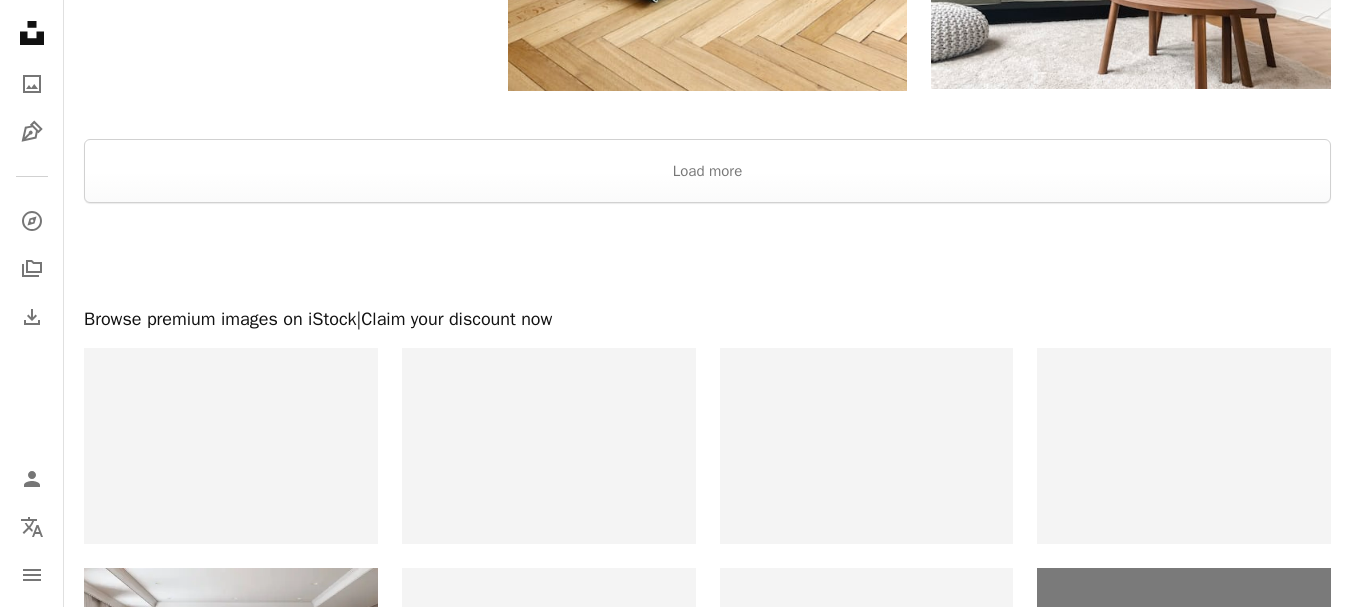 scroll, scrollTop: 3100, scrollLeft: 0, axis: vertical 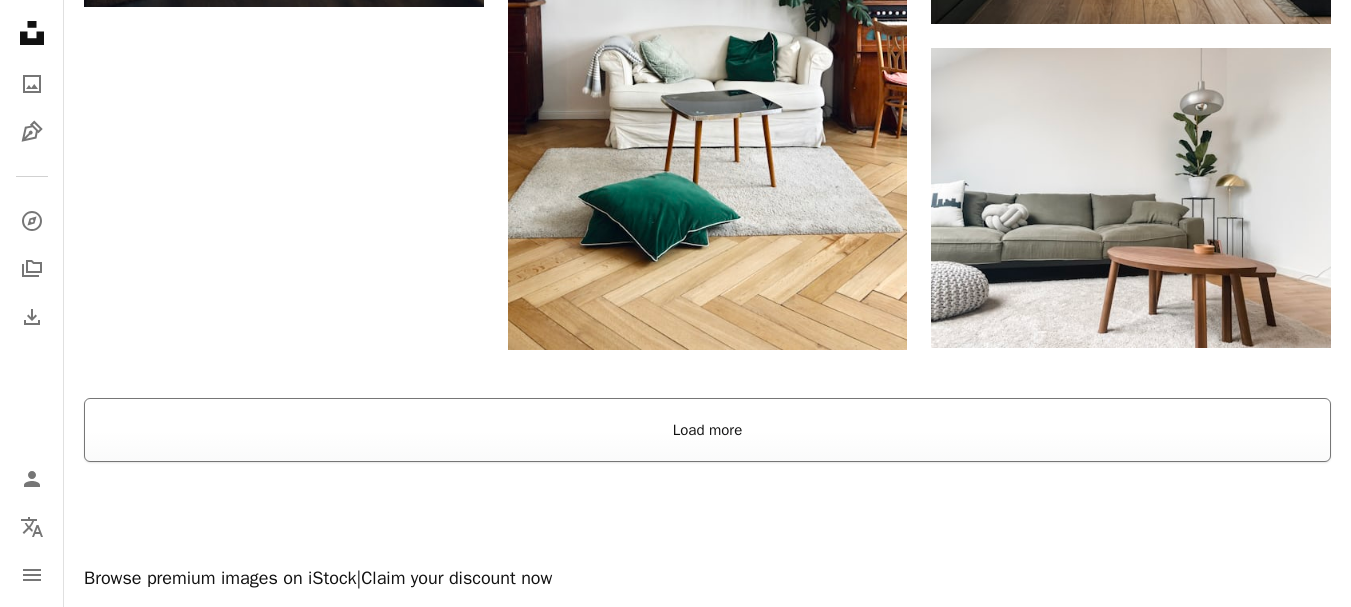 click on "Load more" at bounding box center (707, 430) 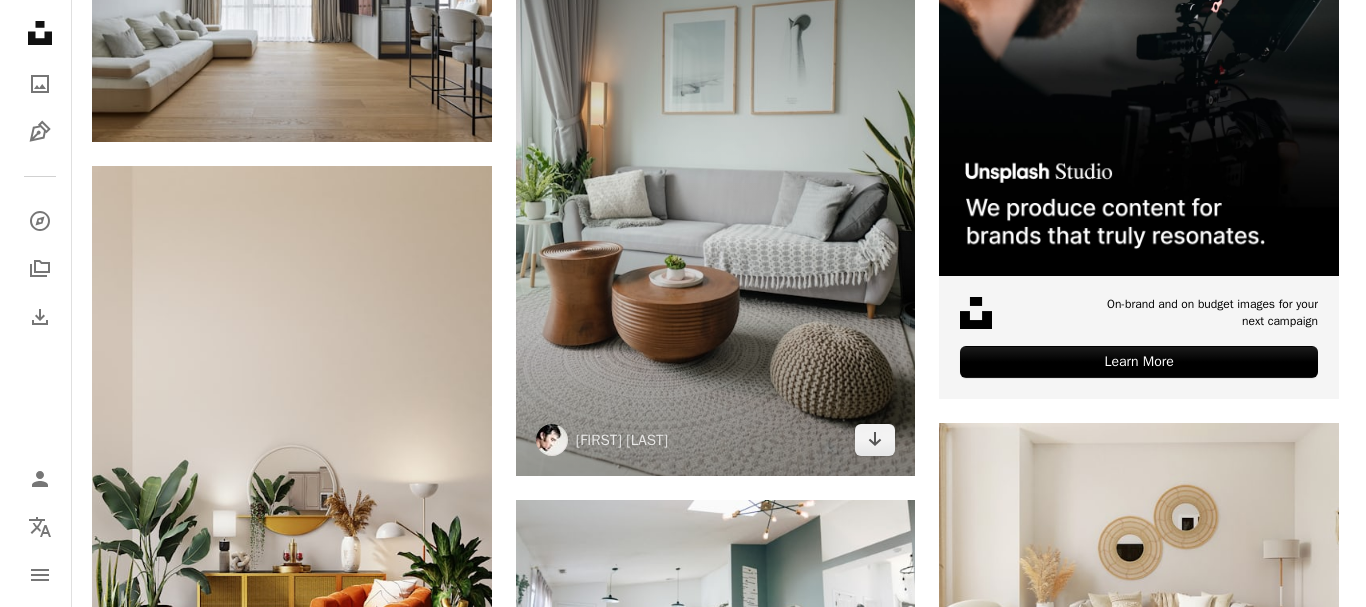 scroll, scrollTop: 1000, scrollLeft: 0, axis: vertical 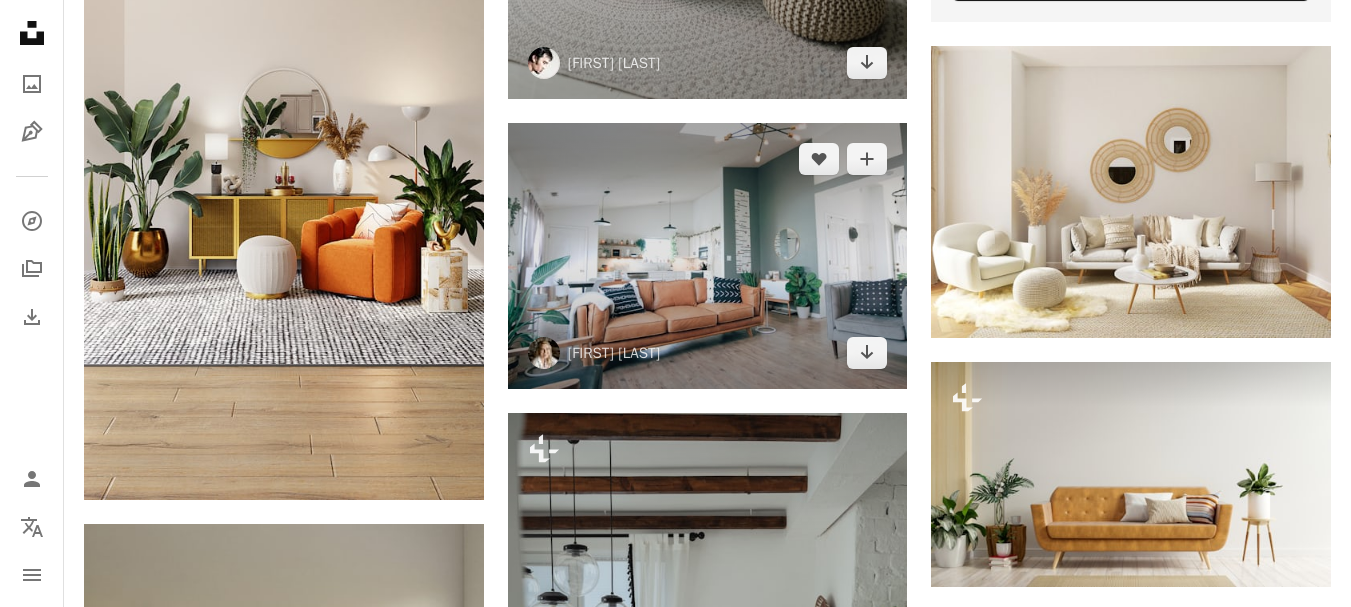 click at bounding box center [708, 256] 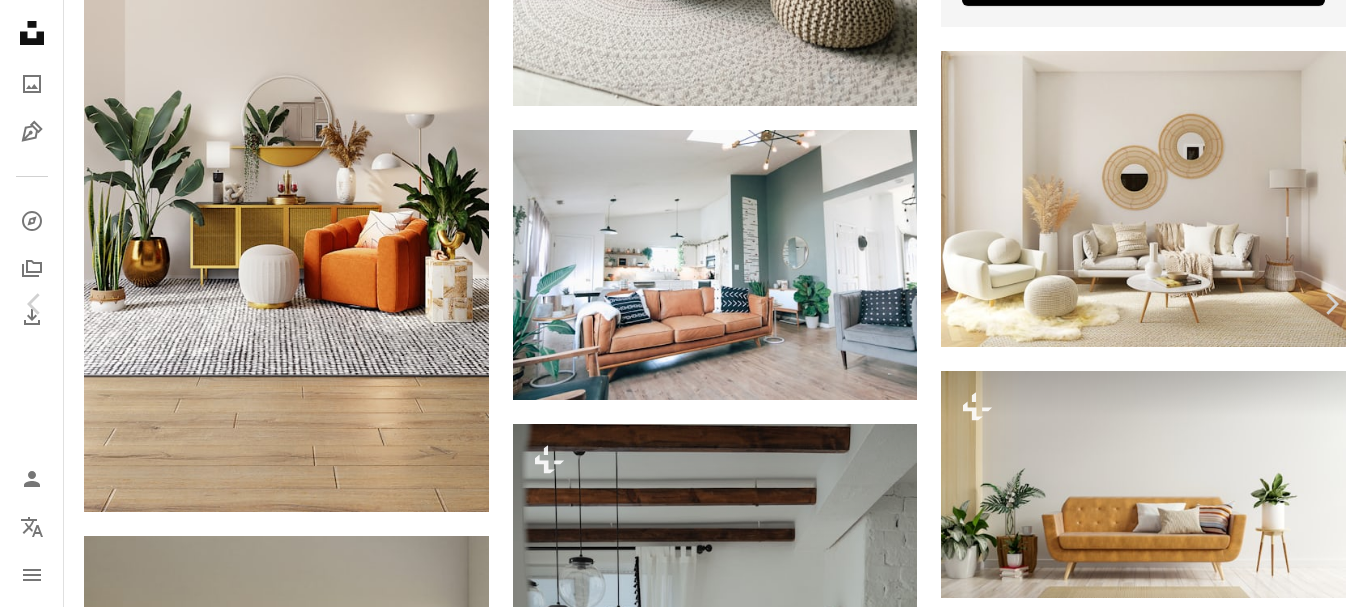 click on "Chevron down" 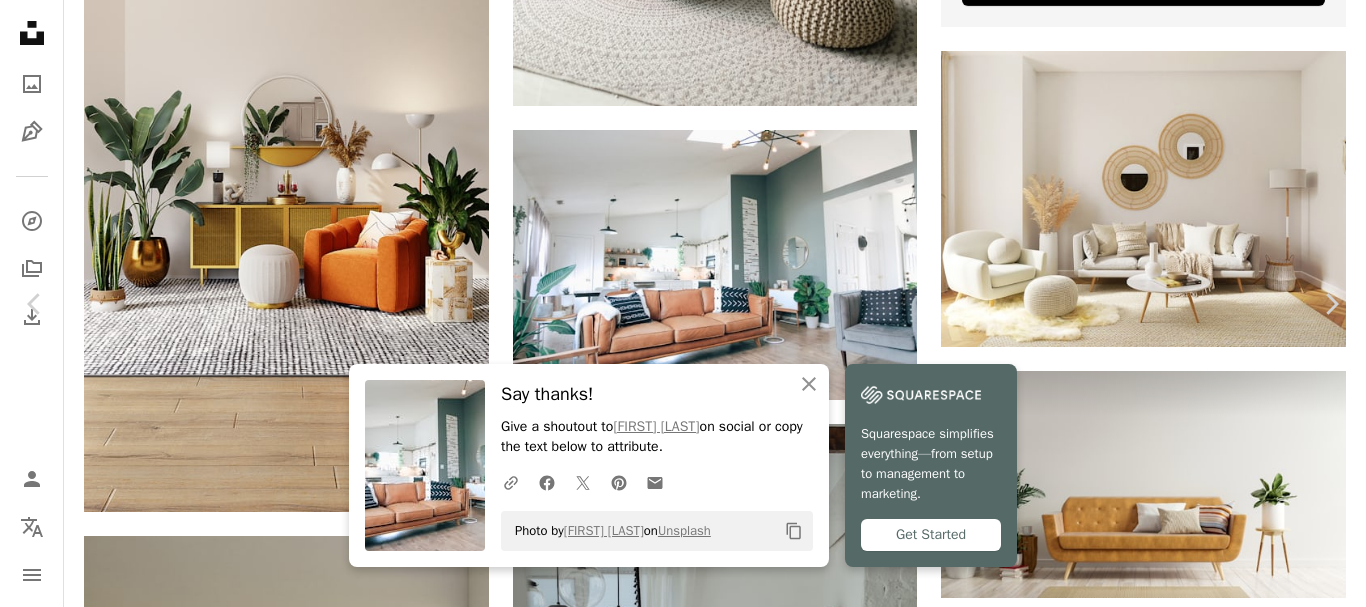 scroll, scrollTop: 531, scrollLeft: 0, axis: vertical 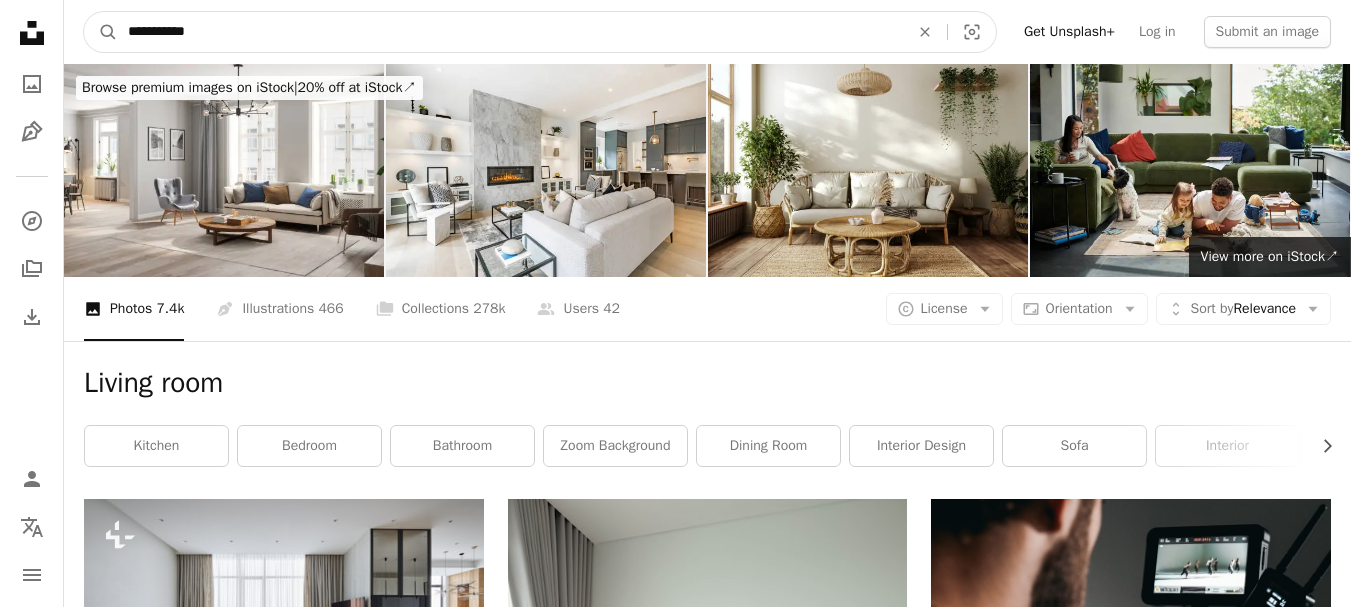 click on "**********" at bounding box center [510, 32] 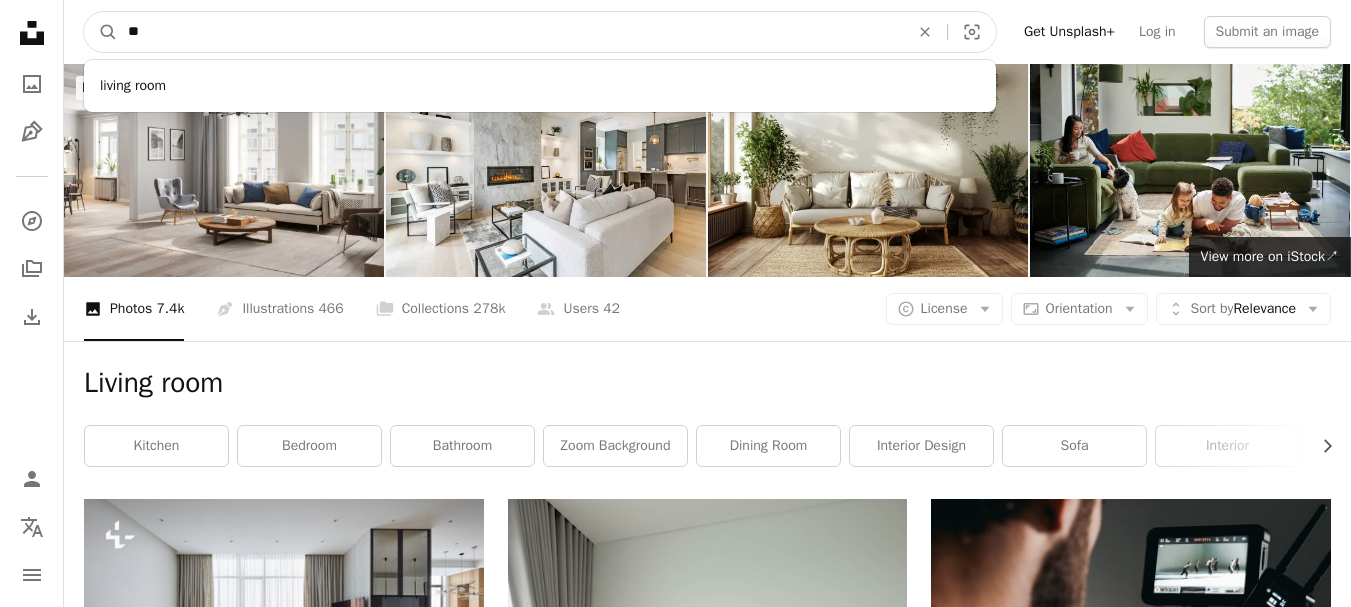 type on "*" 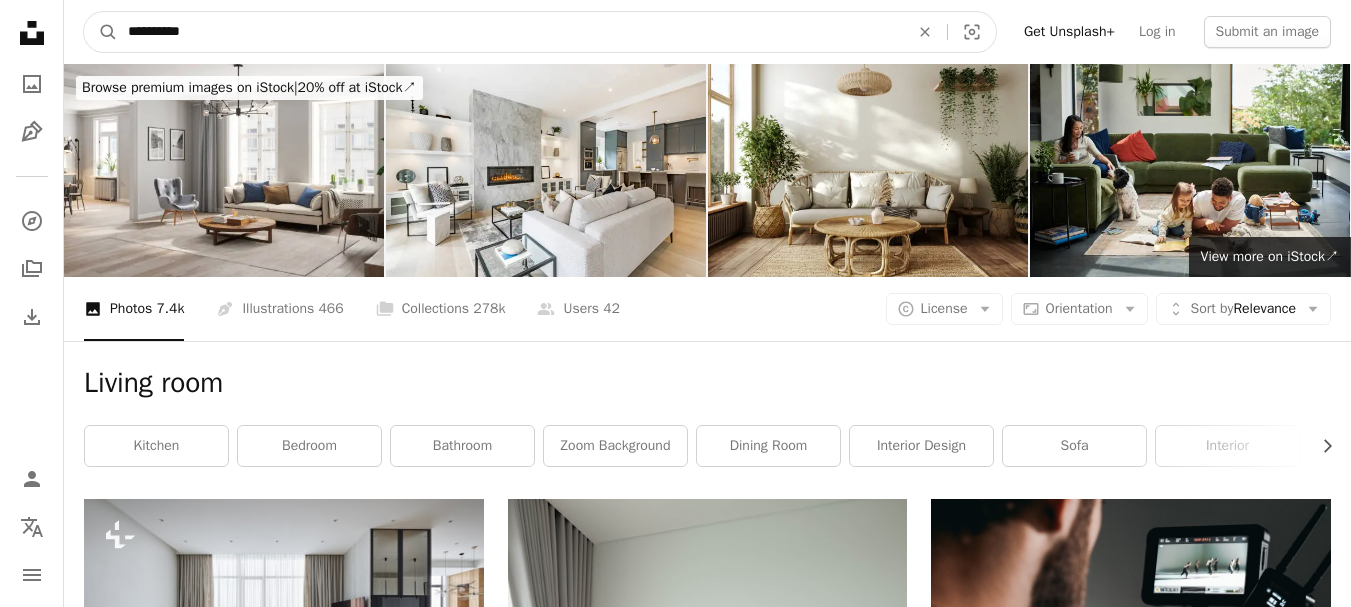 type on "**********" 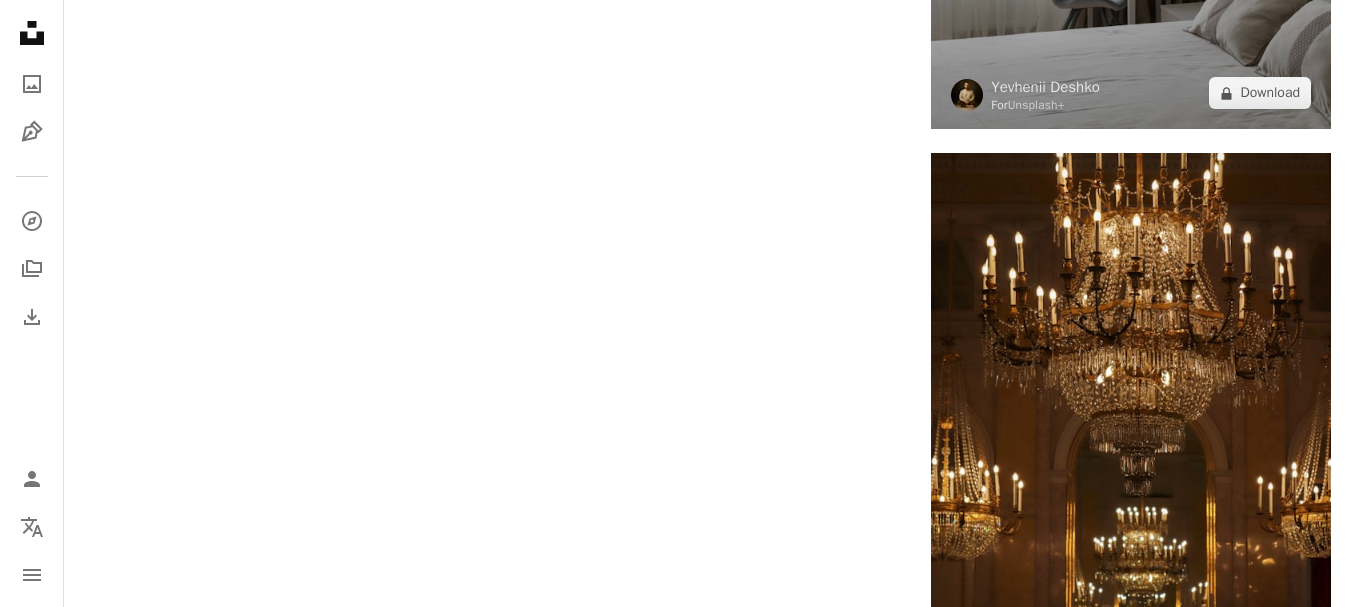 scroll, scrollTop: 4800, scrollLeft: 0, axis: vertical 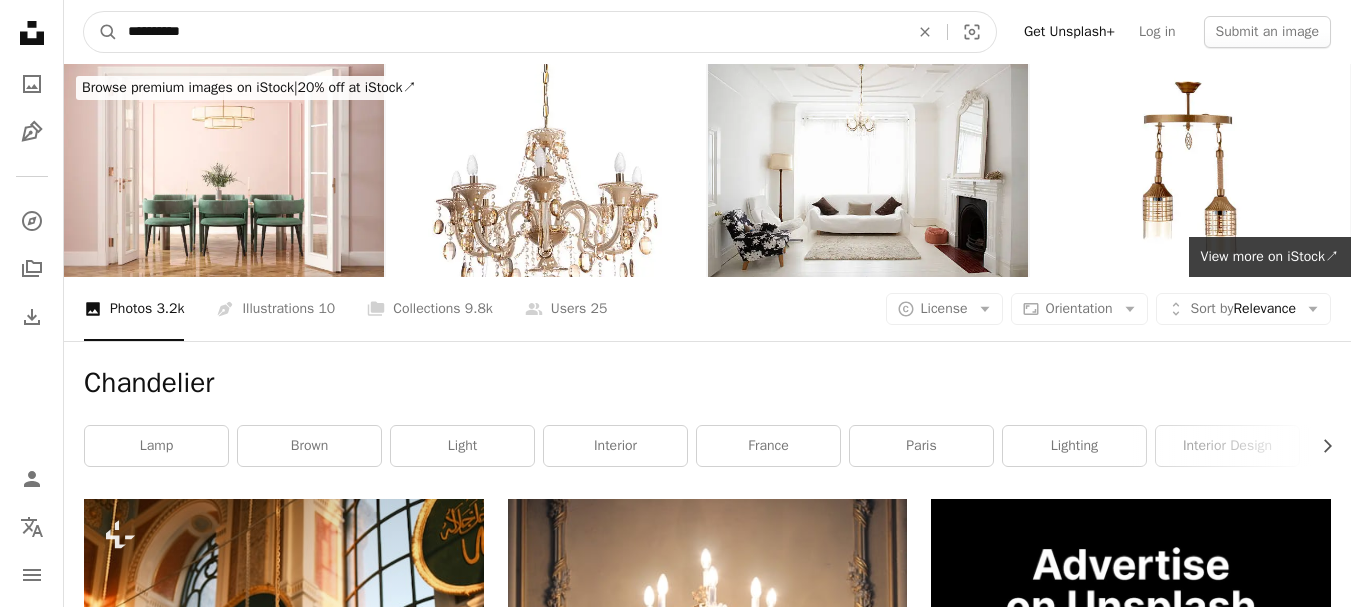 click on "**********" at bounding box center (510, 32) 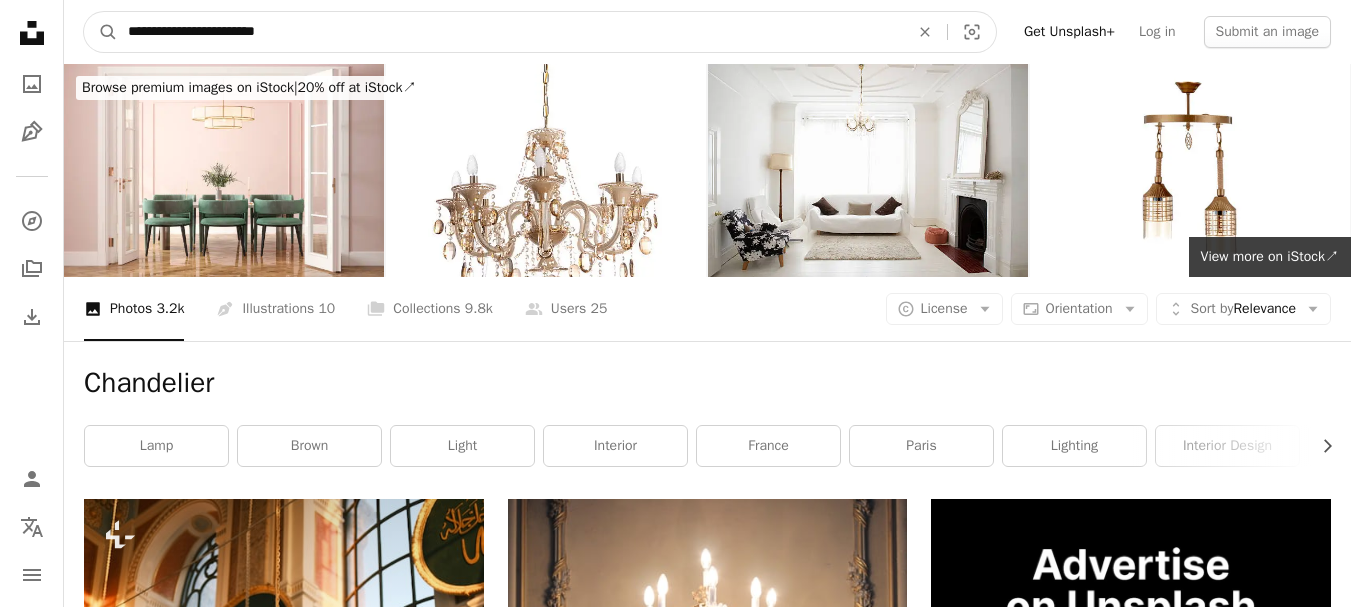 type on "**********" 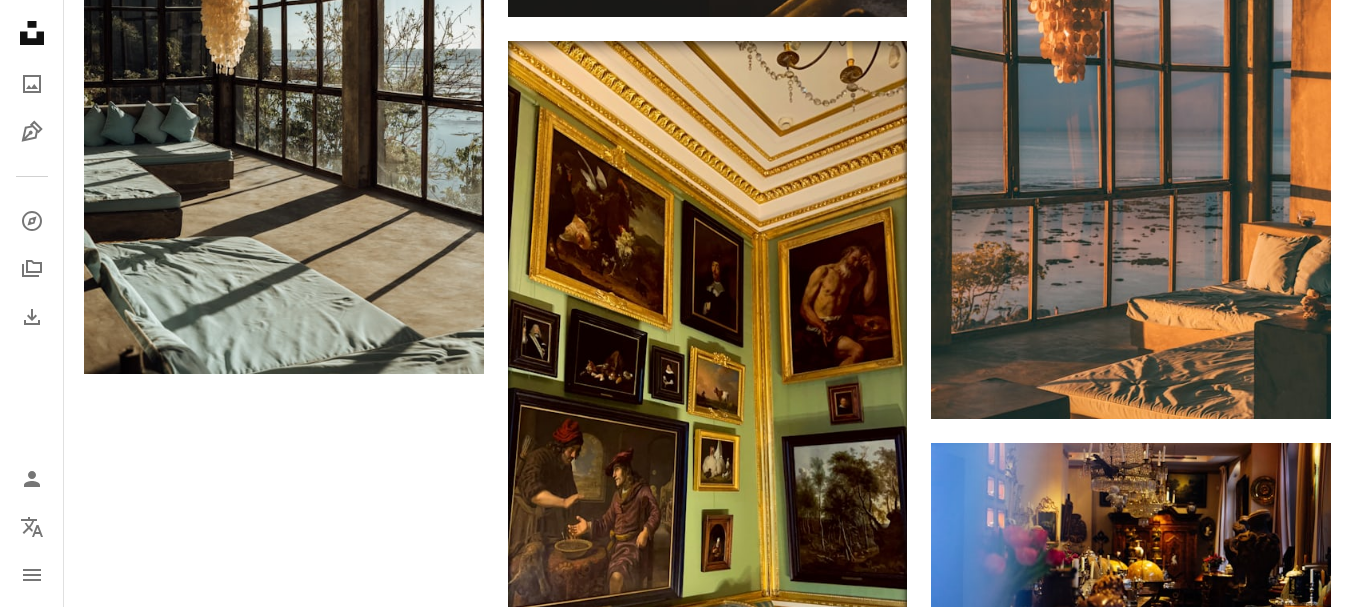 scroll, scrollTop: 3900, scrollLeft: 0, axis: vertical 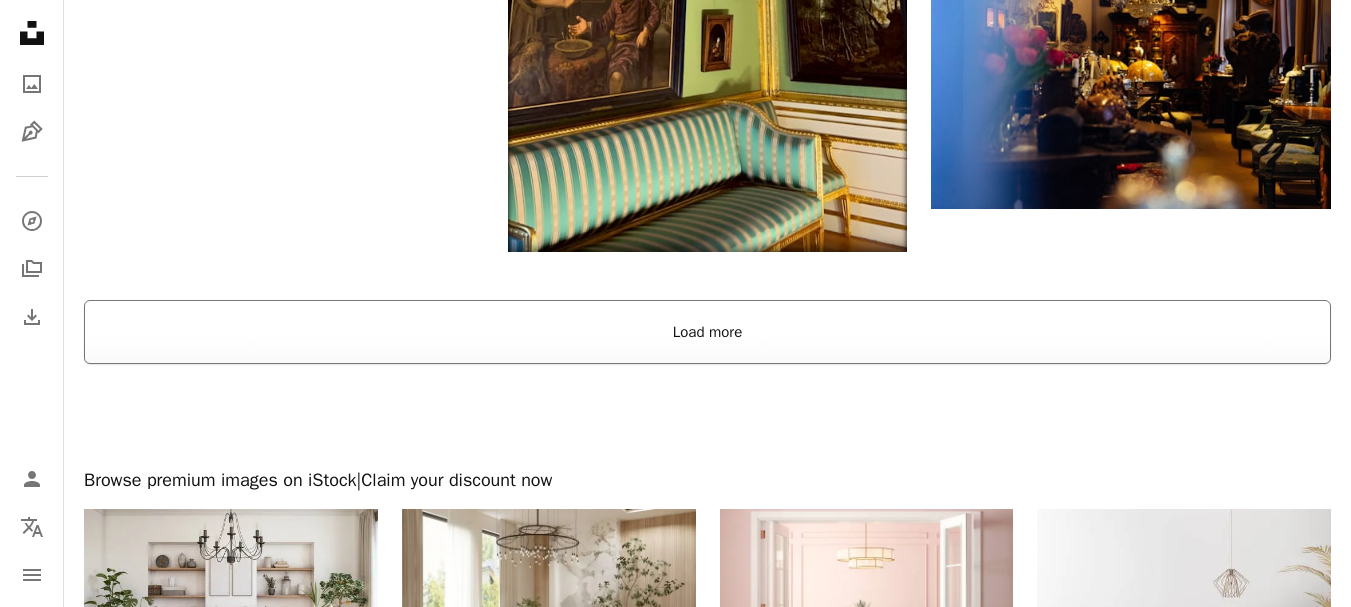 click on "Load more" at bounding box center (707, 332) 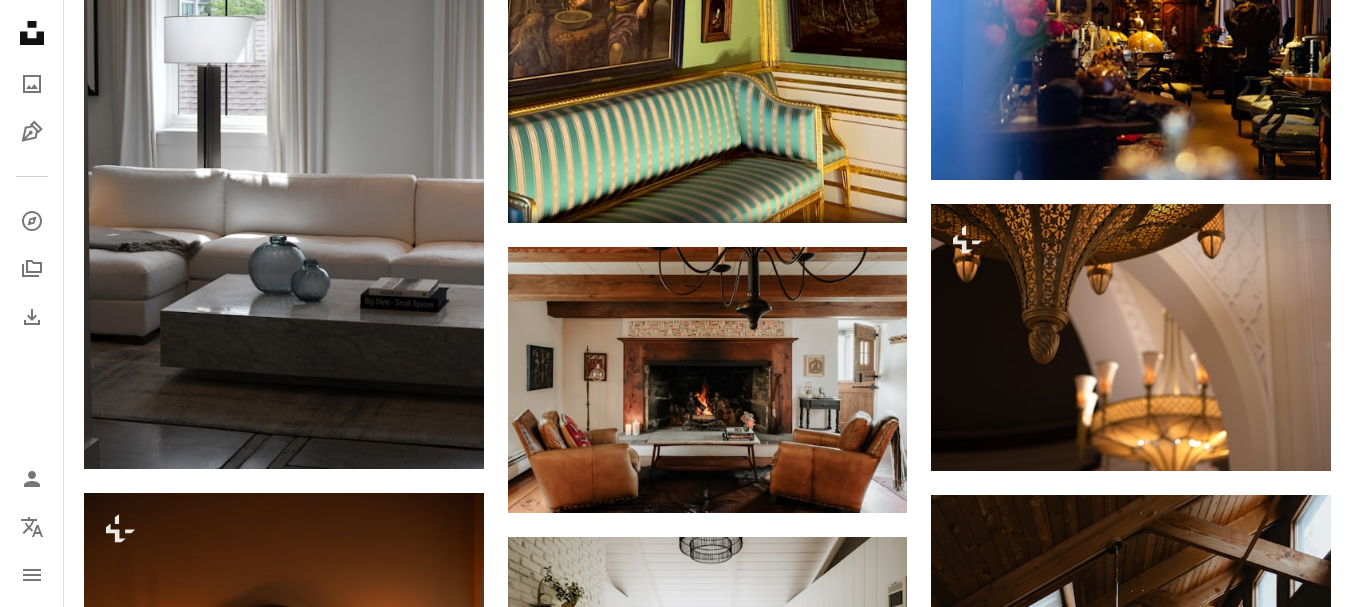 scroll, scrollTop: 4200, scrollLeft: 0, axis: vertical 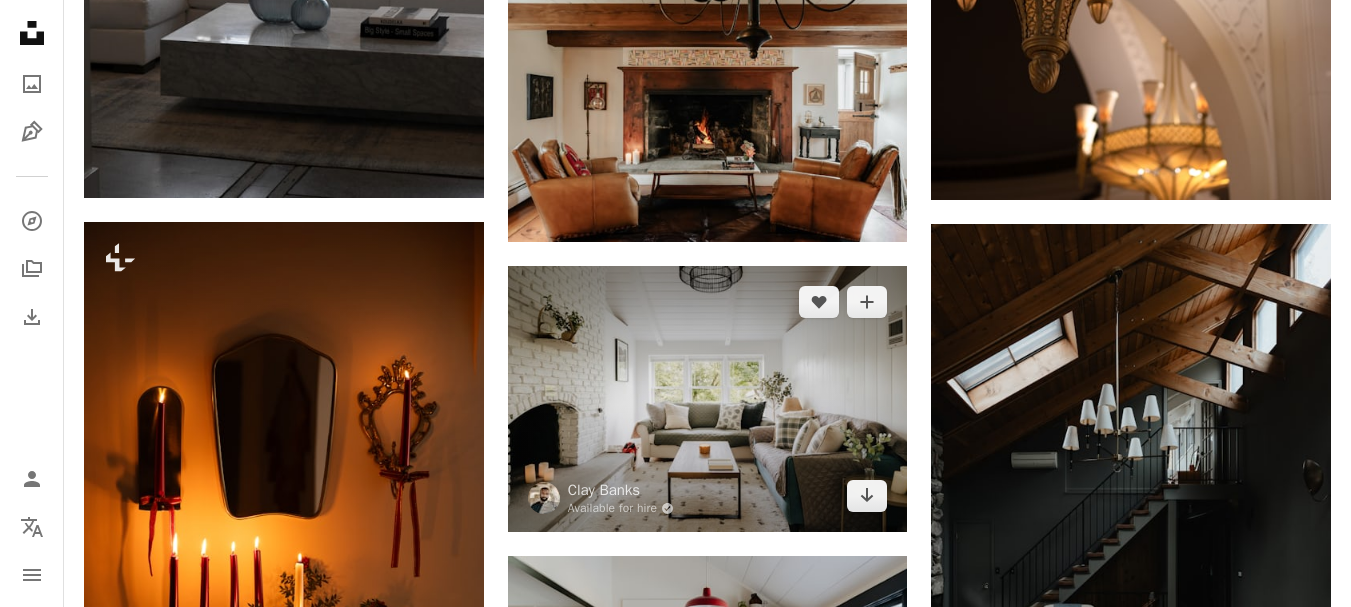 click at bounding box center [708, 399] 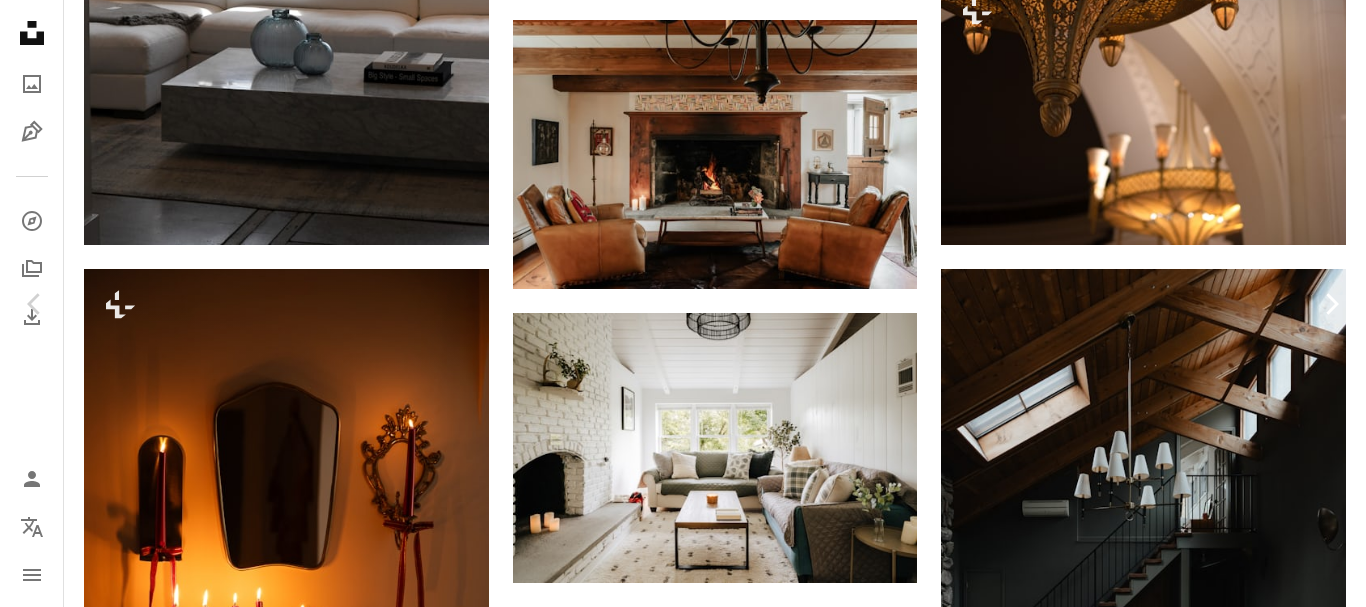 click on "Chevron right" at bounding box center (1331, 304) 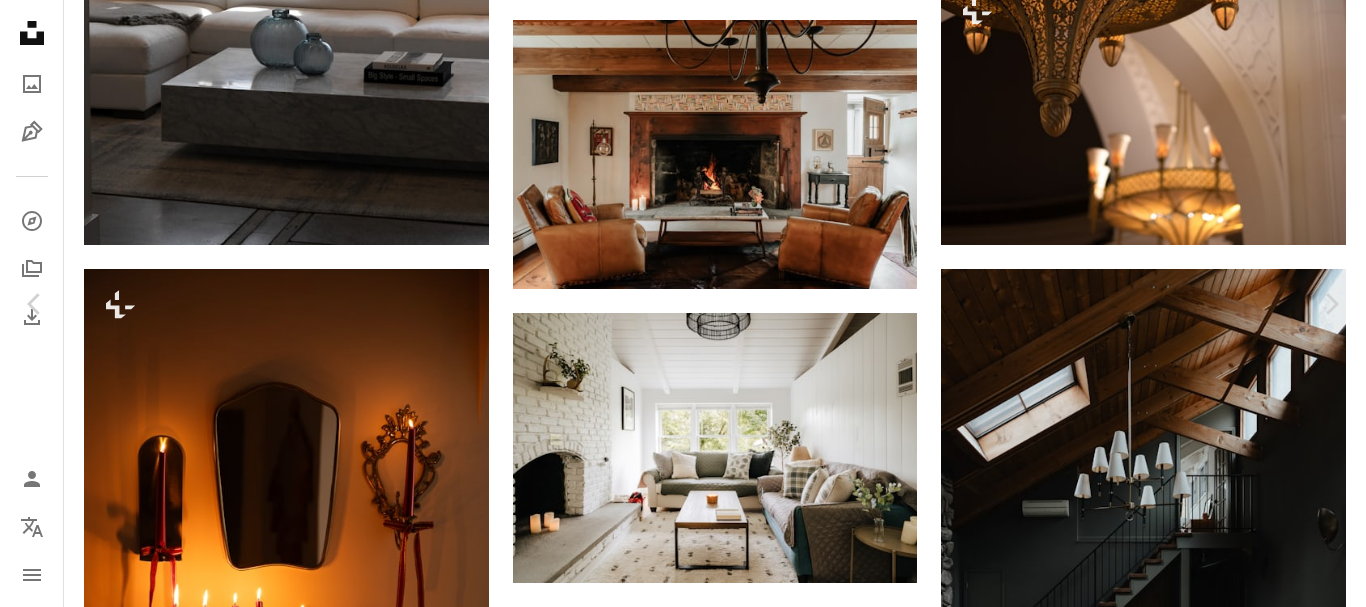 click on "An X shape Chevron left Chevron right [FIRST] [LAST] Available for hire A checkmark inside of a circle A heart A plus sign Download free Chevron down Zoom in Views 330,455 Downloads 3,014 Featured in Architecture & Interiors A forward-right arrow Share Info icon Info More Actions Living Room from above - The Gin Cabin 10/11 (IG: @[FIRST].[LAST]) A map marker [CITY], [STATE], [COUNTRY] Calendar outlined Published on  October 9, 2023 Camera SONY, ILCE-7M3 Safety Free to use under the  Unsplash License house interior design home real estate living room interior lamp windows moody chandelier interiors natural light light fixture [FIRST] [LAST] casa living space birds eye dwelling stone fireplace furniture Free pictures Browse premium related images on iStock  |  Save 20% with code UNSPLASH20 Related images A heart A plus sign [FIRST] [LAST] Available for hire A checkmark inside of a circle Arrow pointing down Plus sign for Unsplash+ A heart A plus sign Getty Images For  Unsplash+ A lock Download A heart A plus sign [FIRST] [LAST]" at bounding box center (683, 3997) 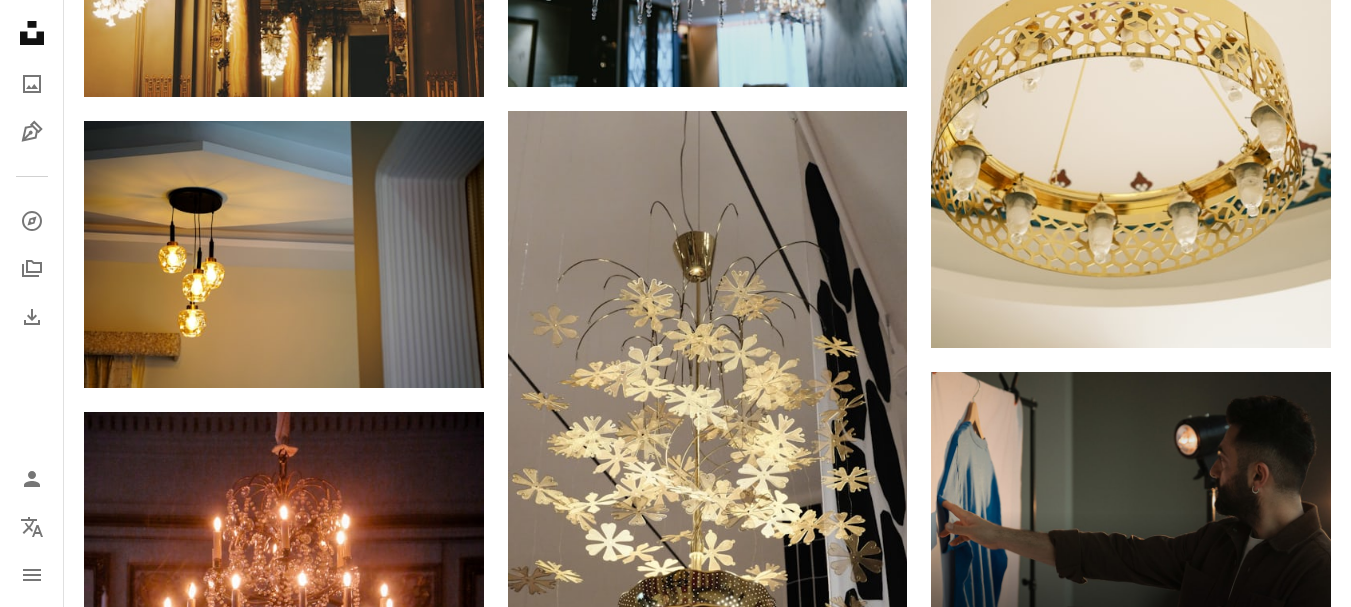 scroll, scrollTop: 10400, scrollLeft: 0, axis: vertical 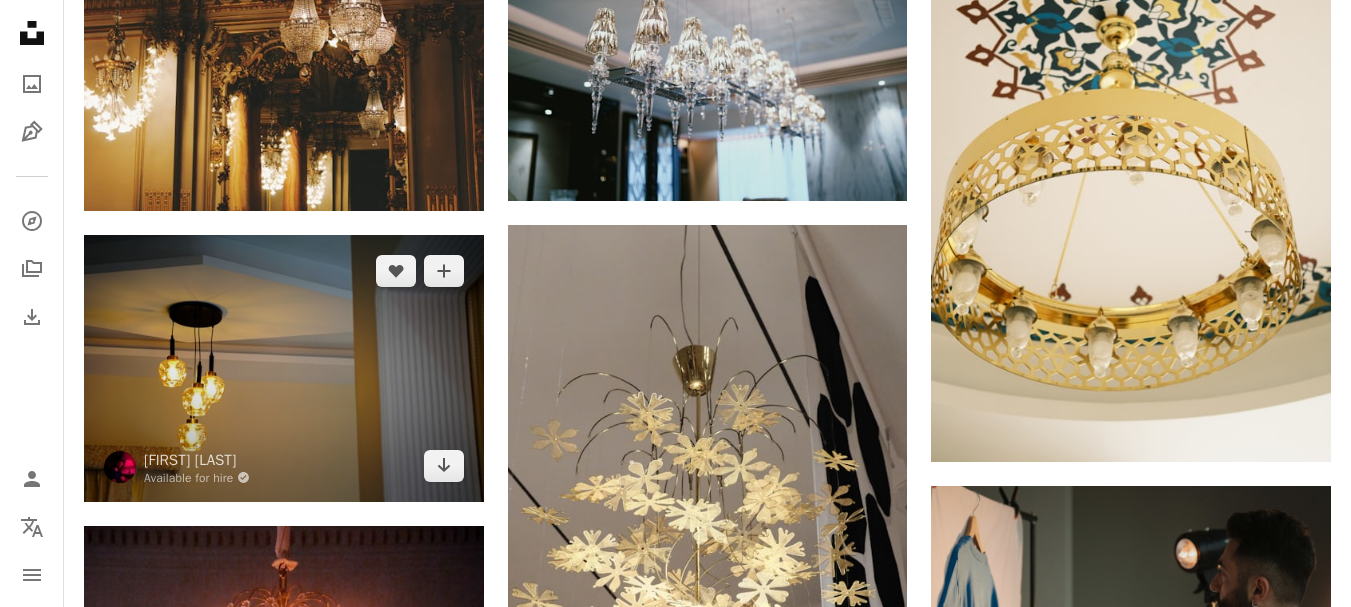 click at bounding box center [284, 368] 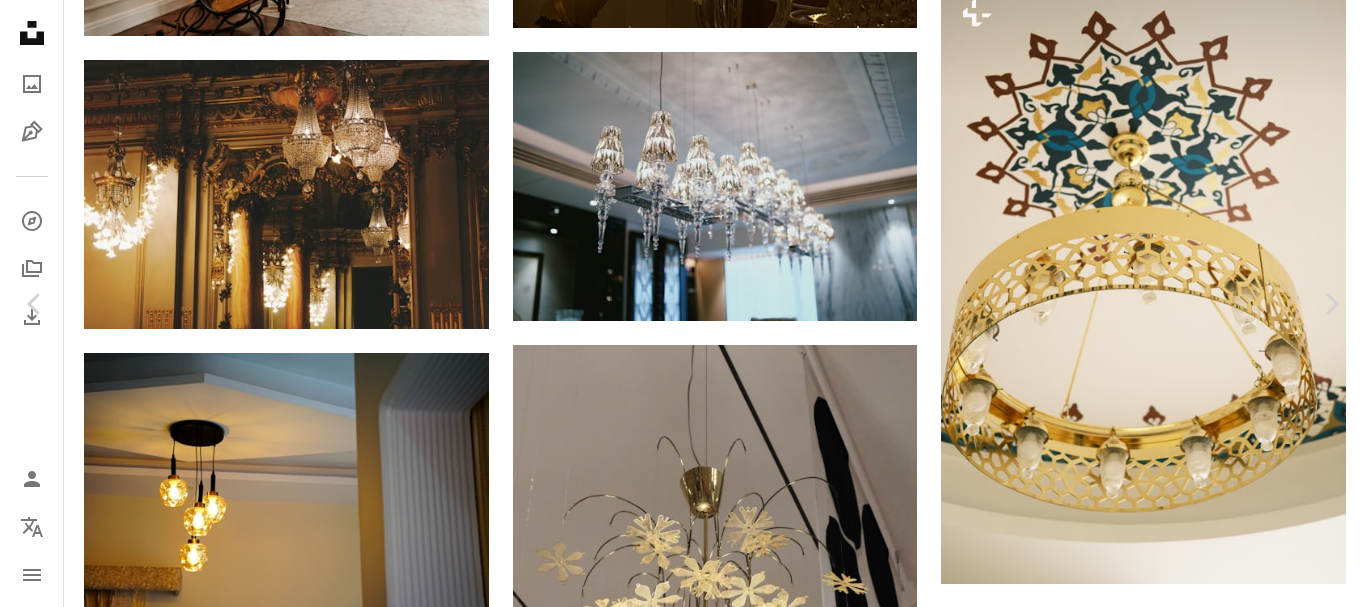 click on "An X shape Chevron left Chevron right [FIRST] [LAST] Available for hire A checkmark inside of a circle A heart A plus sign Download free Chevron down Zoom in Views 15,944 Downloads 166 A forward-right arrow Share Info icon Info More Actions Calendar outlined Published on  [DATE] Camera SONY, ILCE-7RM4 Safety Free to use under the  Unsplash License room decor hanging lights bulbs lamp chandelier light fixture Creative Commons images Browse premium related images on iStock  |  Save 20% with code UNSPLASH20 View more on iStock  ↗ Related images A heart A plus sign JP Sheard Arrow pointing down Plus sign for Unsplash+ A heart A plus sign [FIRST] [LAST] For  Unsplash+ A lock Download A heart A plus sign signet 976 Available for hire A checkmark inside of a circle Arrow pointing down A heart A plus sign [FIRST] [LAST] Arrow pointing down A heart A plus sign [FIRST] [LAST] Available for hire A checkmark inside of a circle Arrow pointing down A heart A plus sign [FIRST] [LAST] Arrow pointing down A heart For  NHN" at bounding box center [683, 4283] 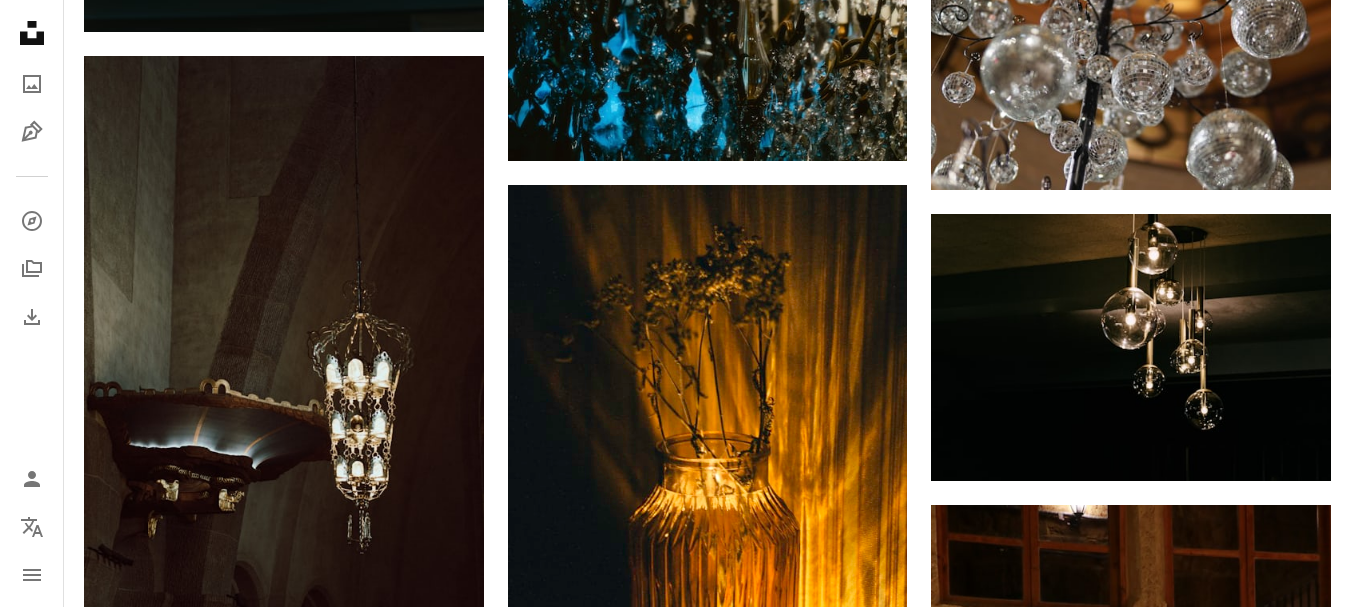 scroll, scrollTop: 11800, scrollLeft: 0, axis: vertical 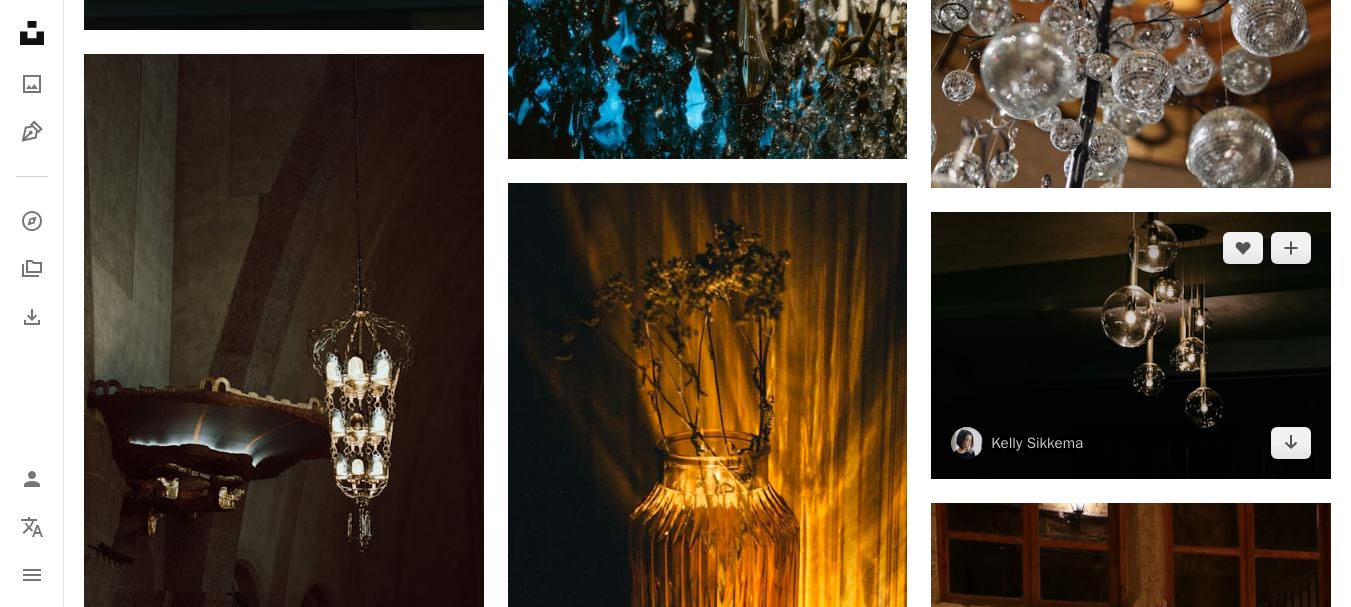 click at bounding box center [1131, 345] 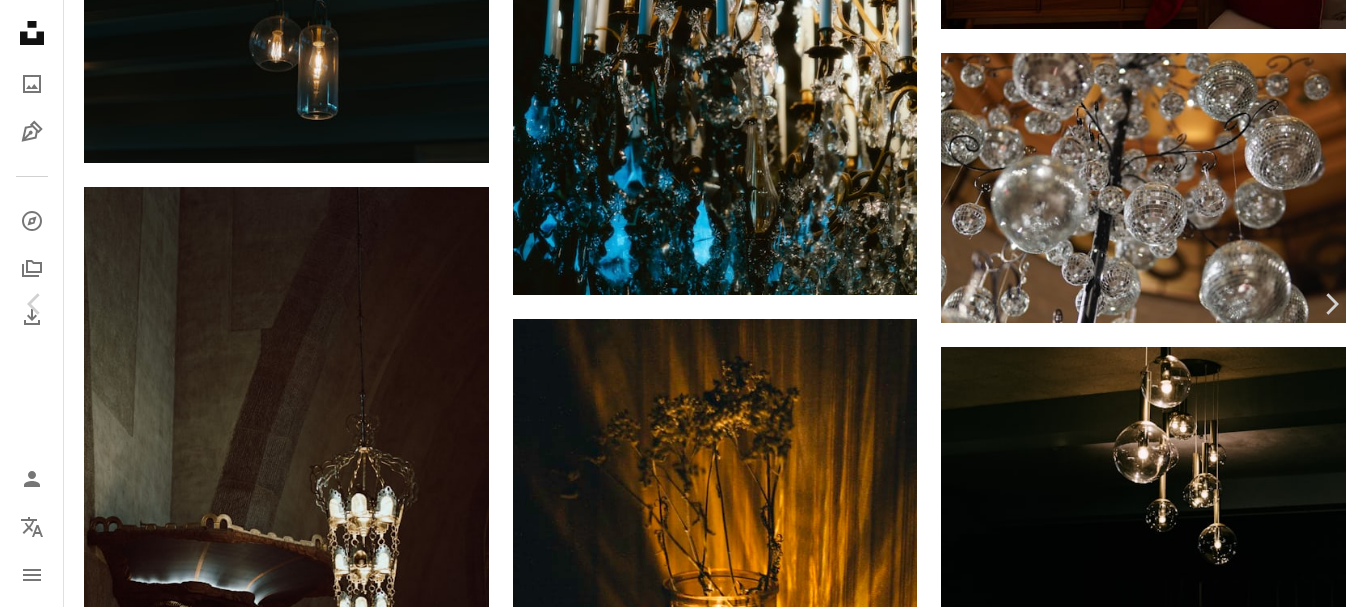 click on "An X shape Chevron left Chevron right Kelly Sikkema kellysikkema A heart A plus sign Download free Chevron down Zoom in Views 524,580 Downloads 3,192 A forward-right arrow Share Info icon Info More Actions Calendar outlined Published on February 20, 2019 Camera NIKON CORPORATION, NIKON D500 Safety Free to use under the Unsplash License dark light vintage group globe glass retro lights ball bulb chandelier ceiling brass hanging surround lighting lamp sphere light fixture Free stock photos Browse premium related images on iStock | Save 20% with code UNSPLASH20 View more on iStock ↗ Related images A heart A plus sign David Tip Arrow pointing down Plus sign for Unsplash+ A heart A plus sign Ramsés Cervantes For Unsplash+ A lock Download A heart A plus sign Dexter Fernandes Available for hire A checkmark inside of a circle Arrow pointing down A heart A plus sign Ashkan Arrow pointing down Plus sign for Unsplash+ A heart A plus sign Charles Etoroma For Unsplash+ A lock Download A heart A plus sign A heart" at bounding box center (683, 6110) 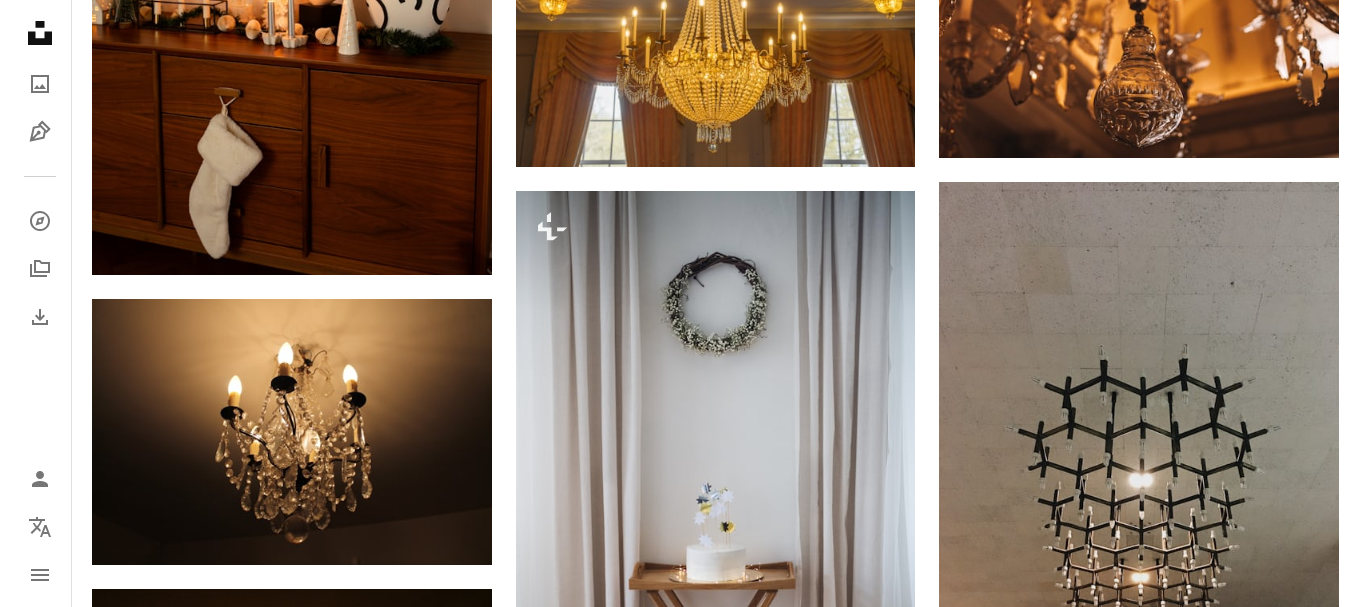 scroll, scrollTop: 15500, scrollLeft: 0, axis: vertical 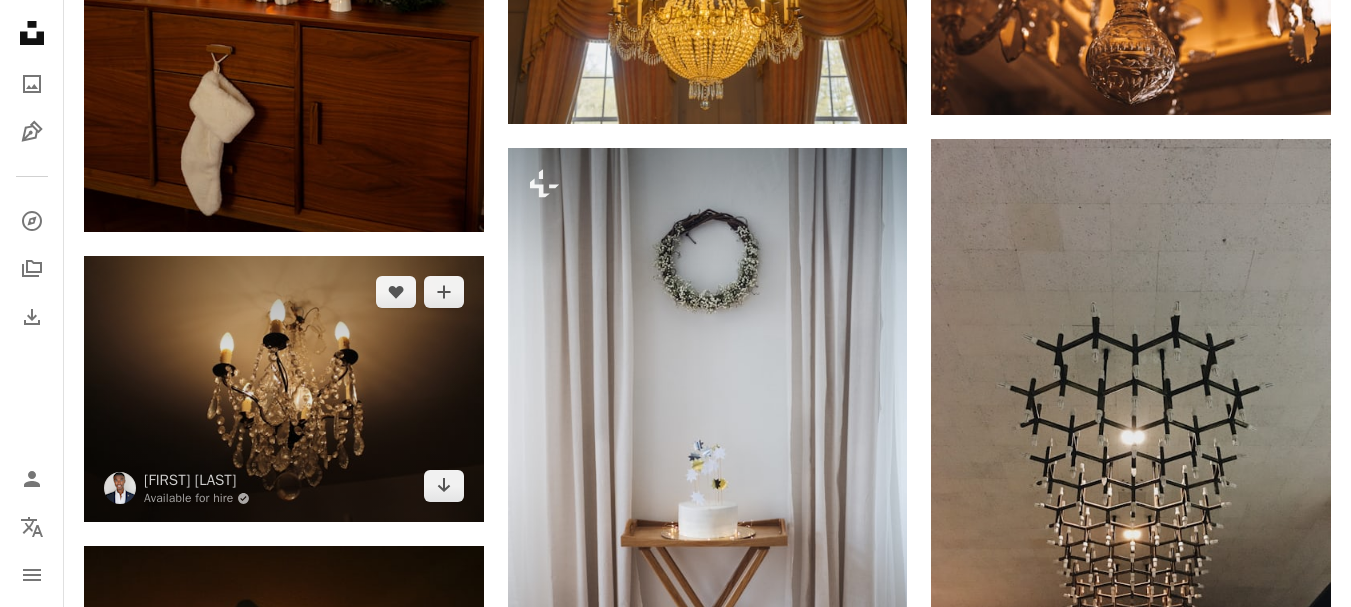 click at bounding box center (284, 389) 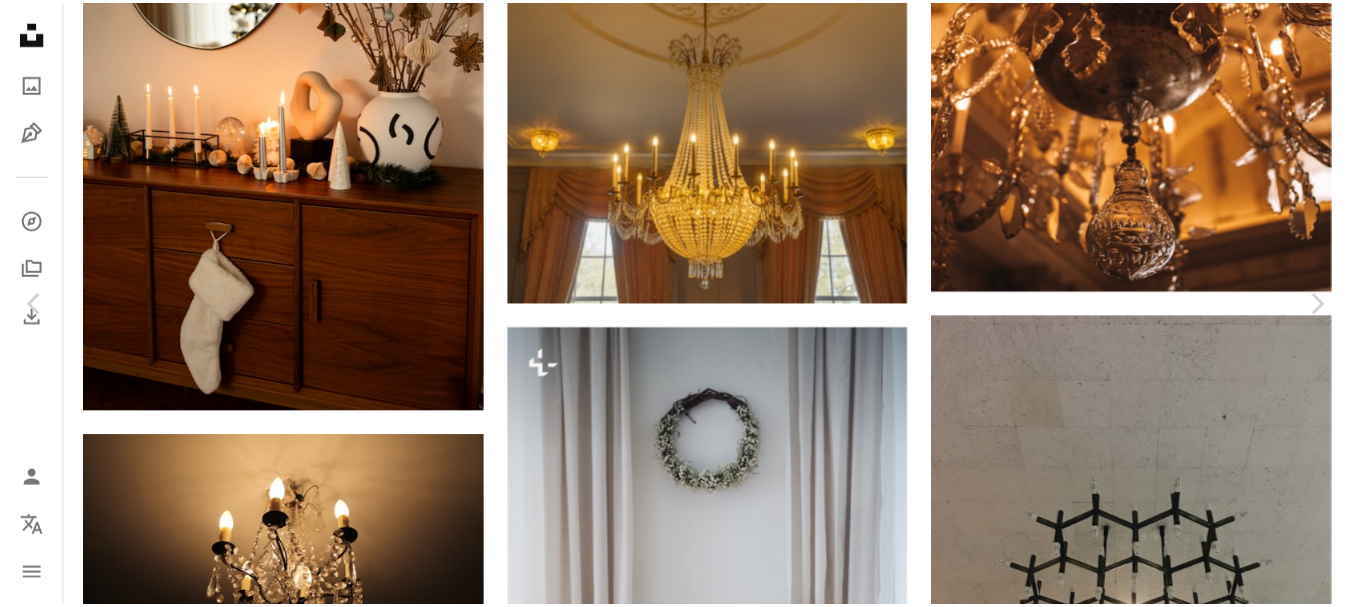scroll, scrollTop: 0, scrollLeft: 0, axis: both 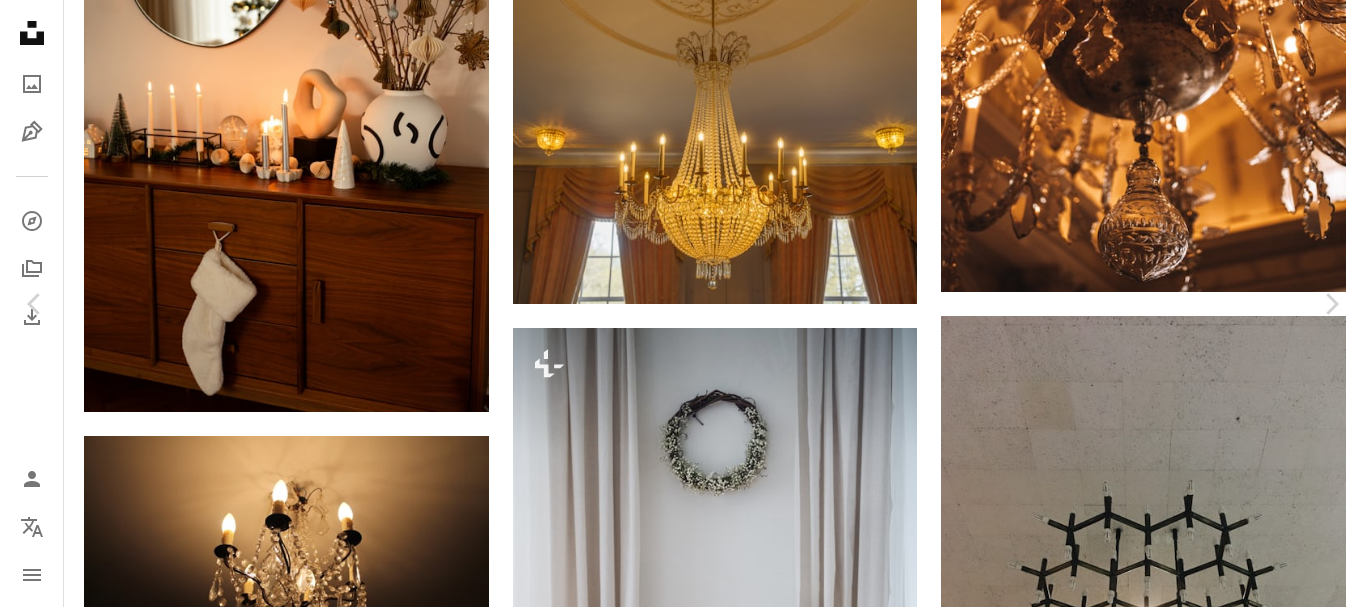 click on "Chevron down" 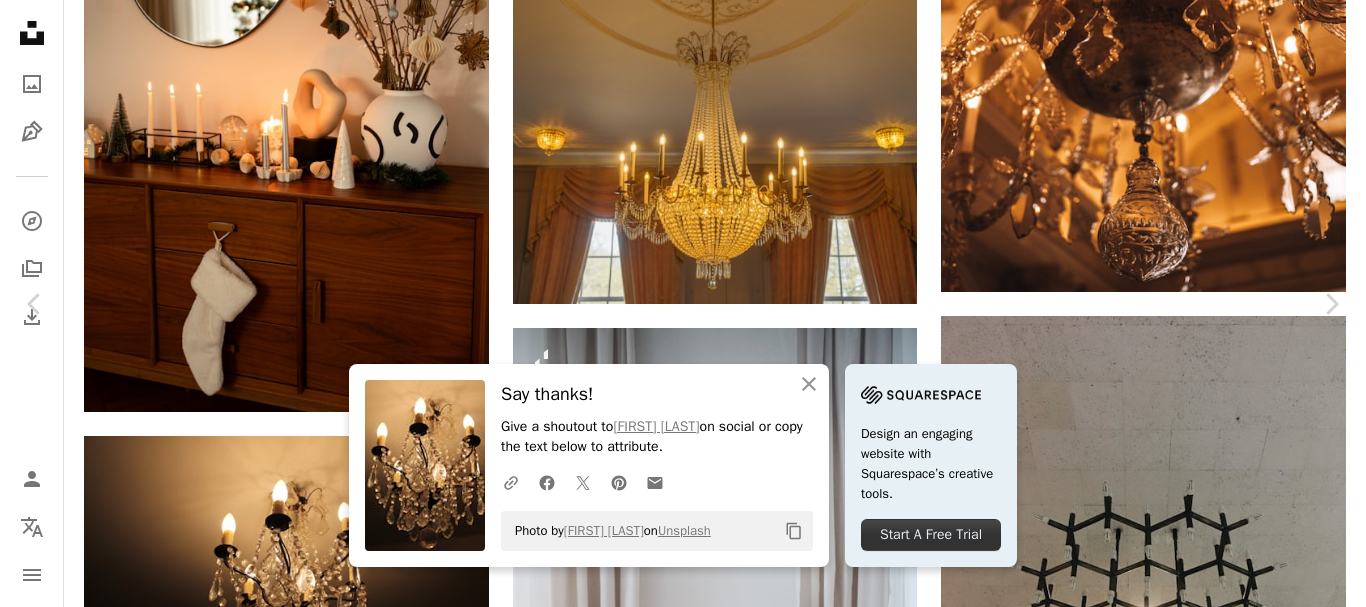 click on "An X shape Chevron left Chevron right An X shape Close Say thanks! Give a shoutout to  [FIRST] [LAST]  on social or copy the text below to attribute. A URL sharing icon (chains) Facebook icon X (formerly Twitter) icon Pinterest icon An envelope Photo by  [FIRST] [LAST]  on  Unsplash
Copy content Design an engaging website with Squarespace’s creative tools. Start A Free Trial [FIRST] [LAST] Available for hire A checkmark inside of a circle A heart A plus sign Download free Chevron down Zoom in Views 48,345 Downloads 328 A forward-right arrow Share Info icon Info More Actions Calendar outlined Published on  March 21, 2019 Camera Canon, EOS 1100D Safety Free to use under the  Unsplash License light luxury castle black lighting lamp chandelier light fixture Creative Commons images Browse premium related images on iStock  |  Save 20% with code UNSPLASH20 View more on iStock  ↗ Related images A heart A plus sign [FIRST] [LAST] Arrow pointing down Plus sign for Unsplash+ A heart A plus sign For  A lock" at bounding box center [683, 6211] 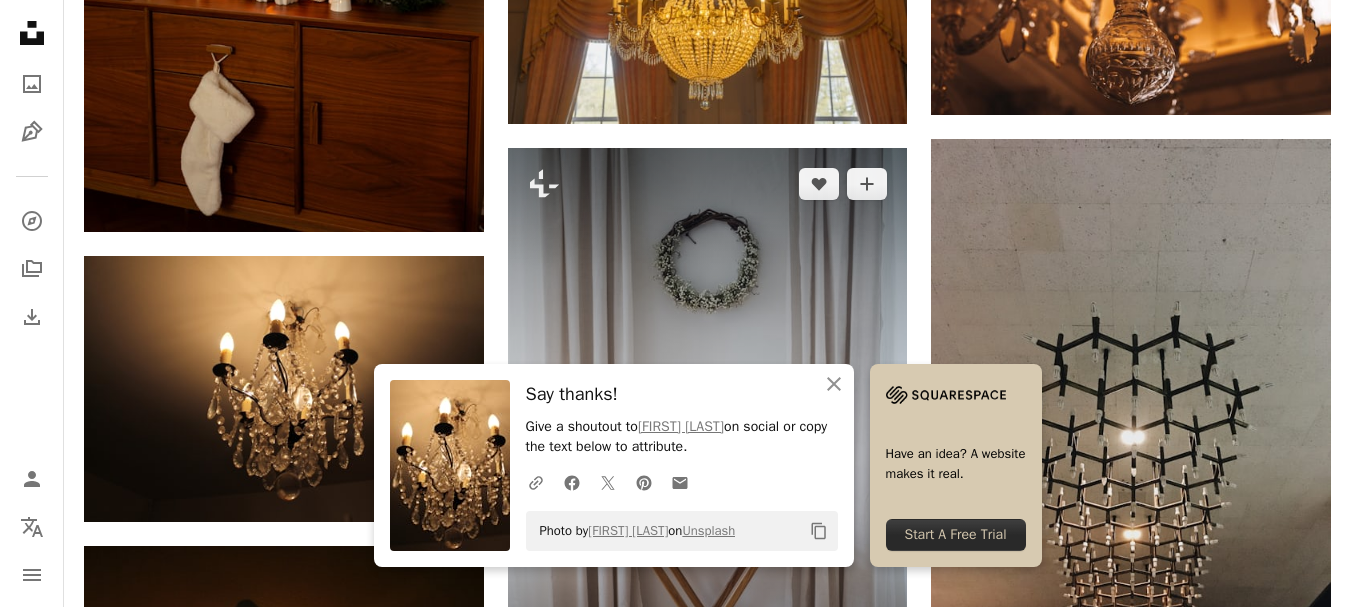 scroll, scrollTop: 14900, scrollLeft: 0, axis: vertical 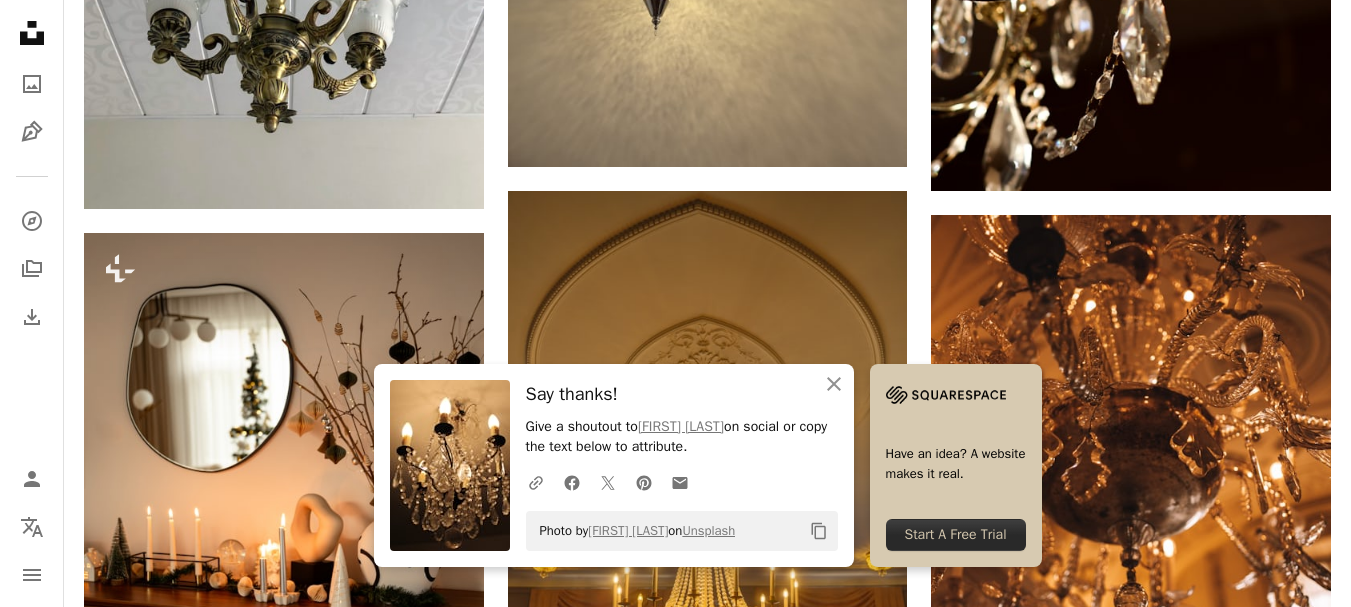 drag, startPoint x: 1348, startPoint y: 415, endPoint x: 1363, endPoint y: 409, distance: 16.155495 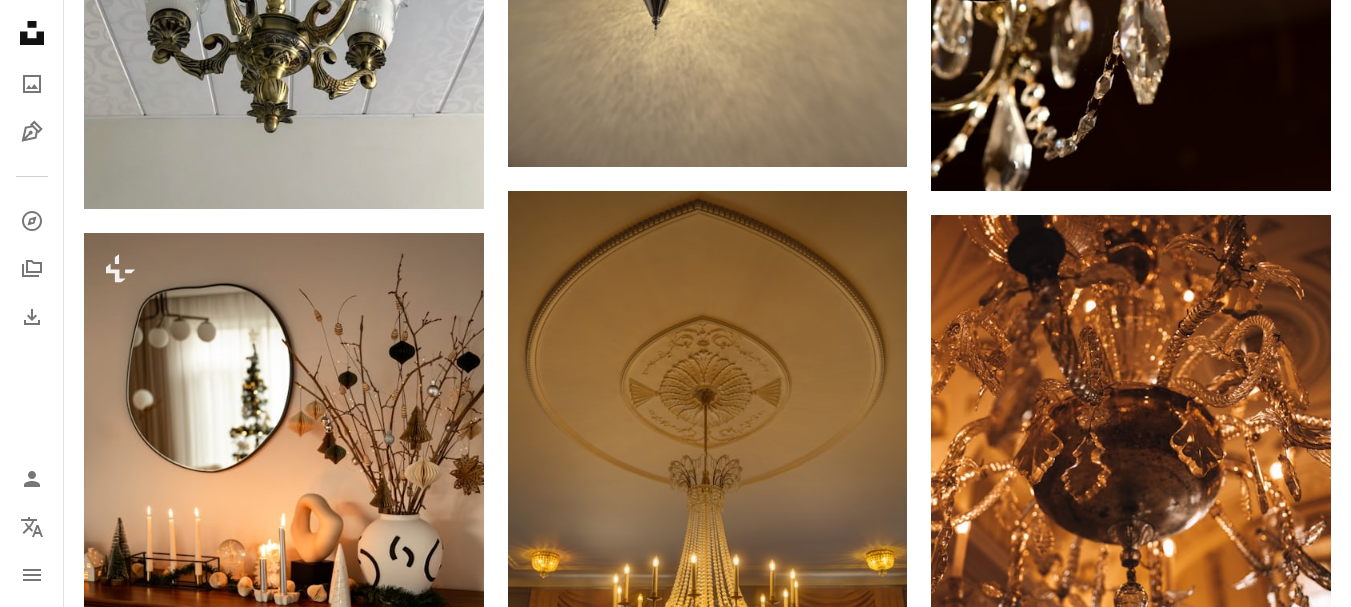 scroll, scrollTop: 0, scrollLeft: 0, axis: both 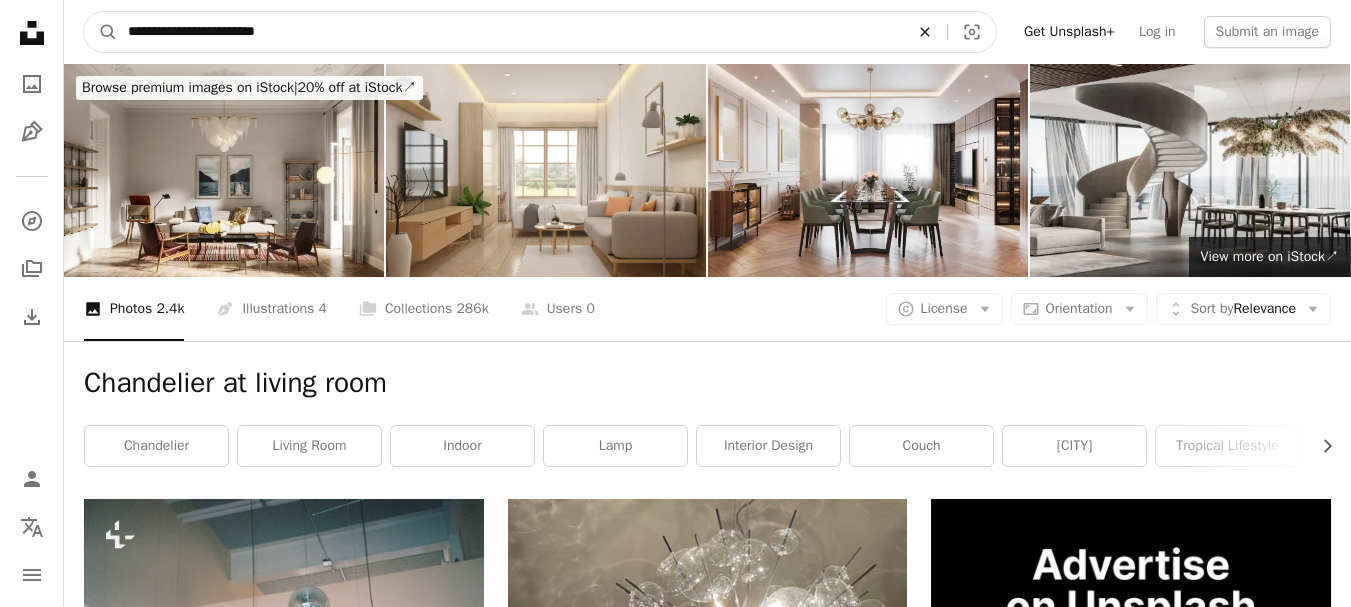 click 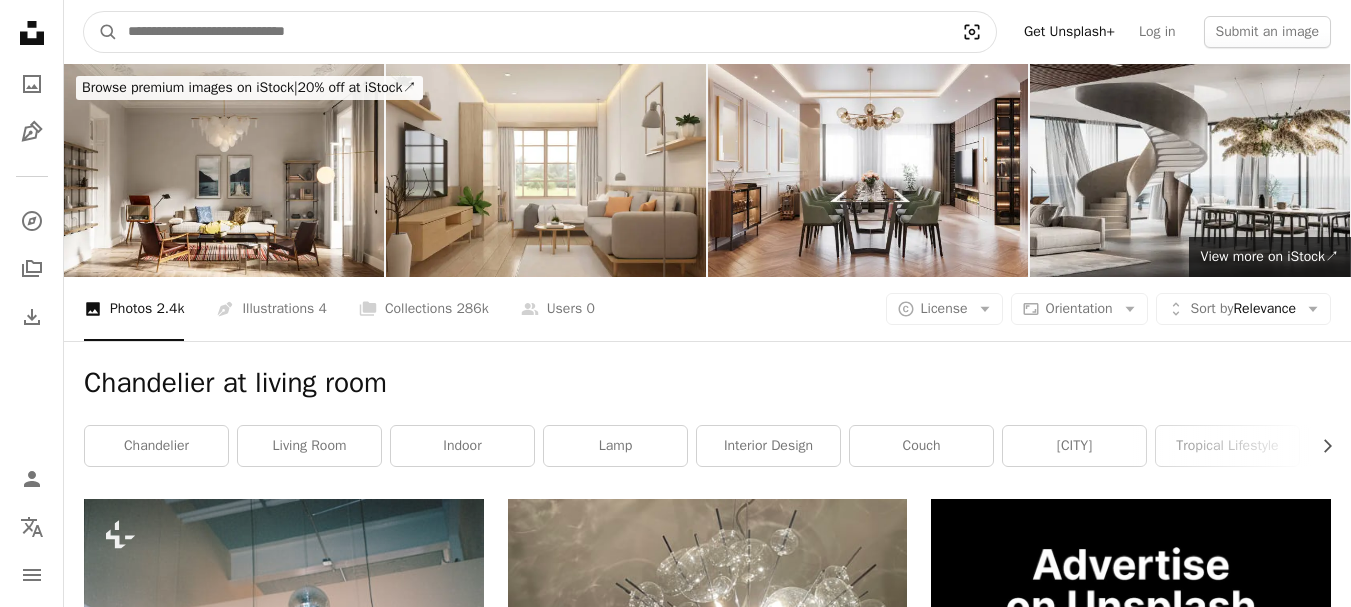 click on "Visual search" 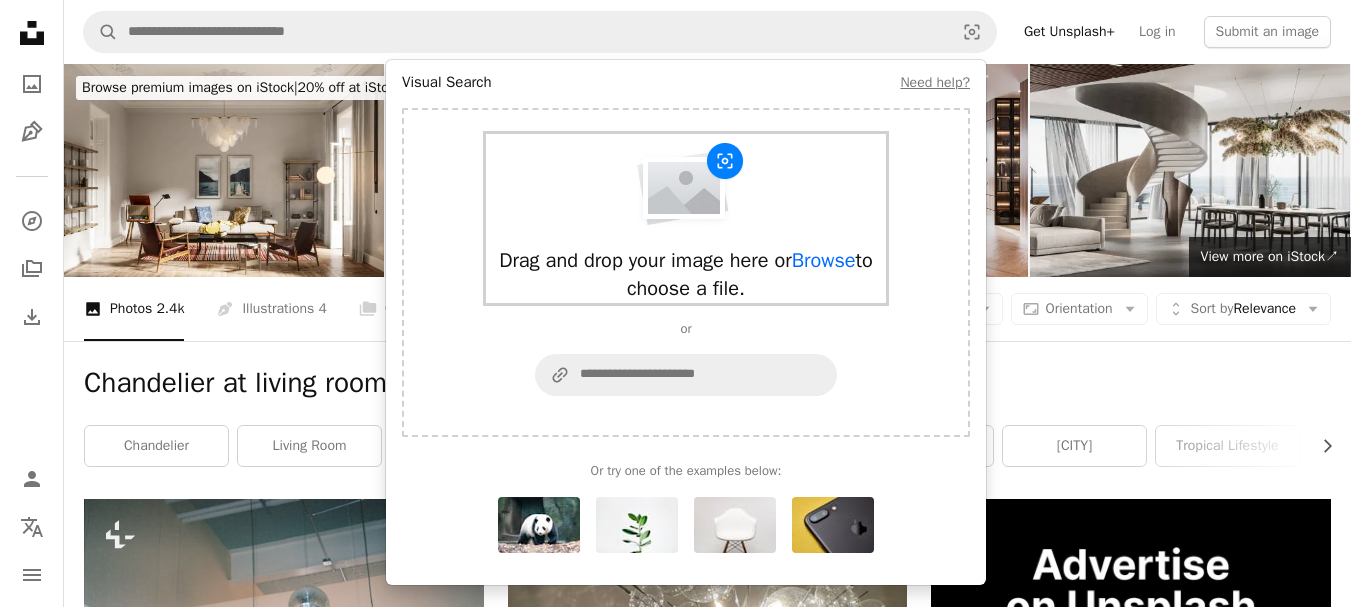 click on "Drag and drop your image here or  Browse  to choose a file." at bounding box center (686, 218) 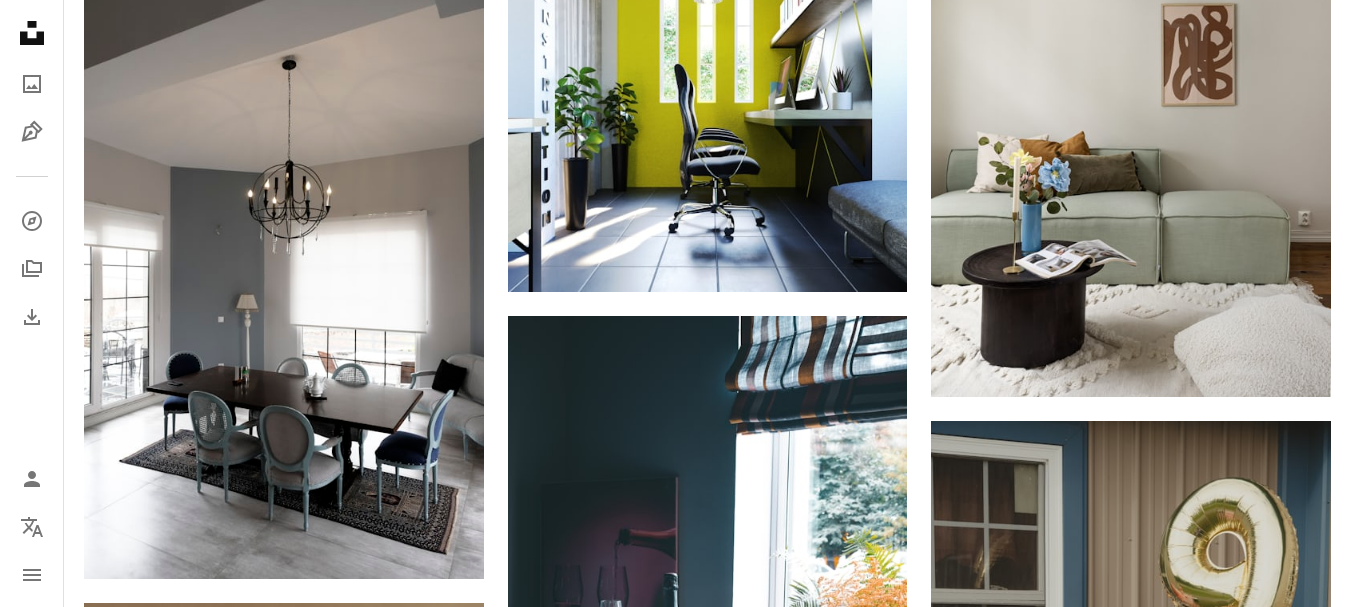 scroll, scrollTop: 1800, scrollLeft: 0, axis: vertical 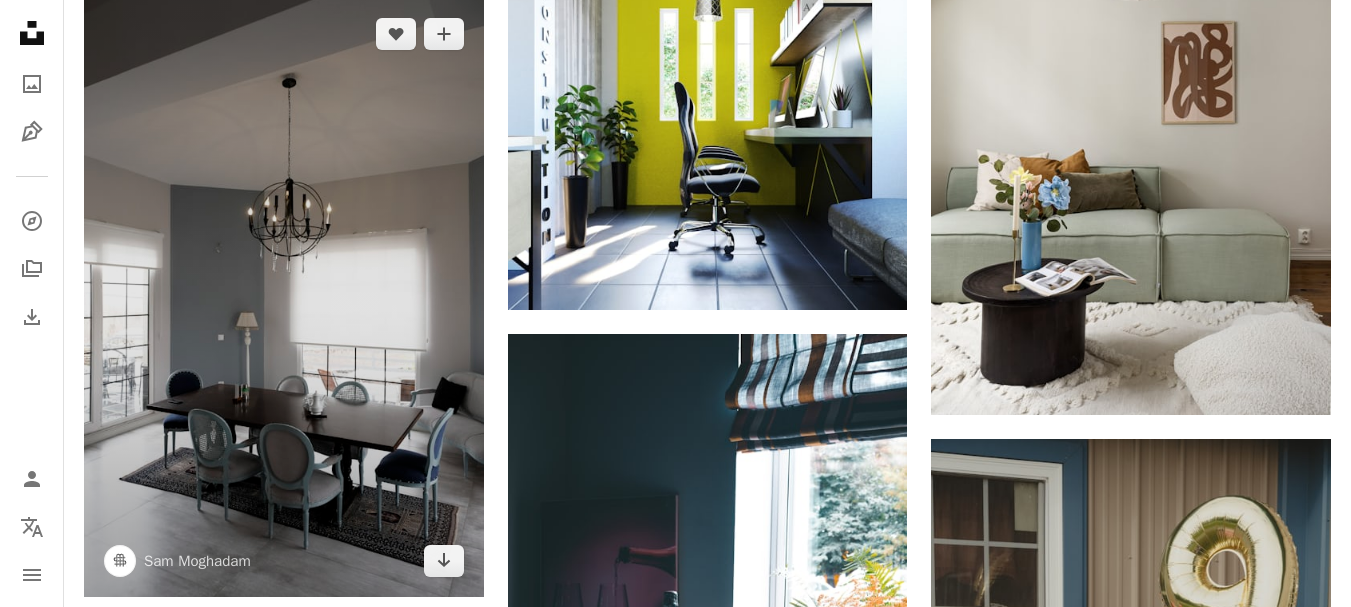 click at bounding box center (284, 297) 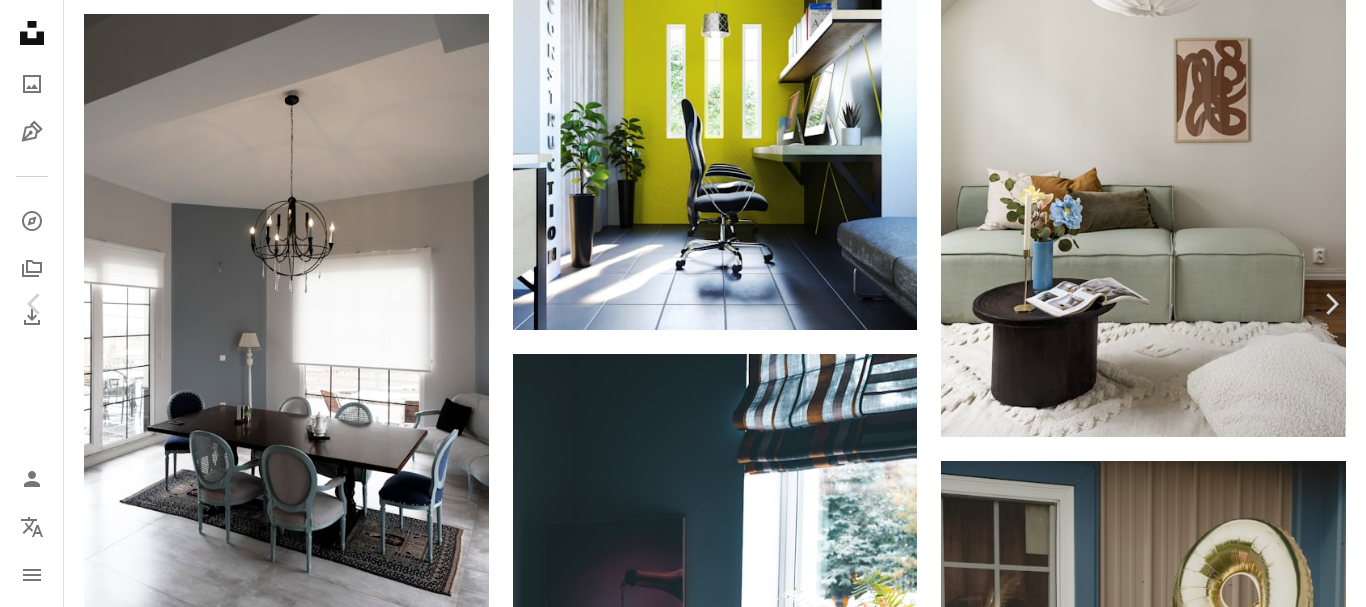 click on "Chevron down" 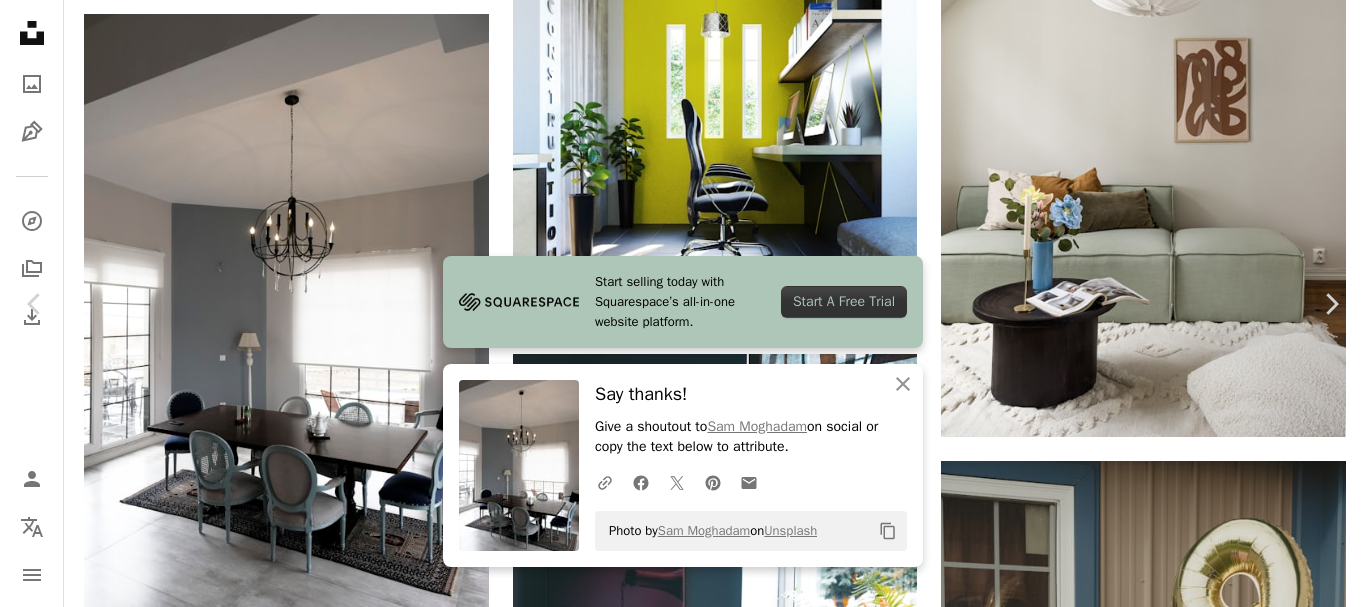 click on "An X shape Chevron left Chevron right Start selling today with Squarespace’s all-in-one website platform. Start A Free Trial An X shape Close Say thanks! Give a shoutout to  [FIRST] [LAST]  on social or copy the text below to attribute. A URL sharing icon (chains) Facebook icon X (formerly Twitter) icon Pinterest icon An envelope Photo by  [FIRST] [LAST]  on  Unsplash
Copy content [FIRST] [LAST] [FIRST] [LAST] A heart A plus sign Download free Chevron down Zoom in Views 223,507 Downloads 352 A forward-right arrow Share Info icon Info More Actions photographed by [FIRST] [LAST] Calendar outlined Published on  July 27, 2021 Camera FUJIFILM, X-T2 Safety Free to use under the  Unsplash License interior design grey room furniture table chair dining table dining room rug indoors Backgrounds Browse premium related images on iStock  |  Save 20% with code UNSPLASH20 View more on iStock  ↗ Related images A heart A plus sign [FIRST] [LAST] Available for hire A checkmark inside of a circle Arrow pointing down A heart For" at bounding box center [683, 5817] 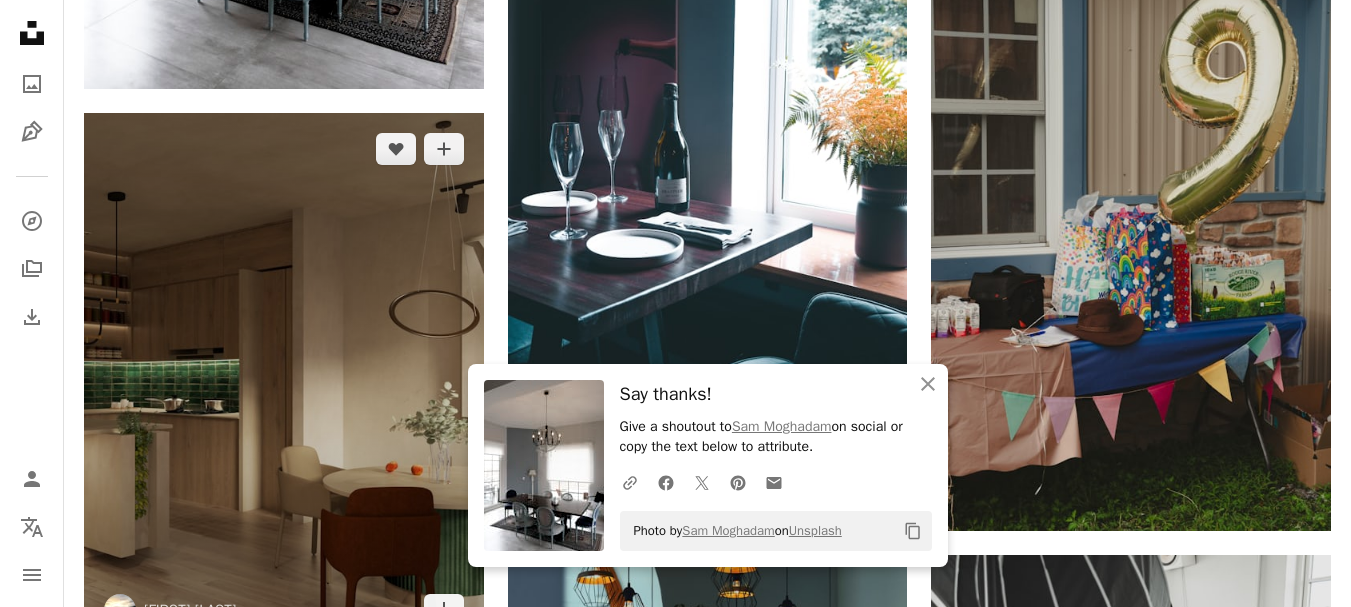 scroll, scrollTop: 2300, scrollLeft: 0, axis: vertical 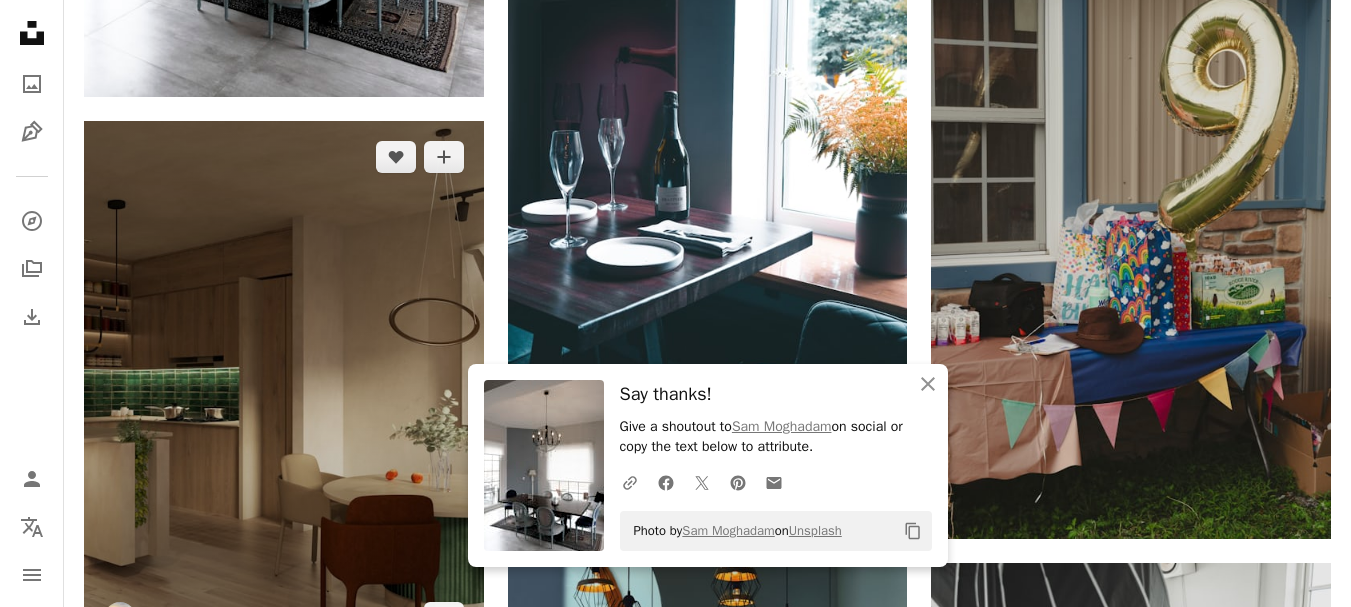 click at bounding box center (284, 387) 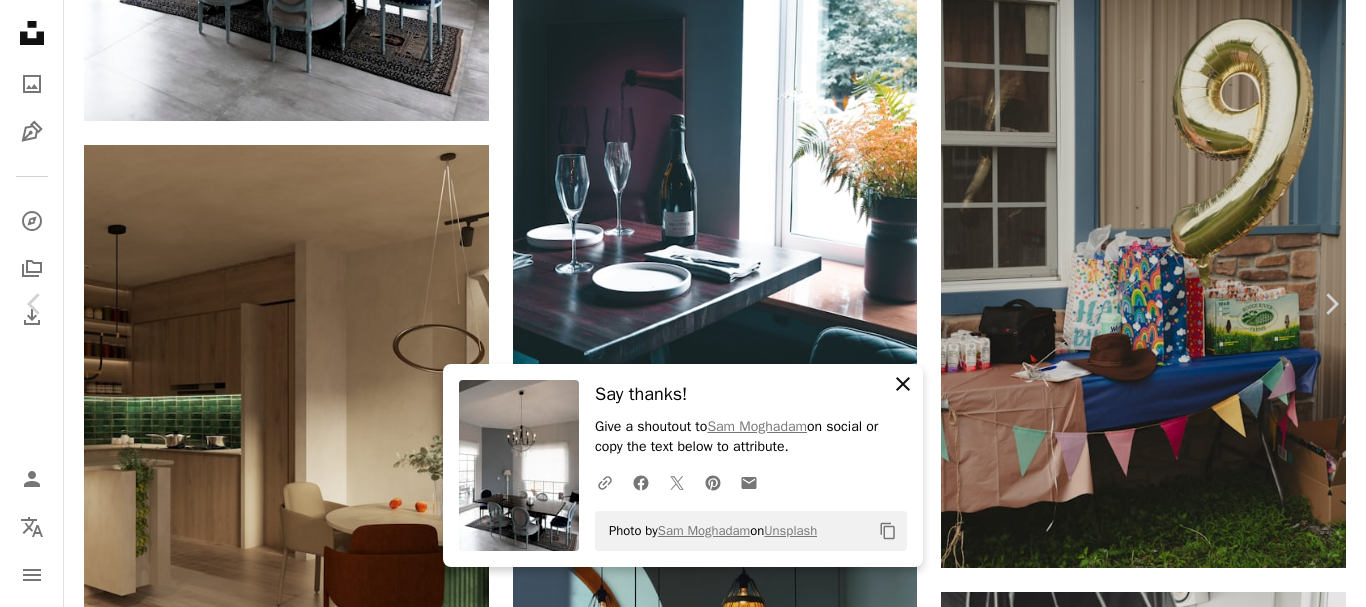 click on "An X shape" 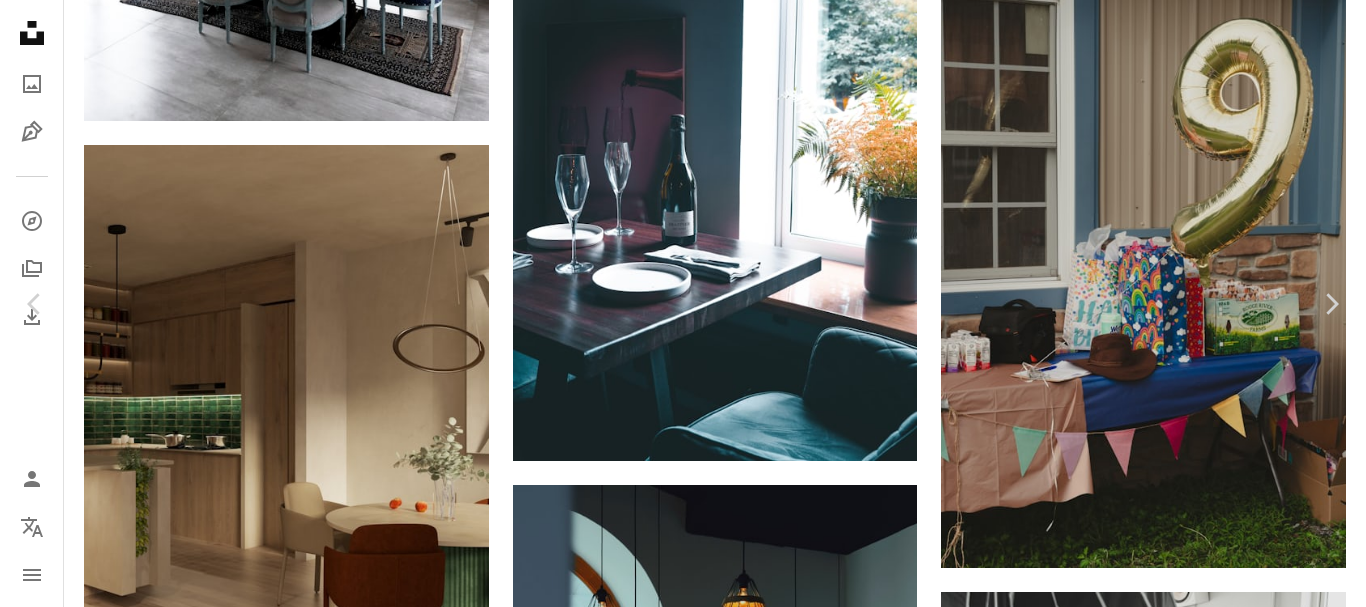 click on "An X shape Chevron left Chevron right Dat Huynh tuda A heart A plus sign Download free Chevron down Zoom in Views 14,539 Downloads 589 A forward-right arrow Share Info icon Info More Actions Calendar outlined Published on August 19, 2023 Safety Free to use under the Unsplash License green interior design kitchen furniture wood table home decor lamp floor dining table dining room indoors chandelier wood panels Creative Commons images Browse premium related images on iStock | Save 20% with code UNSPLASH20 View more on iStock ↗ Related images A heart A plus sign Prydumano Design Arrow pointing down Plus sign for Unsplash+ A heart A plus sign Getty Images For Unsplash+ A lock Download A heart A plus sign POOJAN THANEKAR Arrow pointing down A heart A plus sign Alex Tyson Available for hire A checkmark inside of a circle Arrow pointing down A heart A plus sign POOJAN THANEKAR Arrow pointing down A heart A plus sign Prydumano Design Arrow pointing down A heart A plus sign Sufyan Arrow pointing down A heart" at bounding box center [683, 5317] 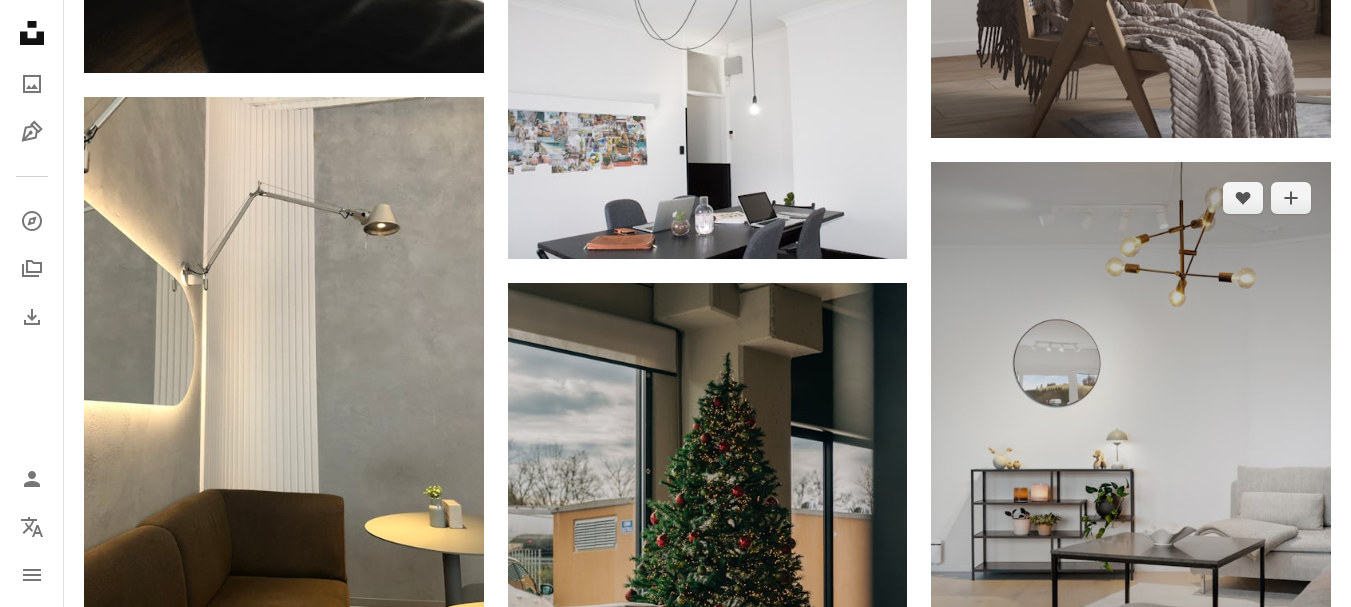 scroll, scrollTop: 12300, scrollLeft: 0, axis: vertical 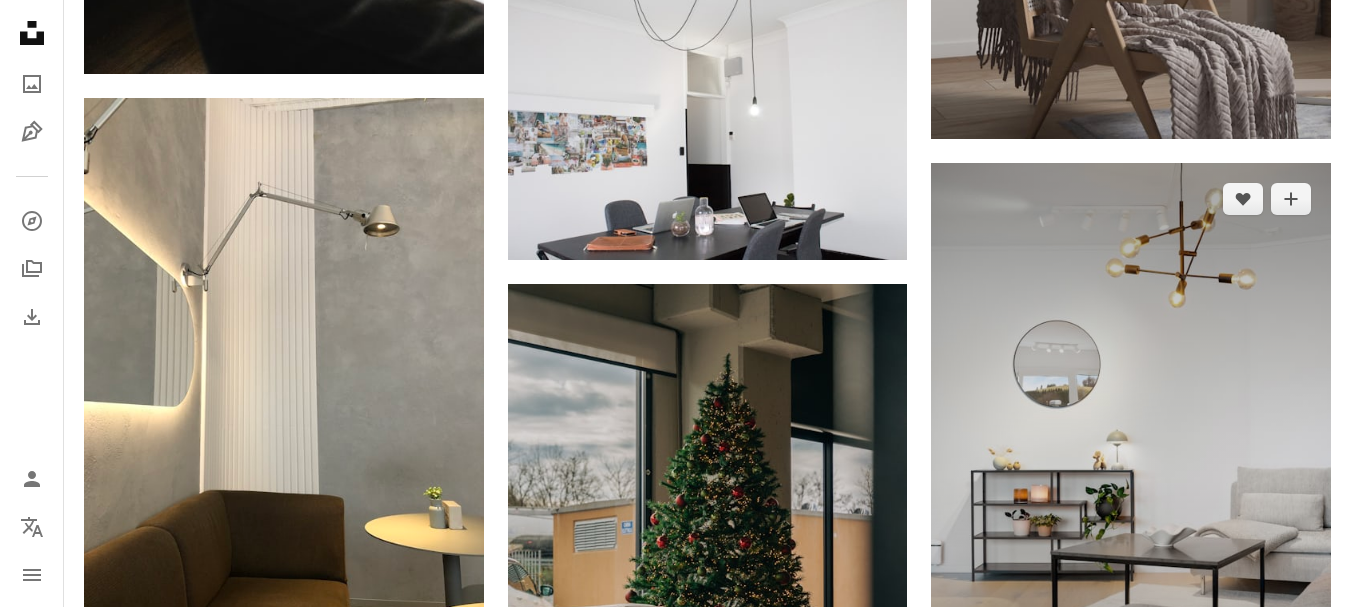 click at bounding box center (1131, 462) 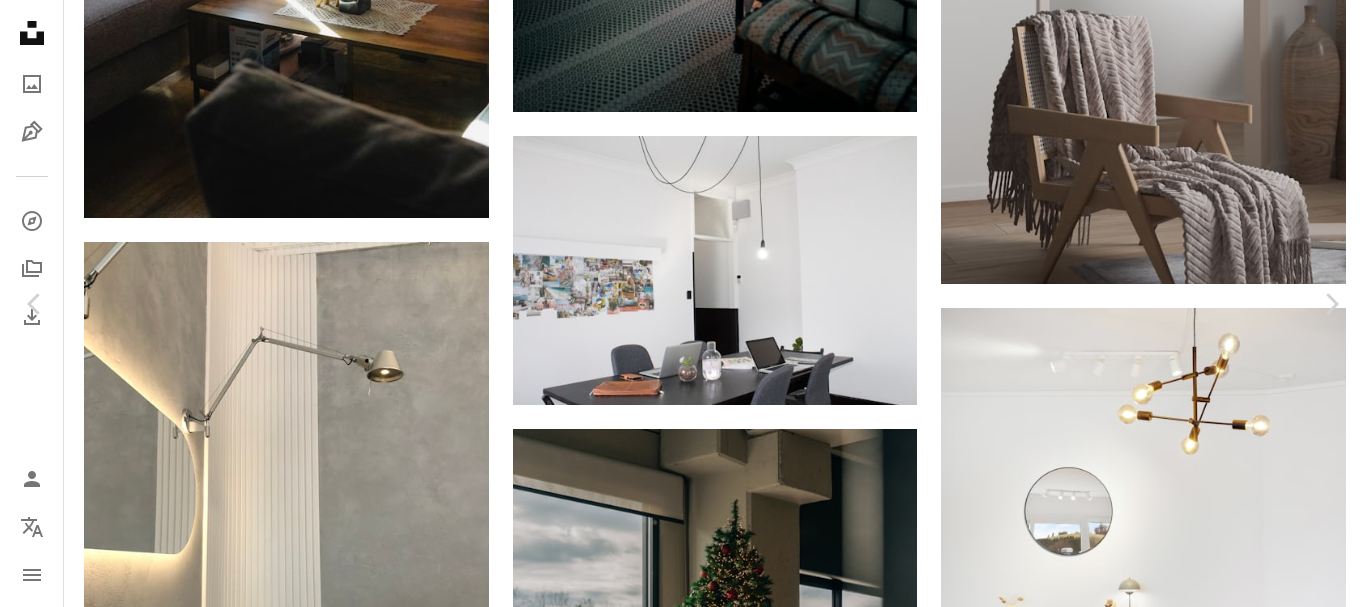 click on "Chevron down" 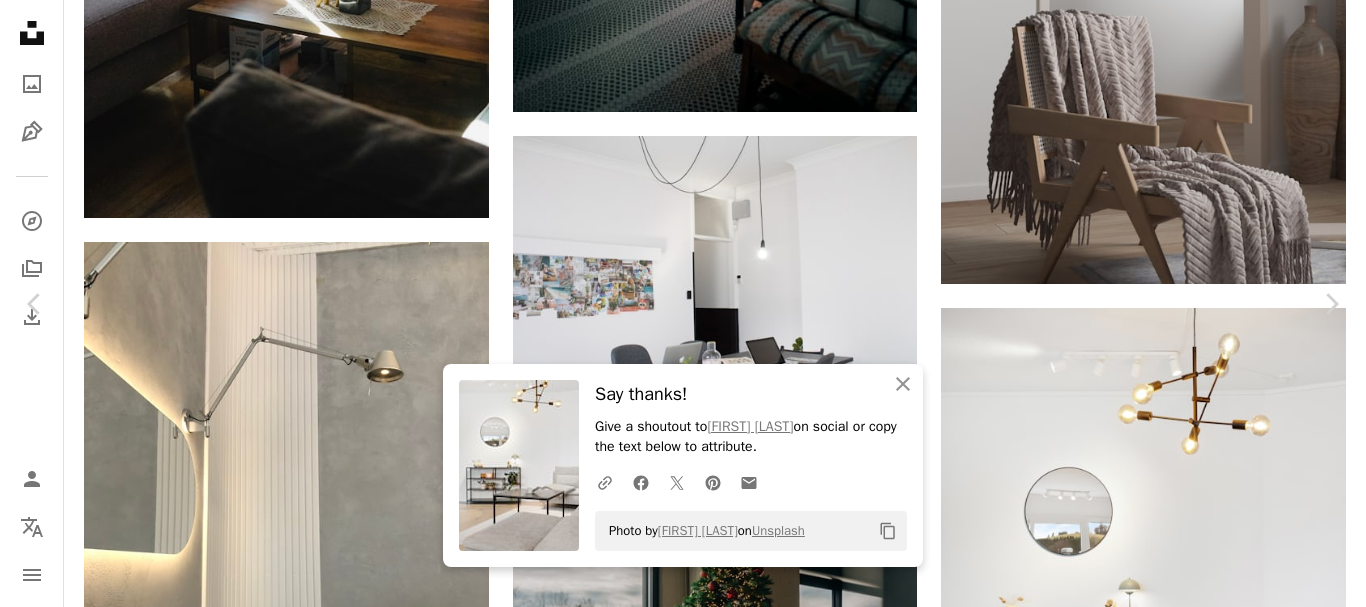 click on "An X shape Chevron left Chevron right An X shape Close Say thanks! Give a shoutout to Lisa Anna on social or copy the text below to attribute. A URL sharing icon (chains) Facebook icon X (formerly Twitter) icon Pinterest icon An envelope Photo by Lisa Anna on Unsplash
Copy content Lisa Anna Available for hire A checkmark inside of a circle A heart A plus sign Download free Chevron down Zoom in Views 4,585 Downloads 61 A forward-right arrow Share Info icon Info More Actions Calendar outlined Published on July 30, 2024 Camera NIKON CORPORATION, NIKON Z 7_2 Safety Free to use under the Unsplash License plant living room furniture table candle home decor lamp rug coffee table indoors chandelier Creative Commons images Browse premium related images on iStock | Save 20% with code UNSPLASH20 View more on iStock ↗ Related images A heart A plus sign Katja Rooke Arrow pointing down Plus sign for Unsplash+ A heart A plus sign Getty Images For Unsplash+ A lock Download A heart A plus sign A heart" at bounding box center [683, 4565] 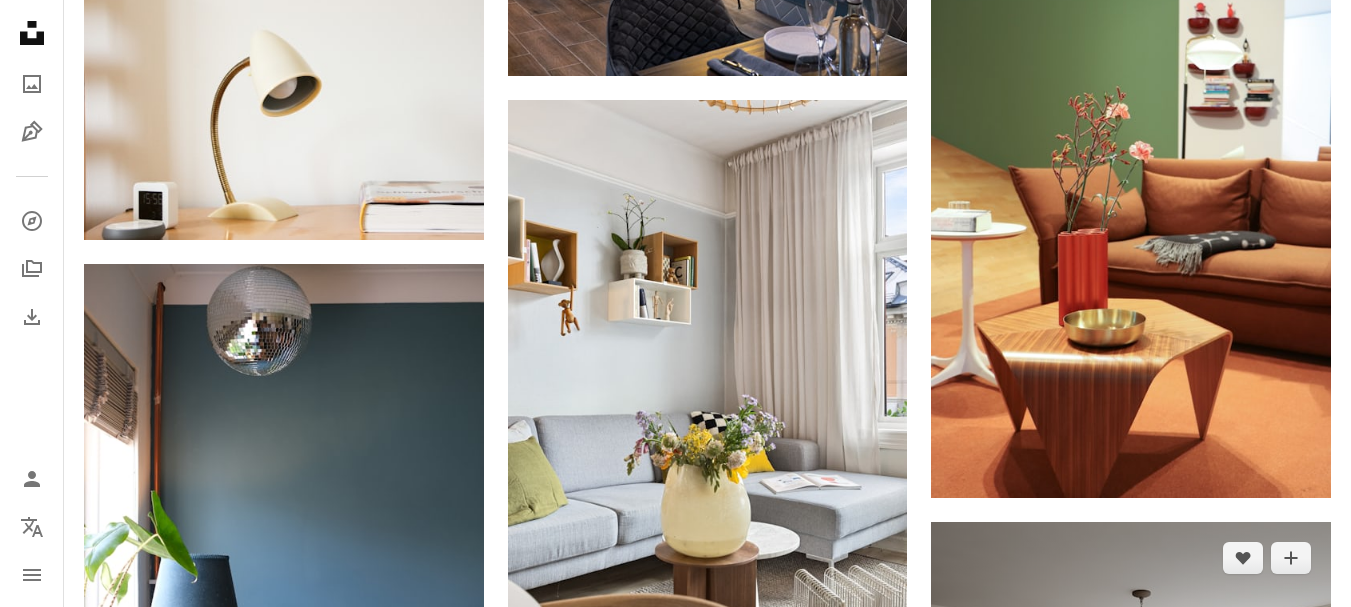 scroll, scrollTop: 22600, scrollLeft: 0, axis: vertical 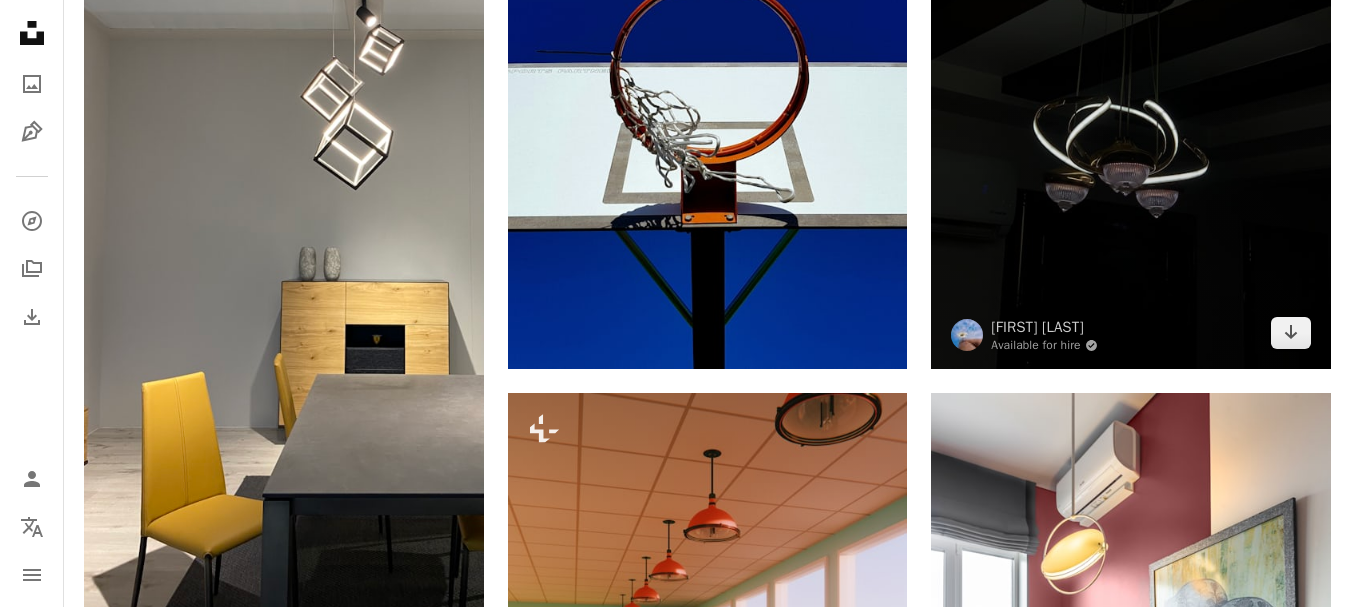 click at bounding box center (1131, 102) 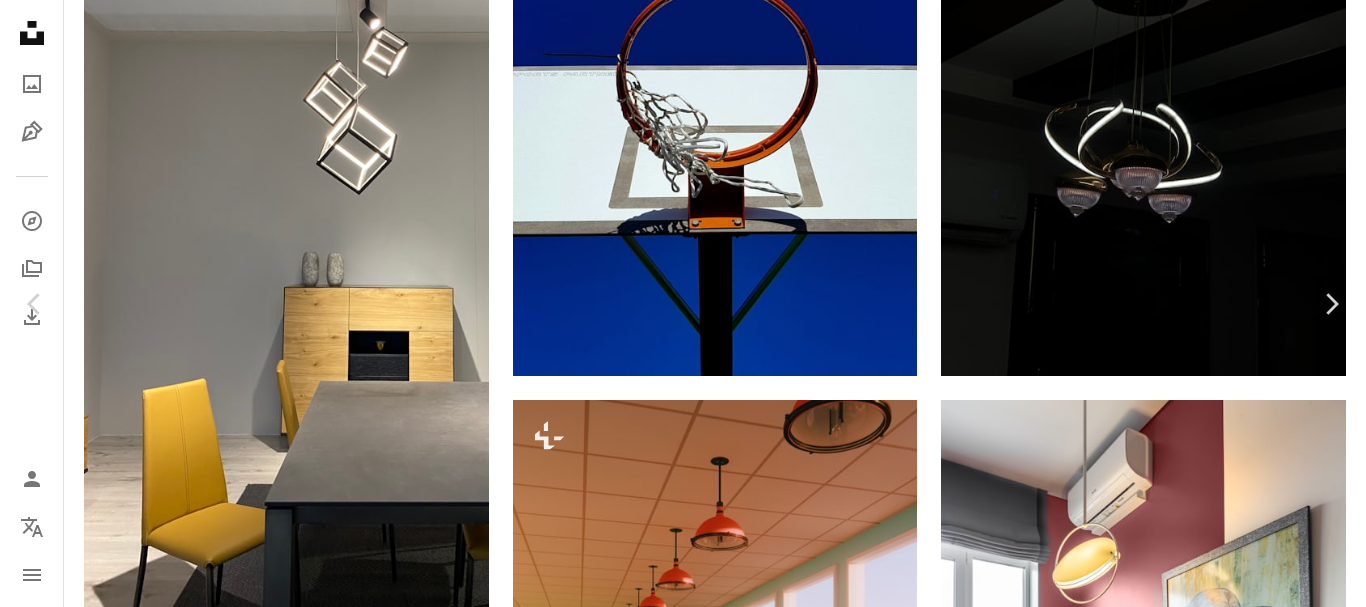 click on "An X shape Chevron left Chevron right Akash Raghav Available for hire A checkmark inside of a circle A heart A plus sign Download free Chevron down Zoom in Views 2,056 Downloads 8 A forward-right arrow Share Info icon Info More Actions Calendar outlined Published on May 17, 2024 Camera Apple, iPhone XS Max Safety Free to use under the Unsplash License grey lamp chandelier light fixture ceiling light Backgrounds Browse premium related images on iStock | Save 20% with code UNSPLASH20 View more on iStock ↗ Related images A heart A plus sign Sudhanshu Yadav Available for hire A checkmark inside of a circle Arrow pointing down Plus sign for Unsplash+ A heart A plus sign Valeria Nikitina For Unsplash+ A lock Download A heart A plus sign Sirius Harrison Available for hire A checkmark inside of a circle Arrow pointing down A heart A plus sign Ayush Purohit Arrow pointing down A heart A plus sign shuvrodeep dutta Available for hire A checkmark inside of a circle Arrow pointing down Plus sign for Unsplash+ For" at bounding box center (683, 25313) 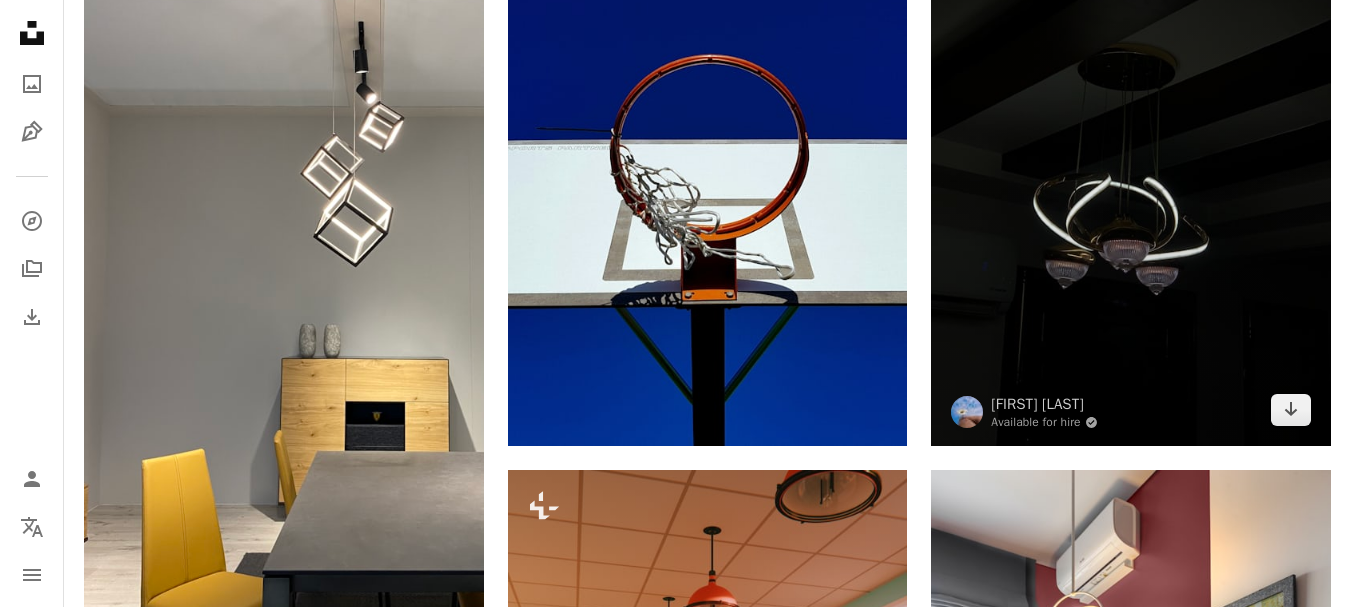 scroll, scrollTop: 500, scrollLeft: 0, axis: vertical 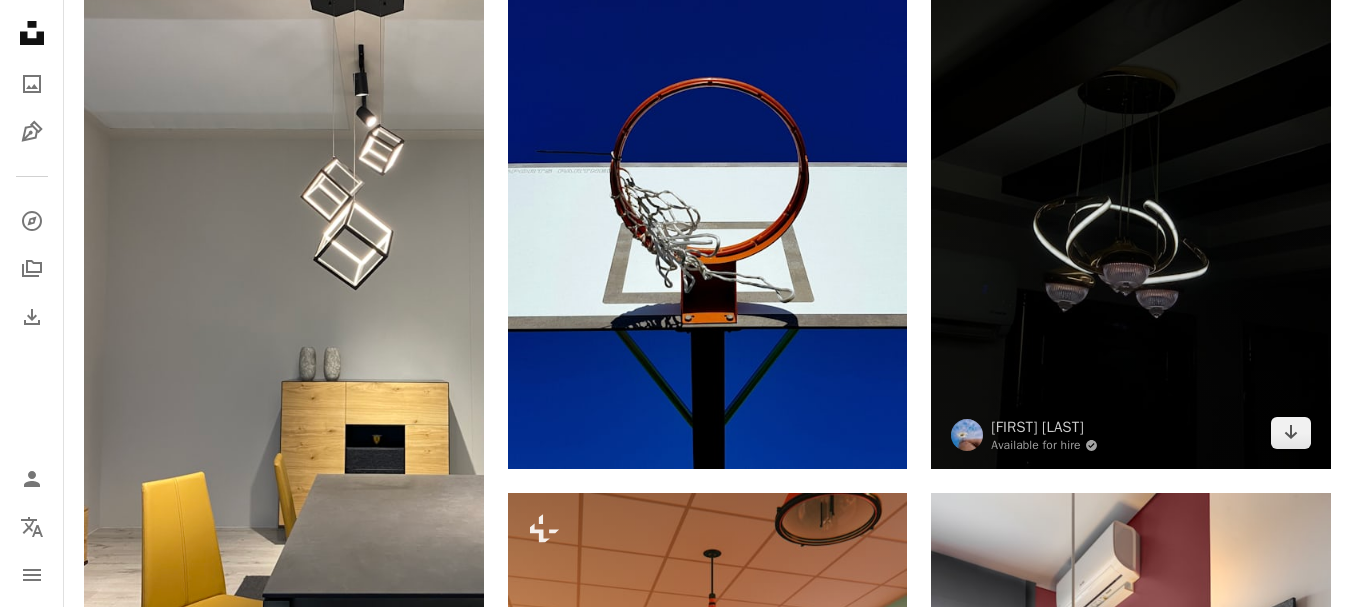 click at bounding box center [1131, 202] 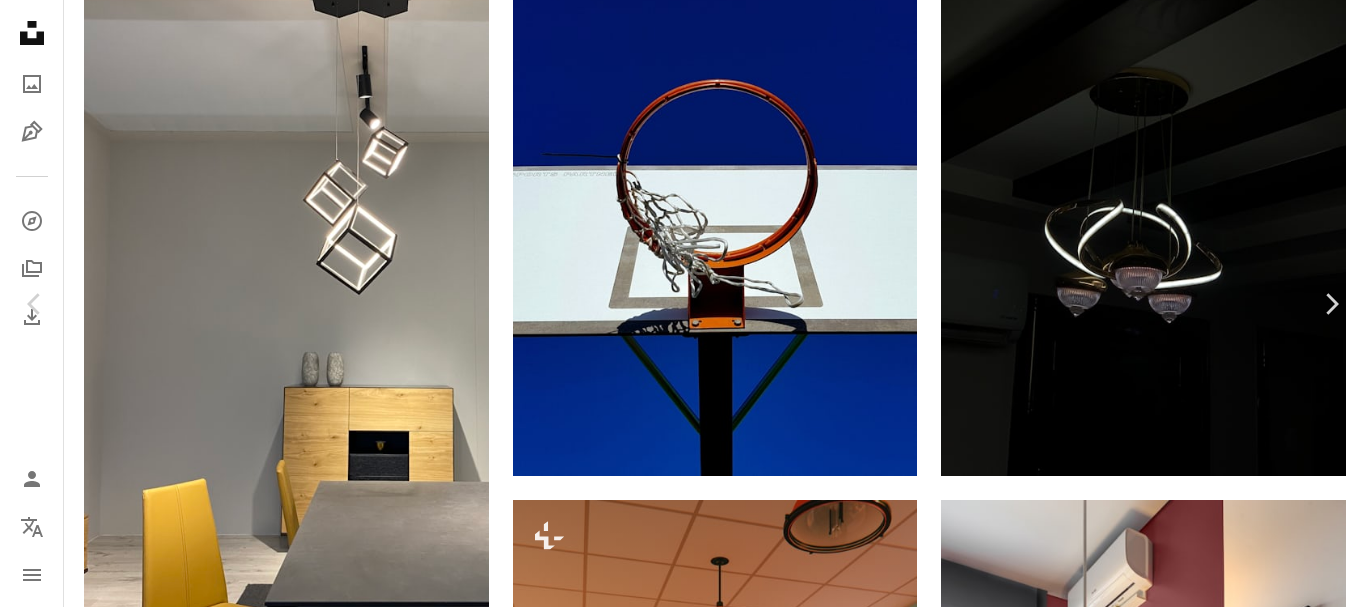 click on "Zoom in" at bounding box center [675, 25487] 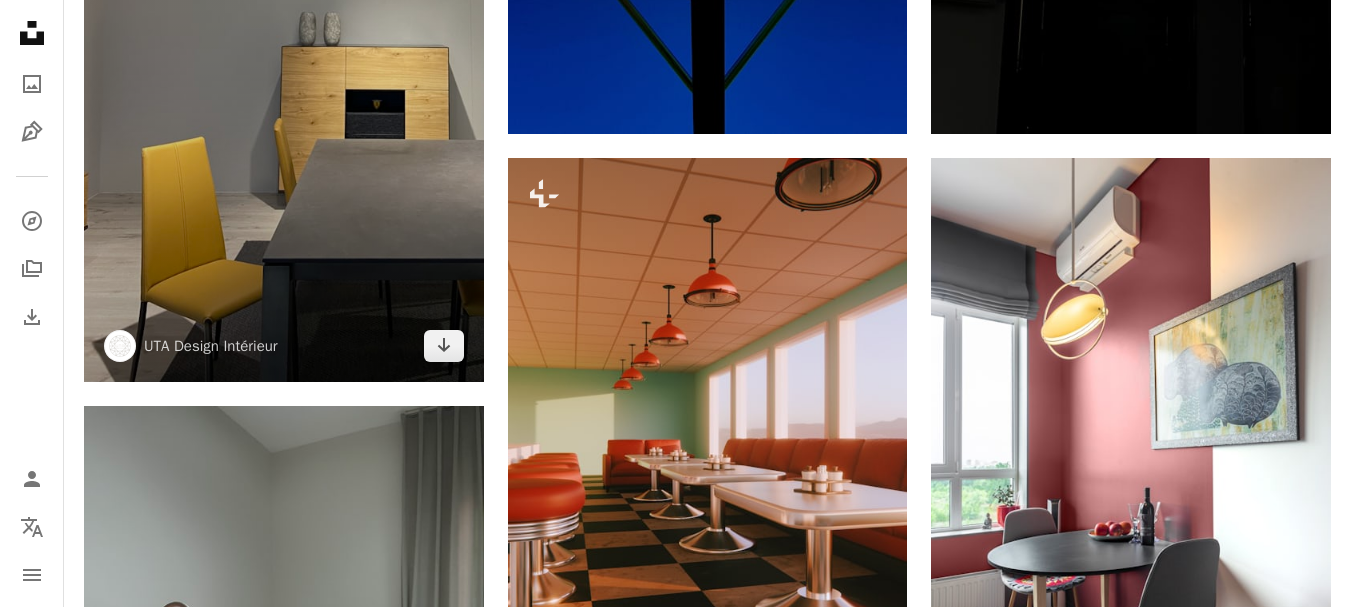 scroll, scrollTop: 1100, scrollLeft: 0, axis: vertical 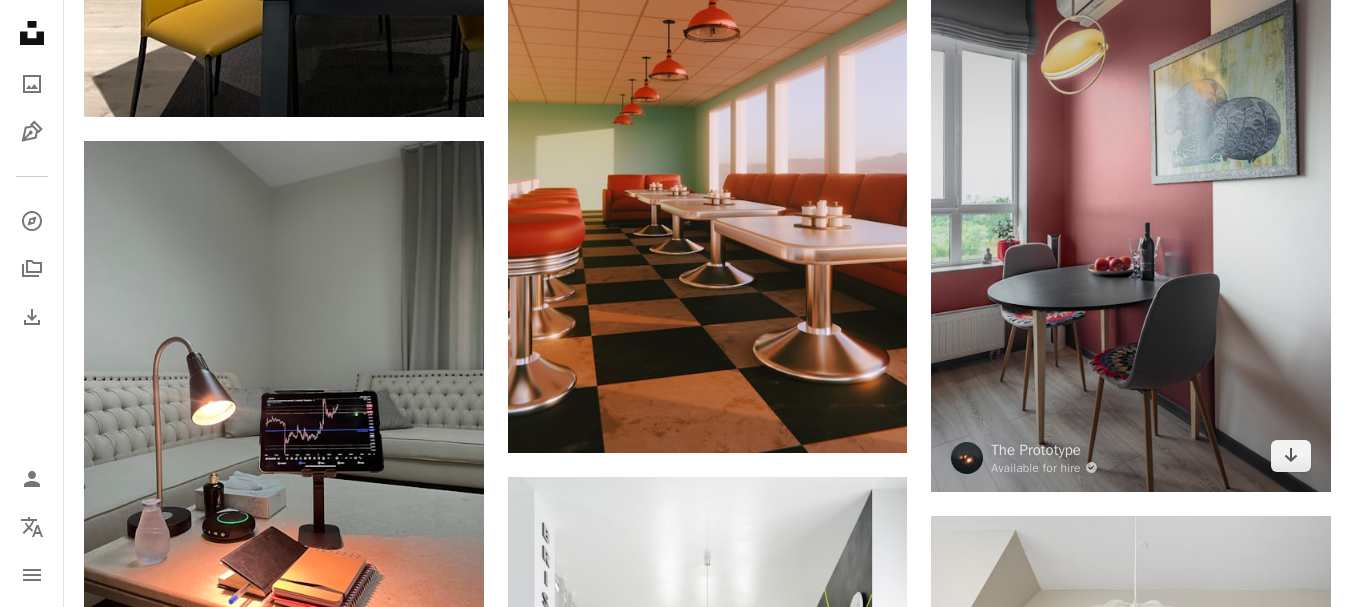 click at bounding box center (1131, 192) 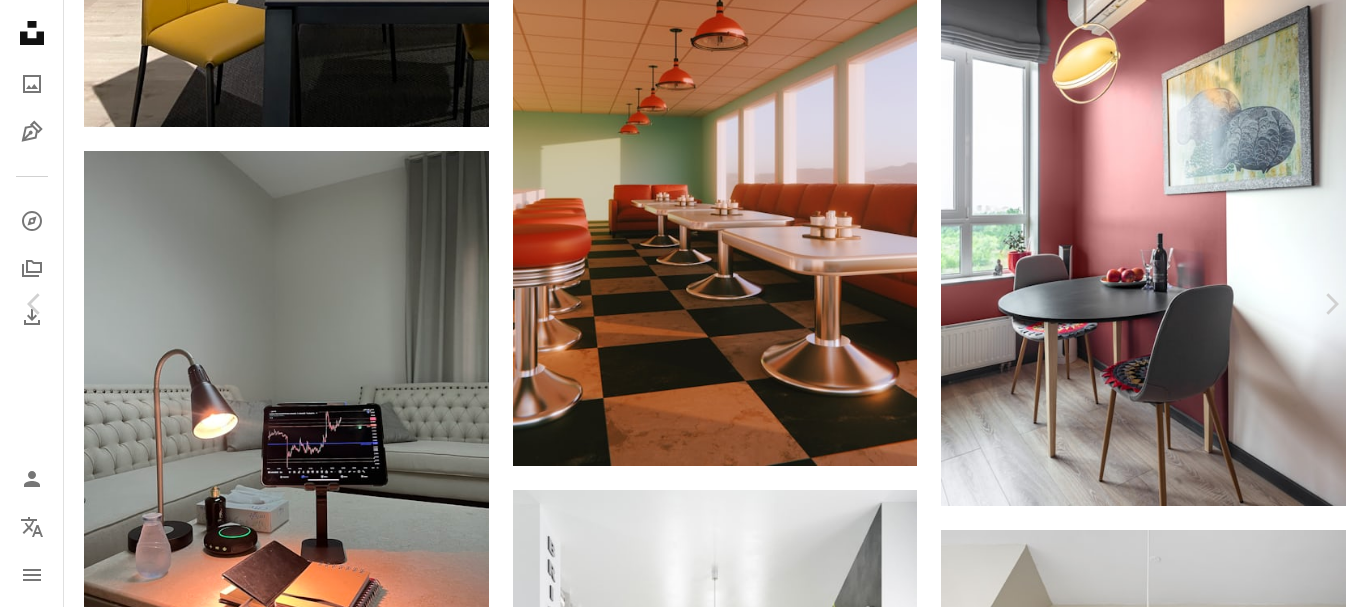 click on "An X shape Chevron left Chevron right The Prototype Available for hire A checkmark inside of a circle A heart A plus sign Download free Chevron down Zoom in Views 2,628 Downloads 31 A forward-right arrow Share Info icon Info More Actions A map marker [CITY], [COUNTRY] Calendar outlined Published on  May 31, 2025 Camera Canon, EOS 6D Safety Free to use under the  Unsplash License interior design interior decor interior decor interior photo art painting furniture table window chair home decor [COUNTRY] dining table dining room indoors device [CITY] bay window Free pictures Browse premium related images on iStock  |  Save 20% with code UNSPLASH20 View more on iStock  ↗ Related images A heart A plus sign [FIRST] [LAST] Available for hire A checkmark inside of a circle Arrow pointing down Plus sign for Unsplash+ A heart A plus sign [FIRST] Arrow pointing down A heart A plus sign [FIRST] Arrow pointing down A heart A plus sign [INITIALS] [LAST] A heart" at bounding box center (683, 24813) 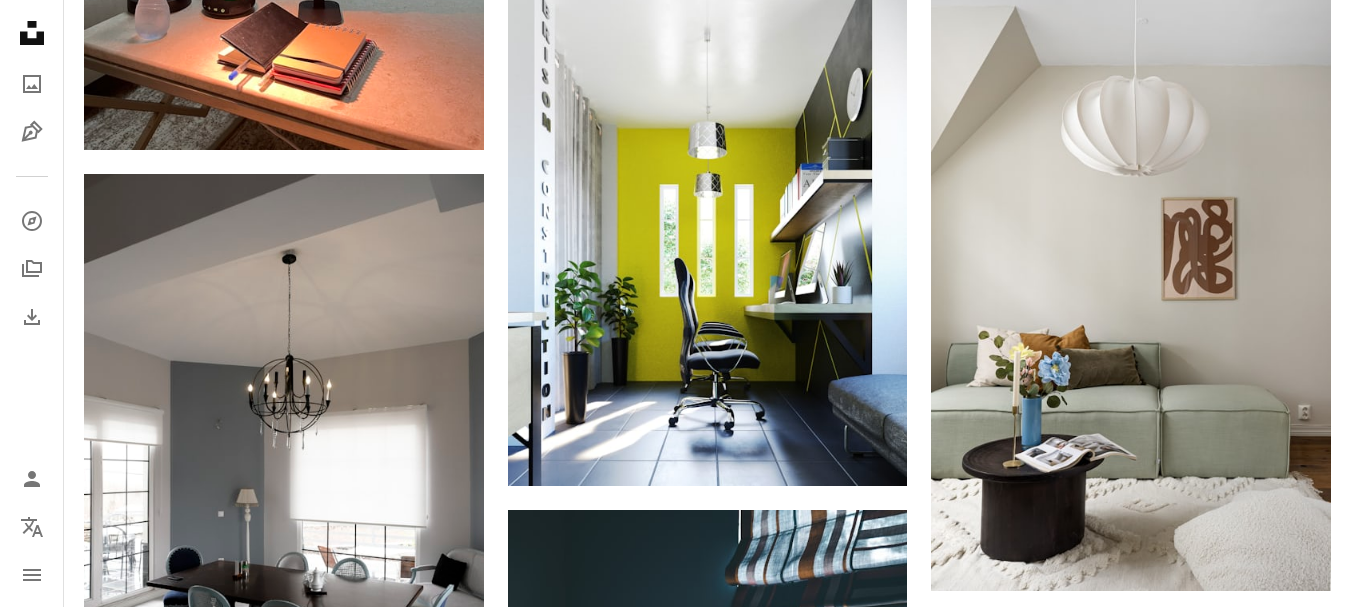 scroll, scrollTop: 1800, scrollLeft: 0, axis: vertical 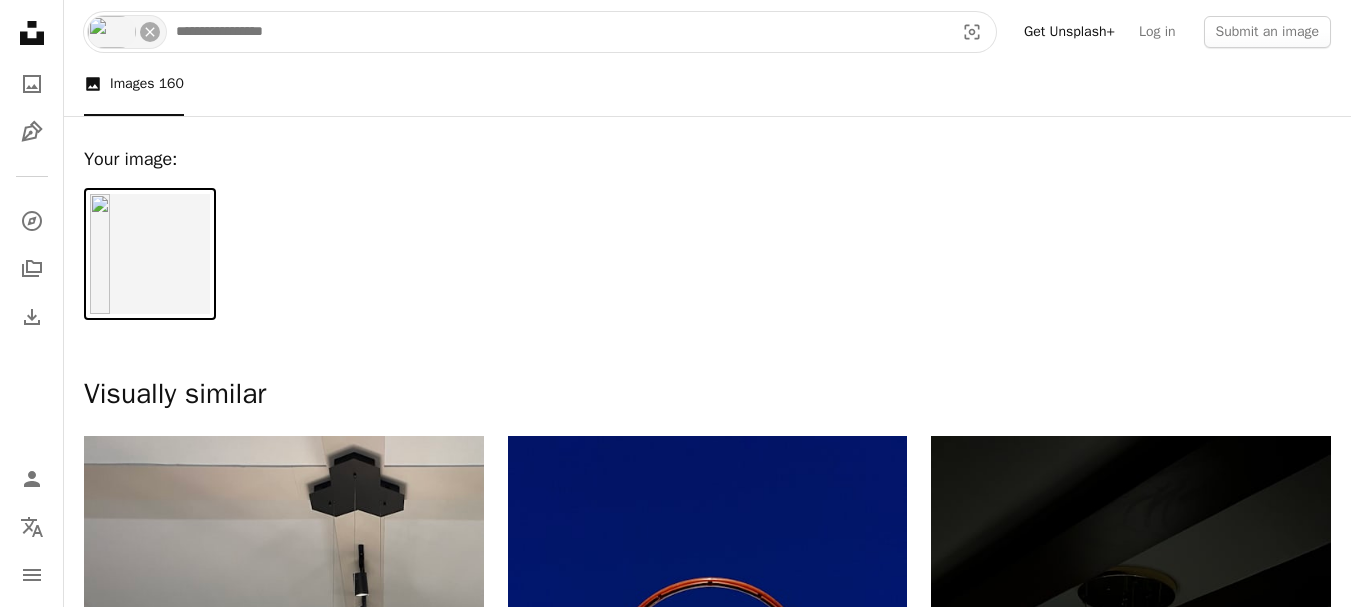 click at bounding box center (557, 32) 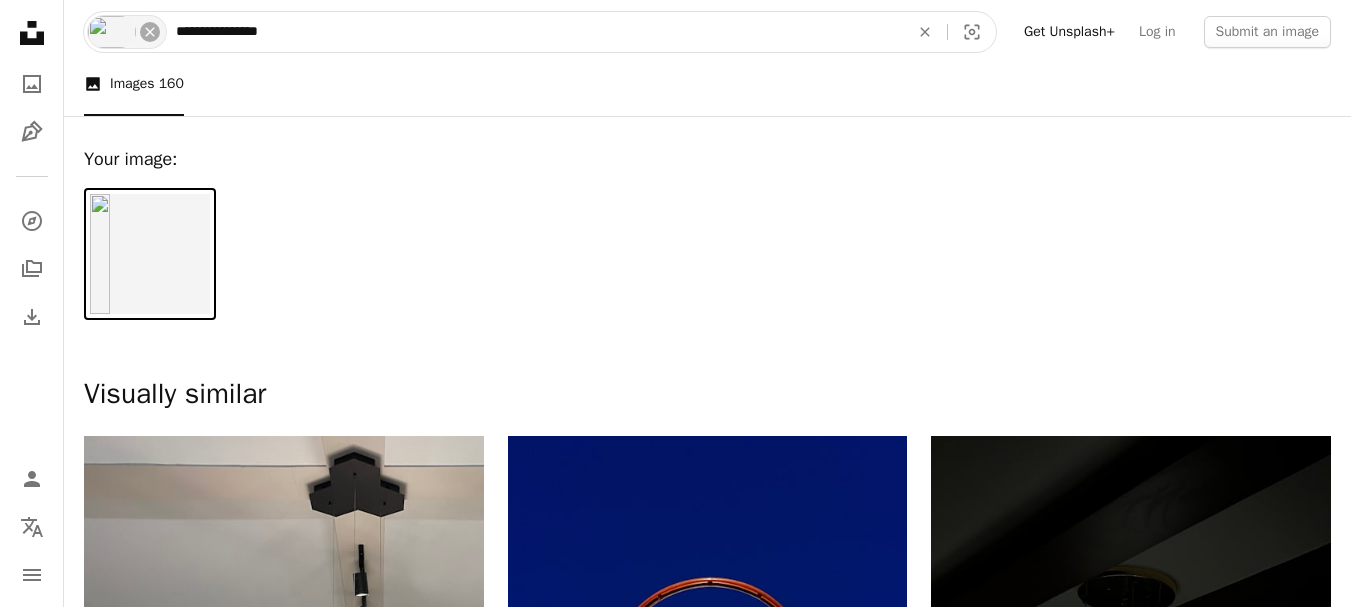 type on "**********" 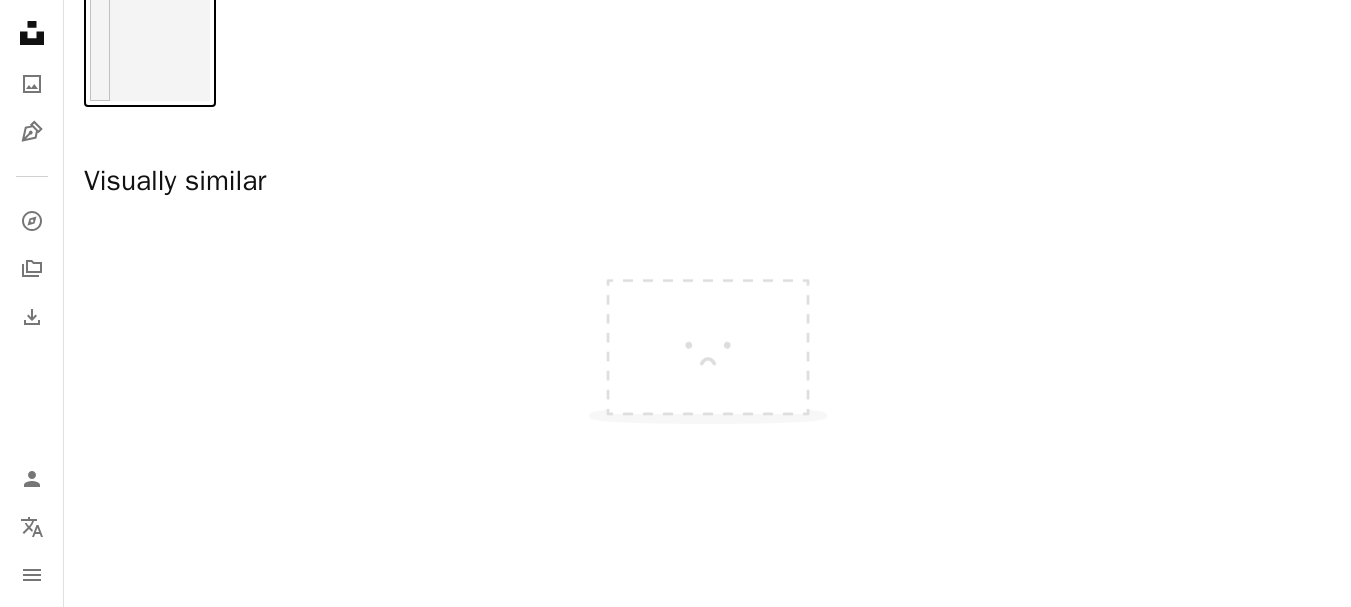 scroll, scrollTop: 0, scrollLeft: 0, axis: both 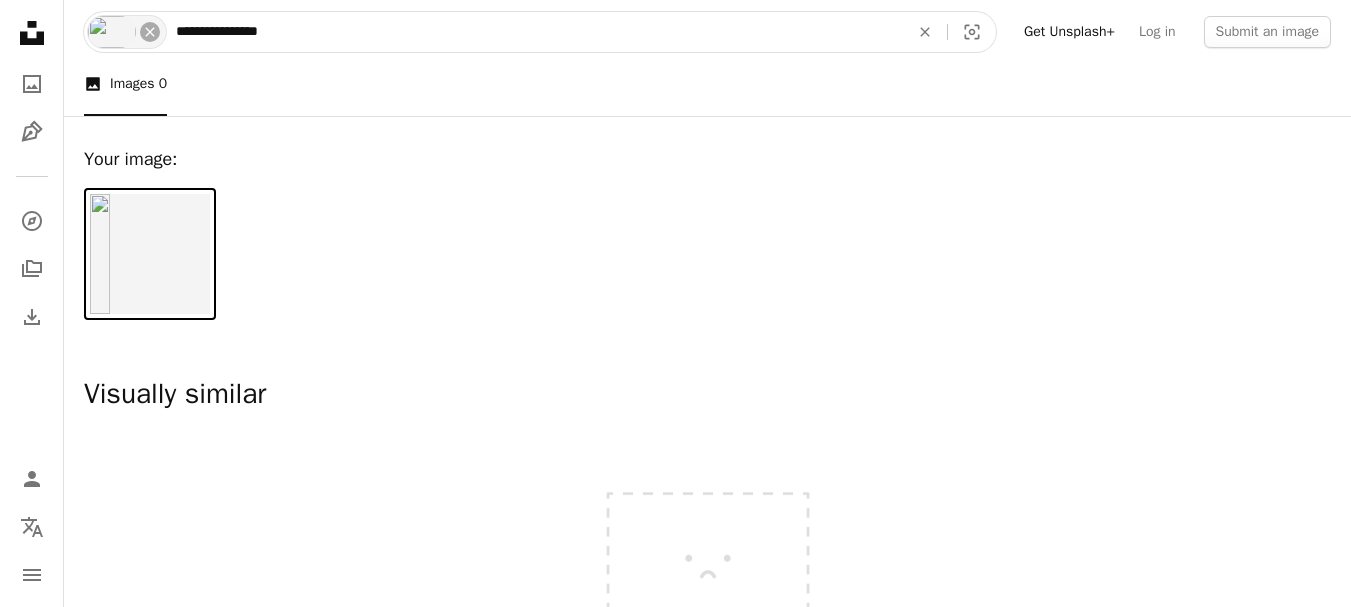 click on "An X shape" 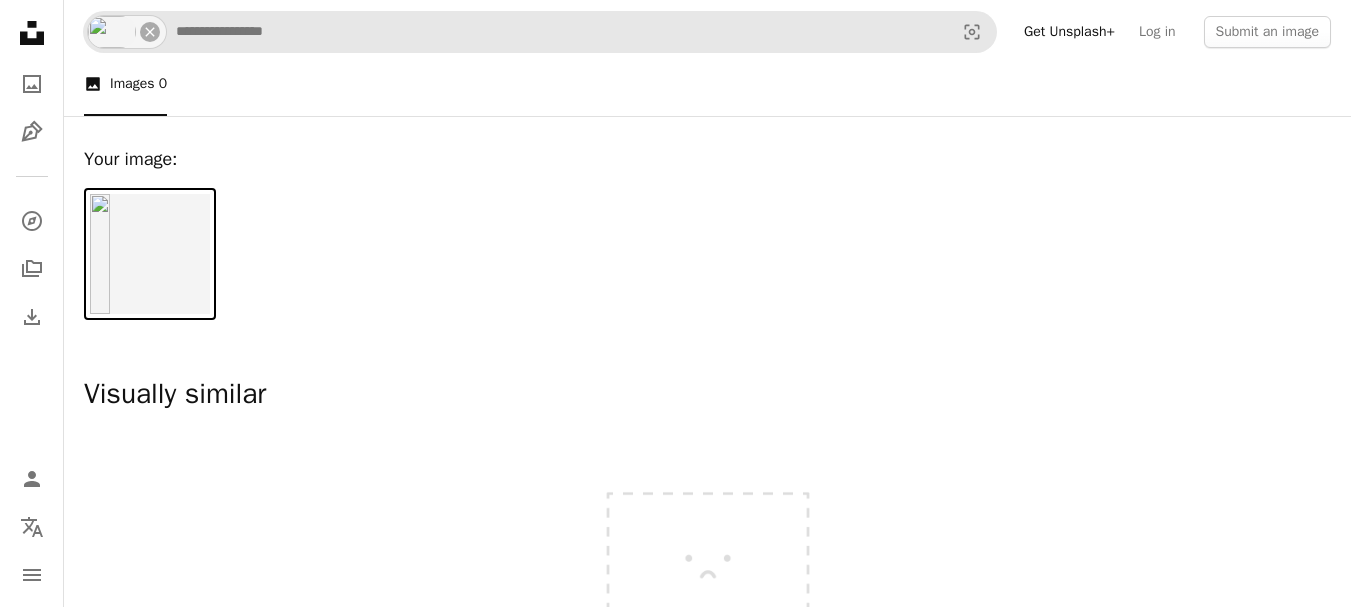 click on "An X shape" at bounding box center (127, 32) 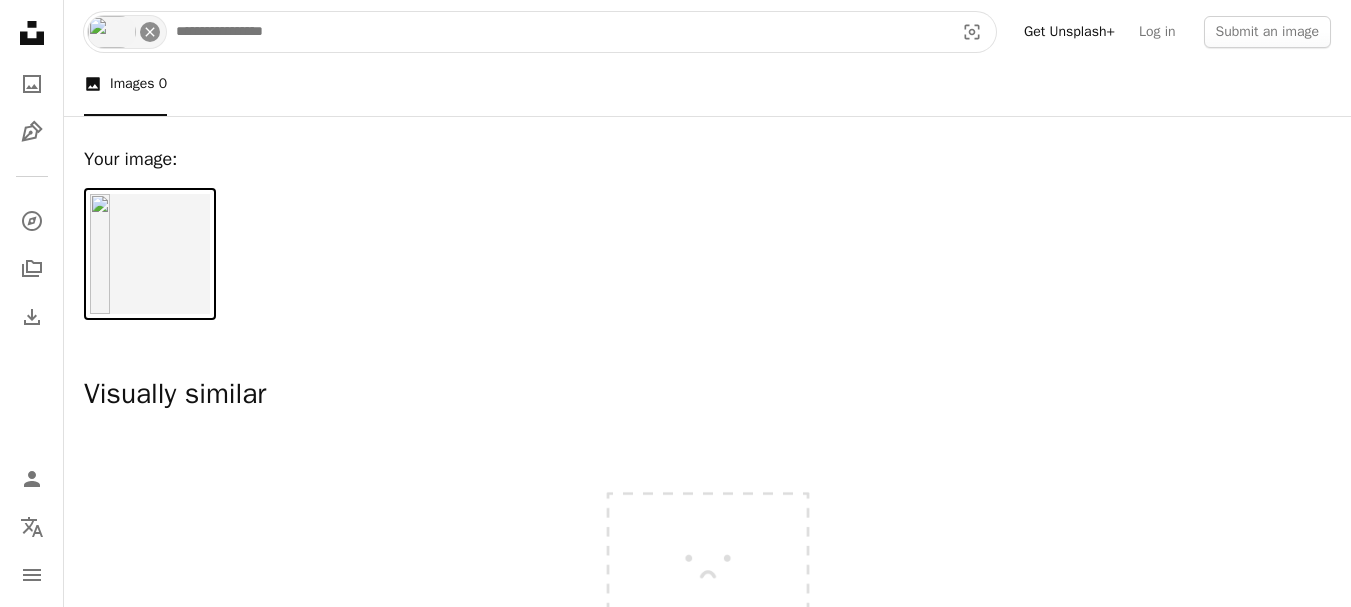 click on "An X shape" 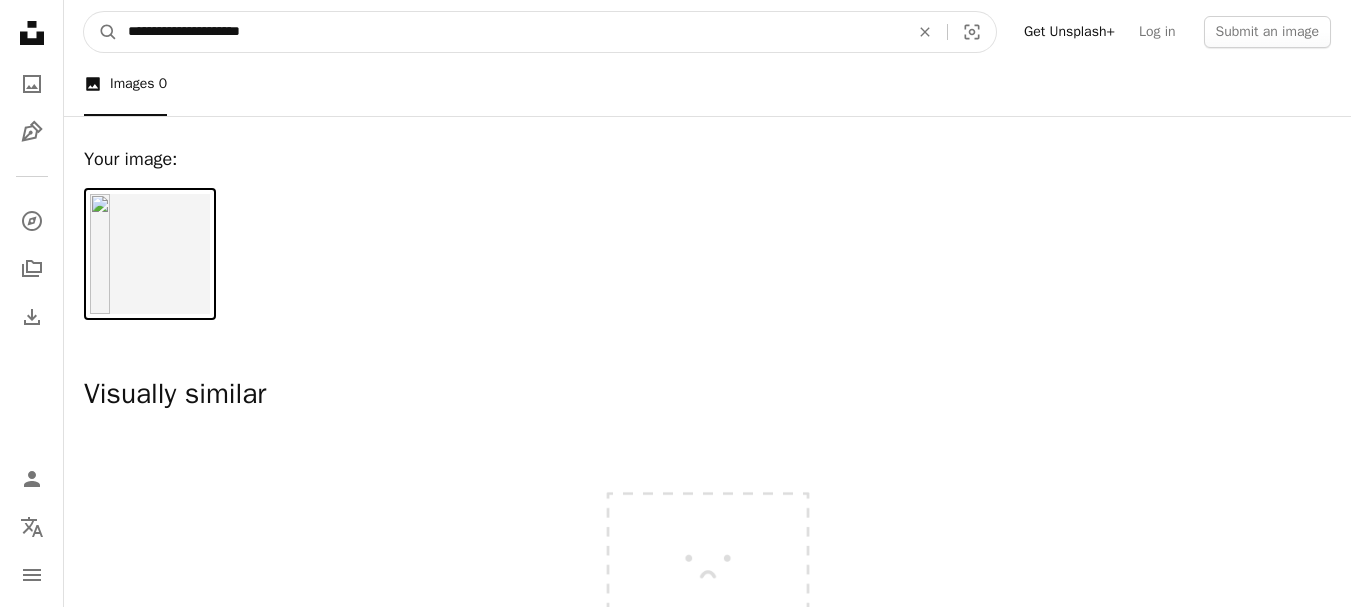type on "**********" 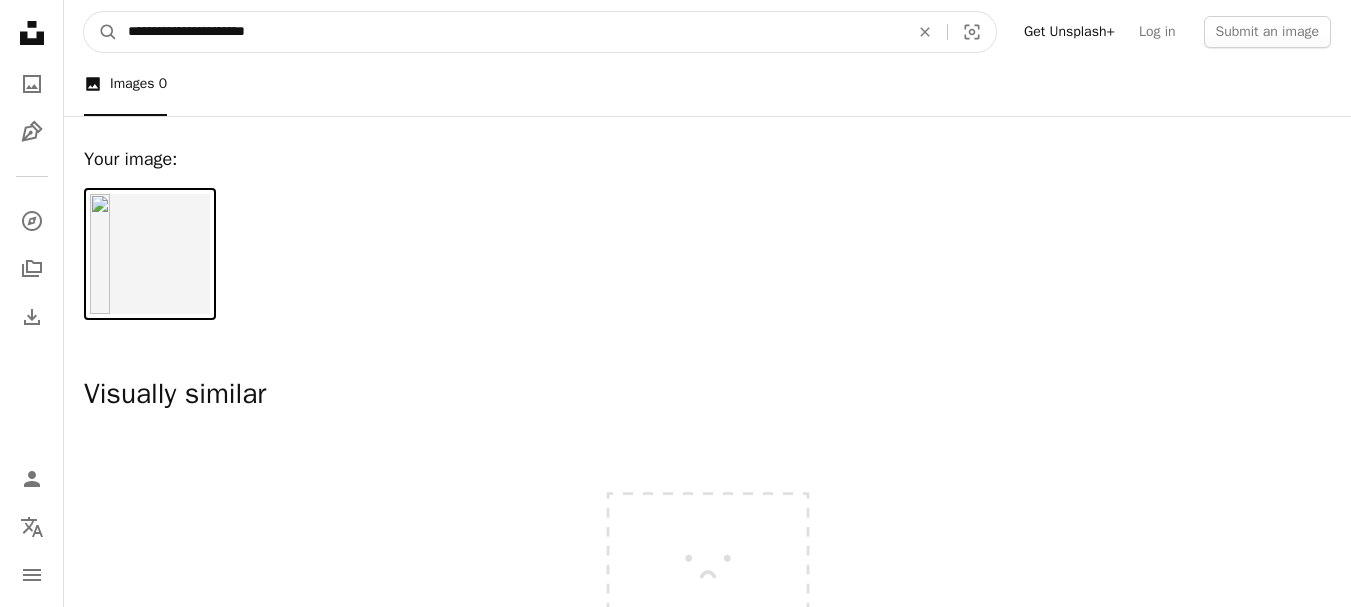 click on "A magnifying glass" at bounding box center [101, 32] 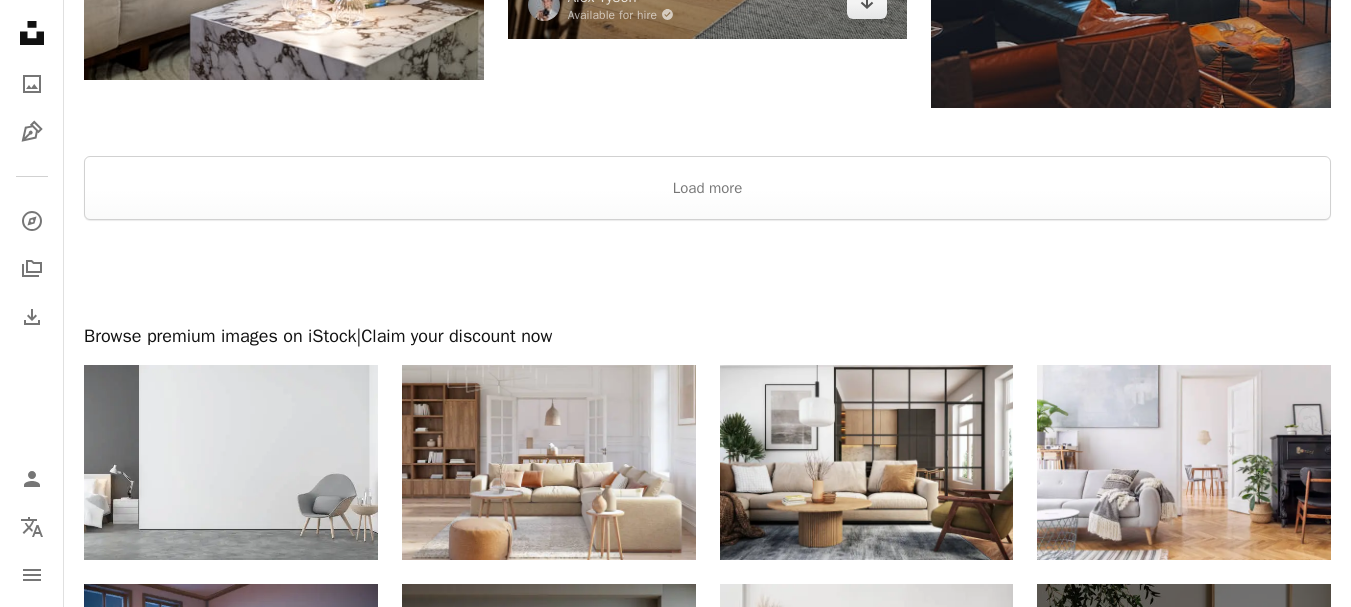 scroll, scrollTop: 3200, scrollLeft: 0, axis: vertical 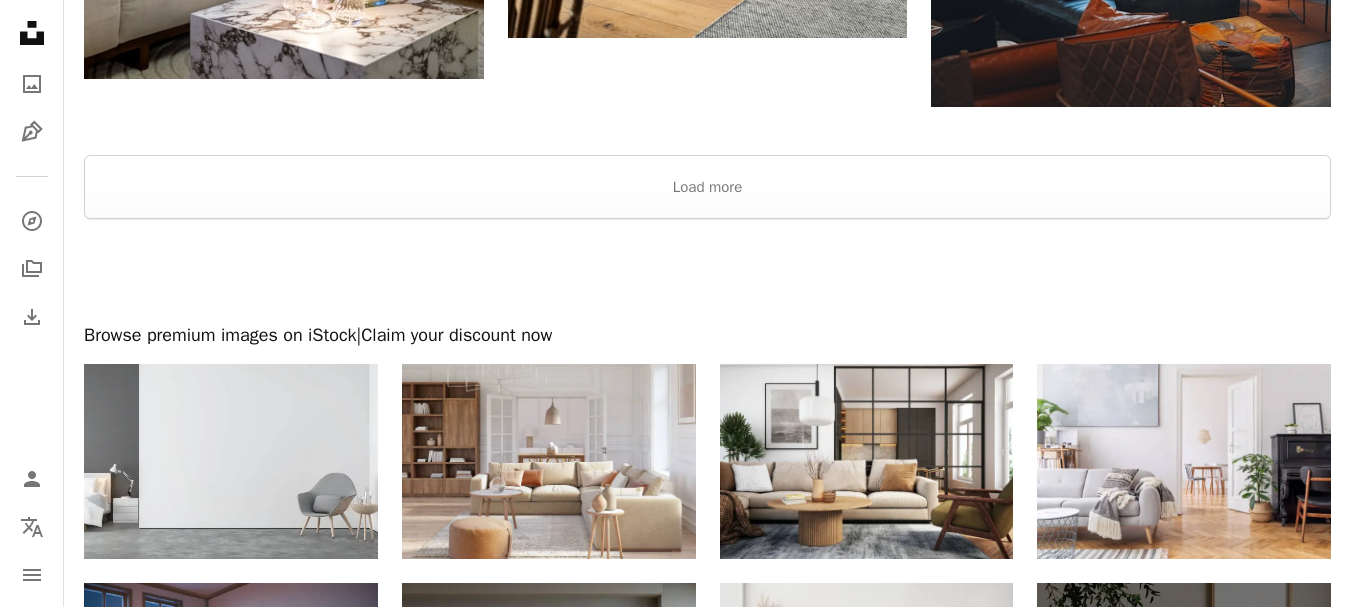 click at bounding box center (707, 271) 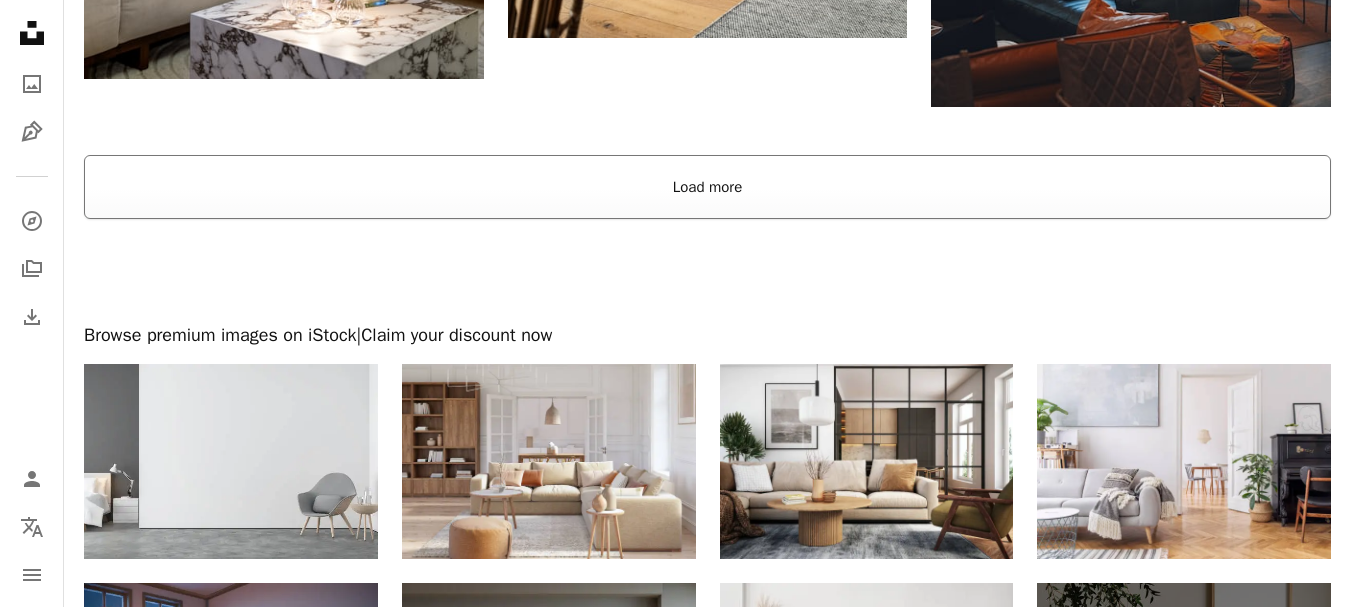 click on "Load more" at bounding box center [707, 187] 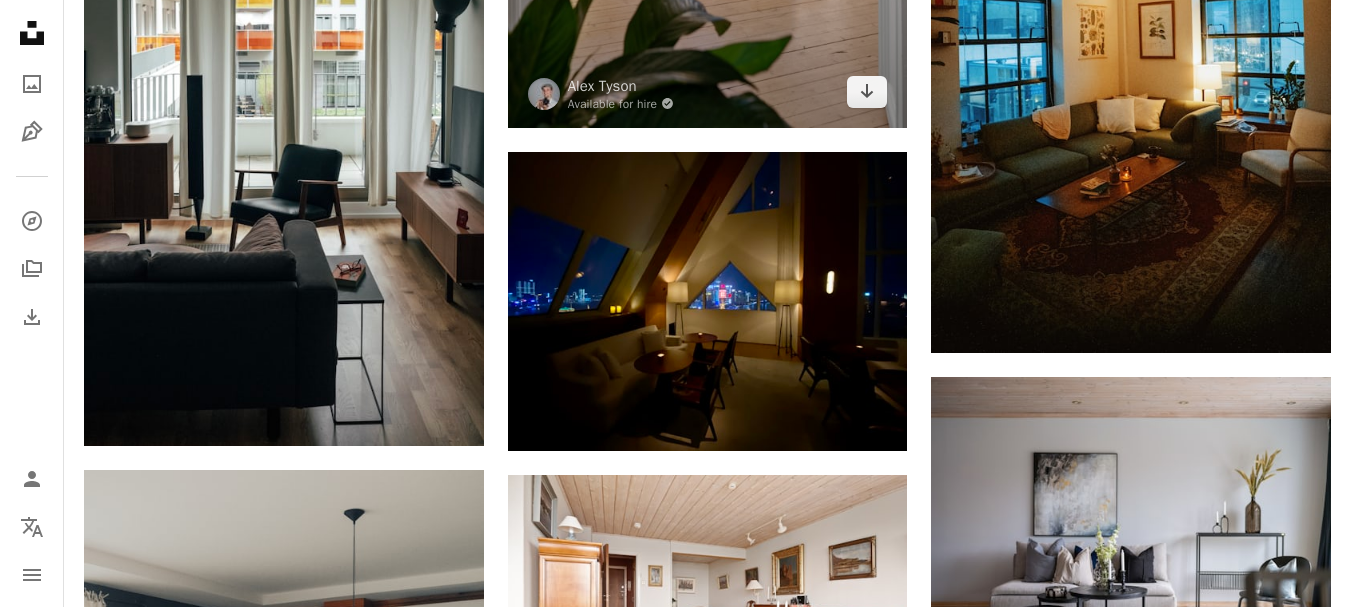 scroll, scrollTop: 7000, scrollLeft: 0, axis: vertical 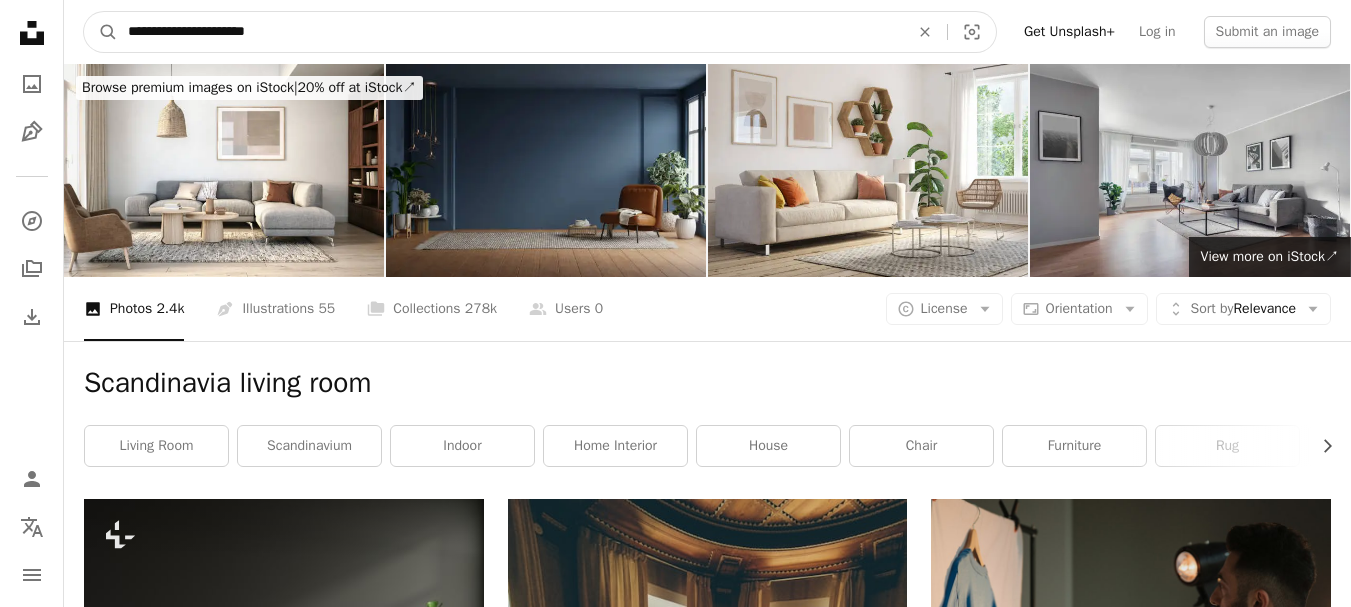 drag, startPoint x: 391, startPoint y: 37, endPoint x: 200, endPoint y: 36, distance: 191.00262 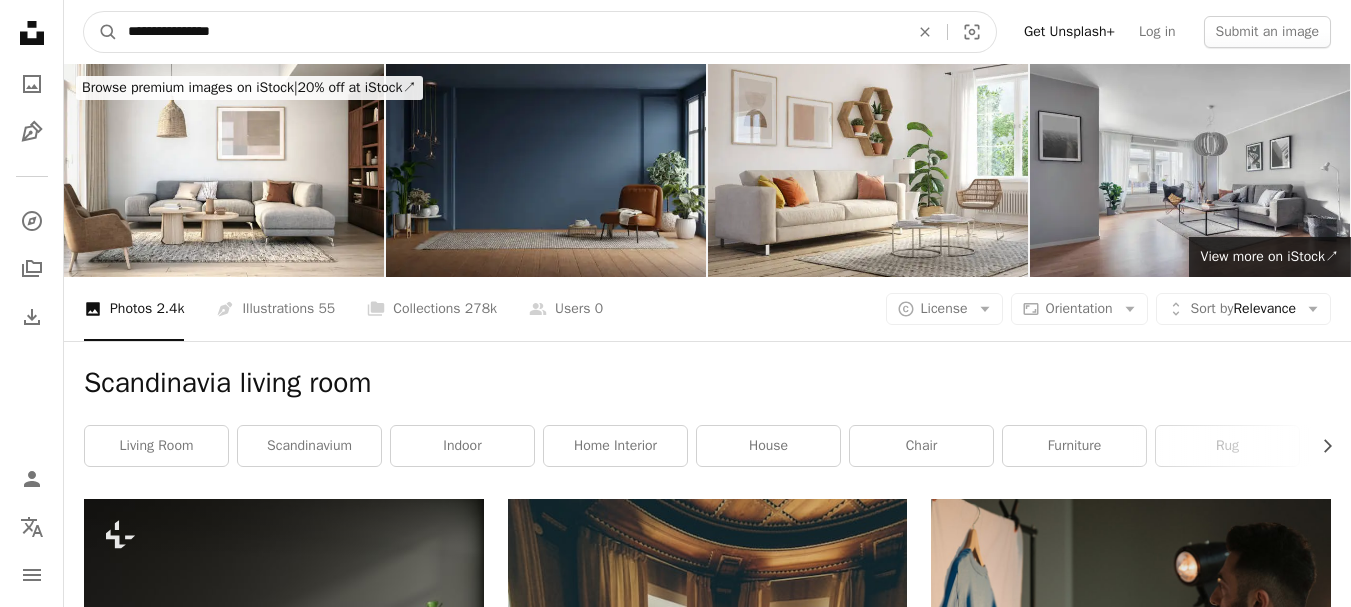 type on "**********" 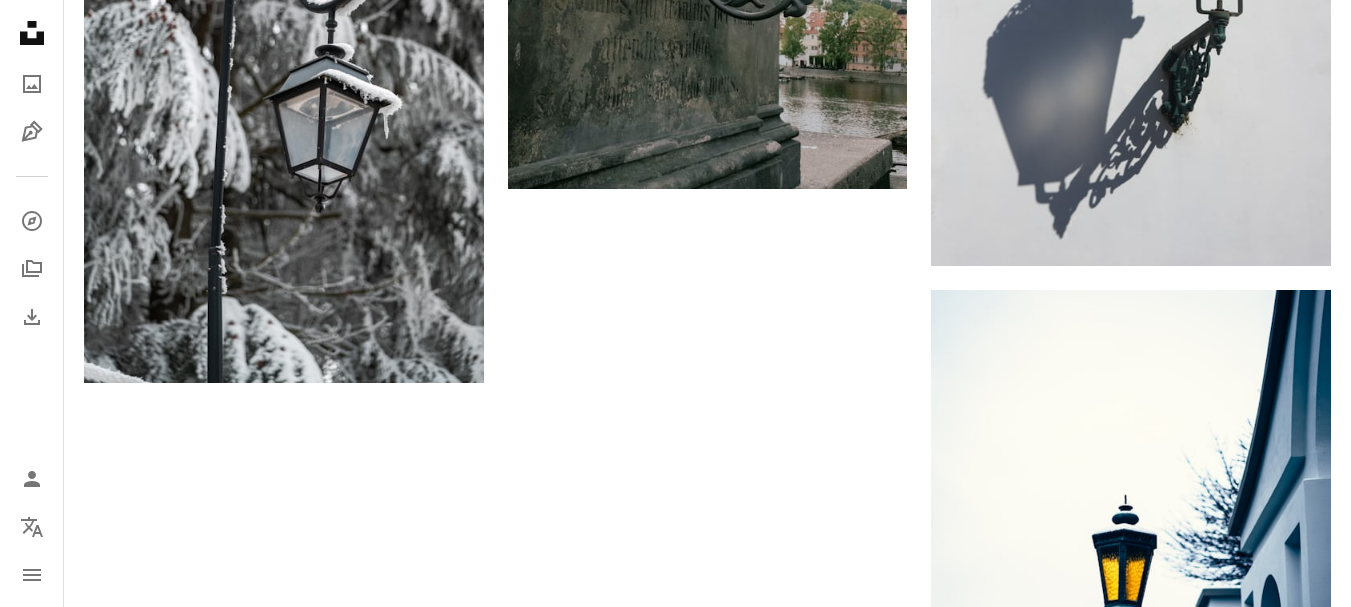 scroll, scrollTop: 3700, scrollLeft: 0, axis: vertical 